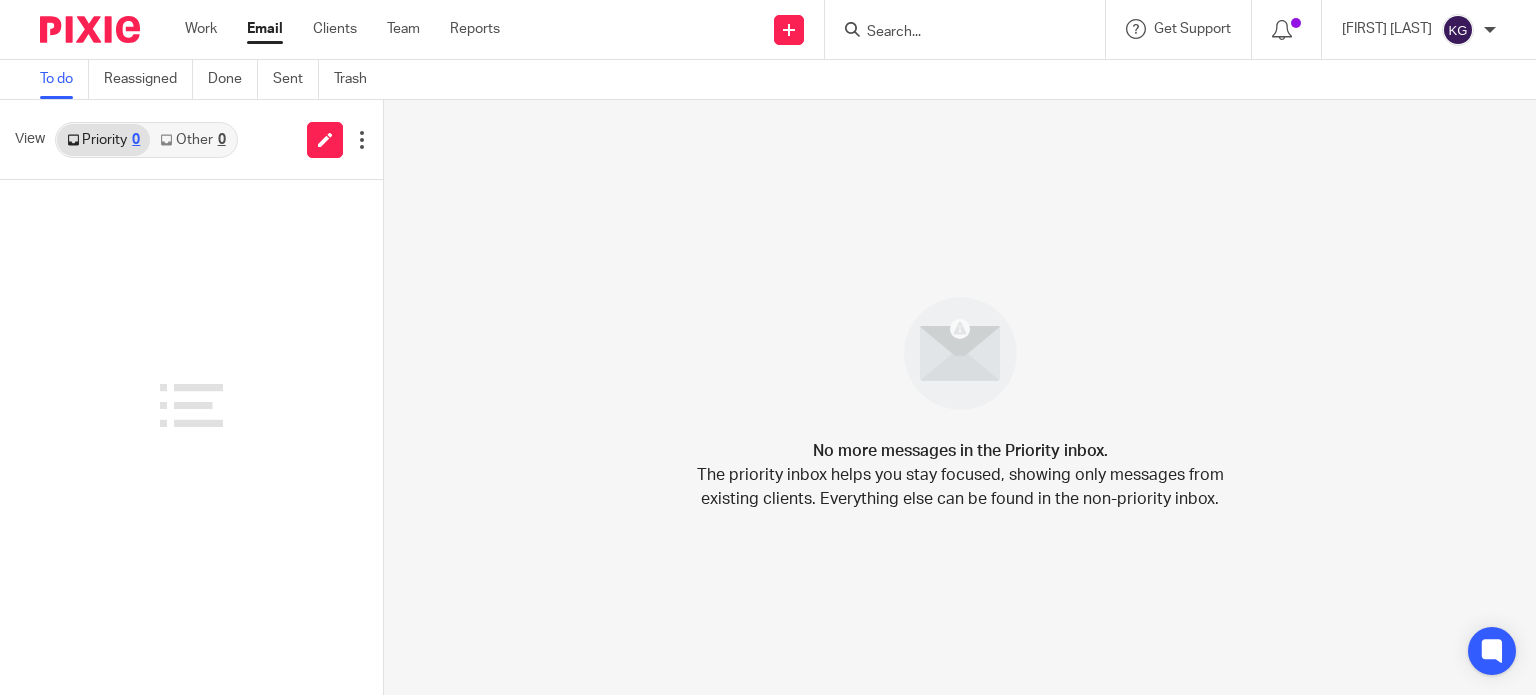 scroll, scrollTop: 0, scrollLeft: 0, axis: both 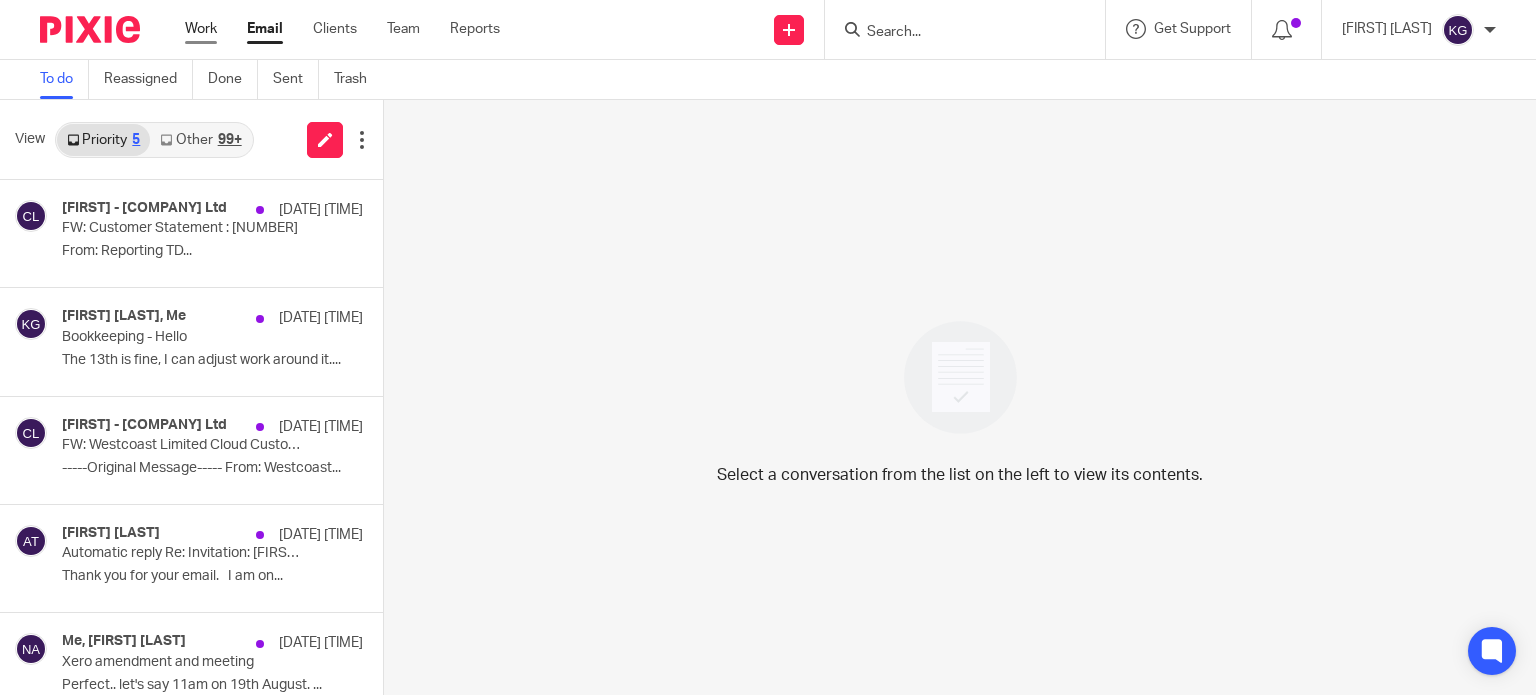 click on "Work" at bounding box center [201, 29] 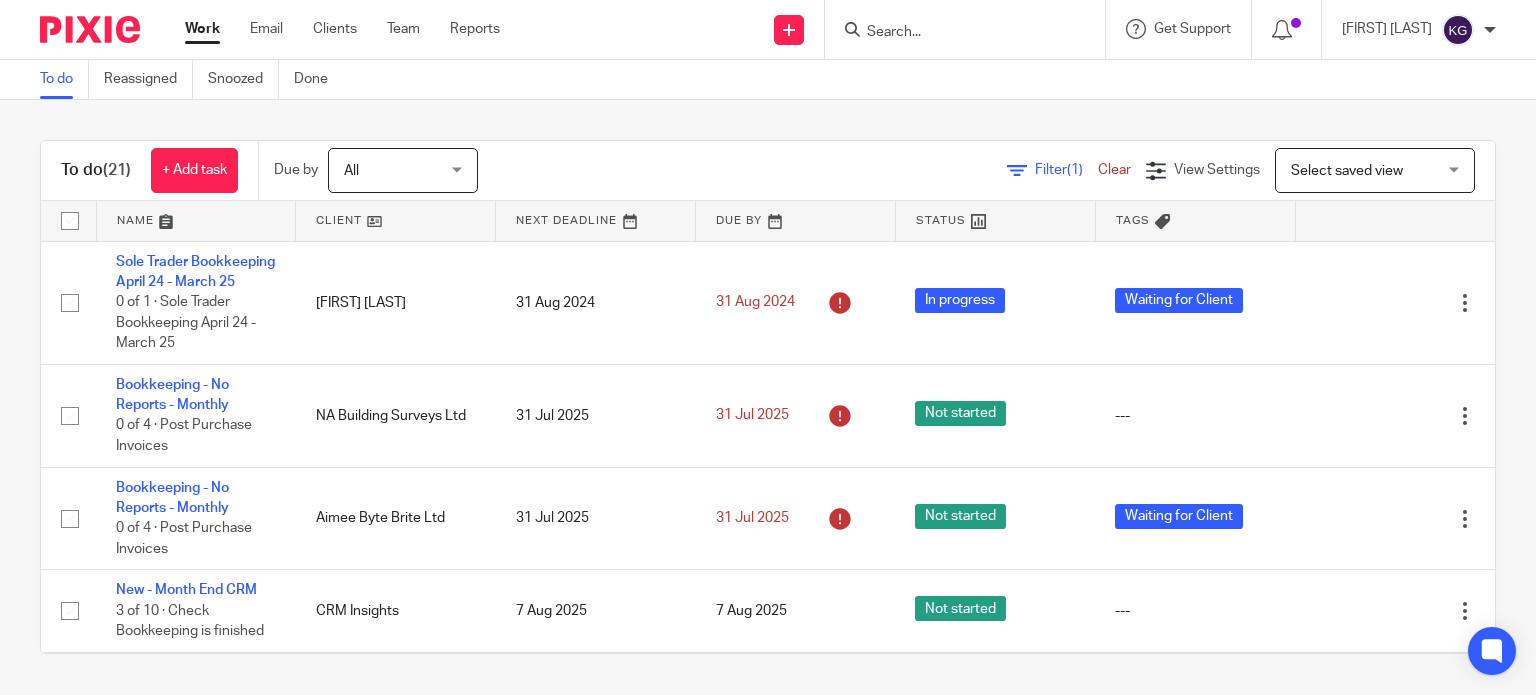 scroll, scrollTop: 0, scrollLeft: 0, axis: both 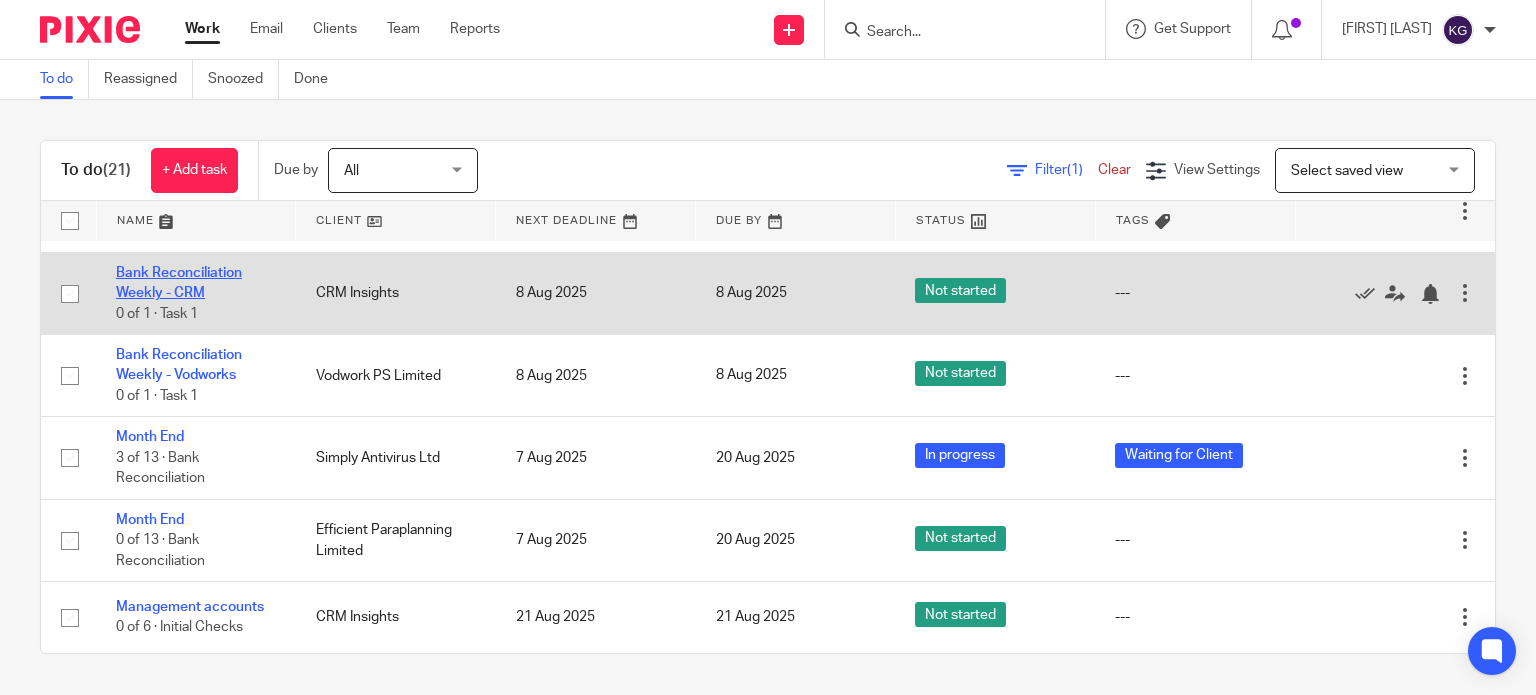 click on "Bank Reconciliation  Weekly  - CRM" at bounding box center [179, 283] 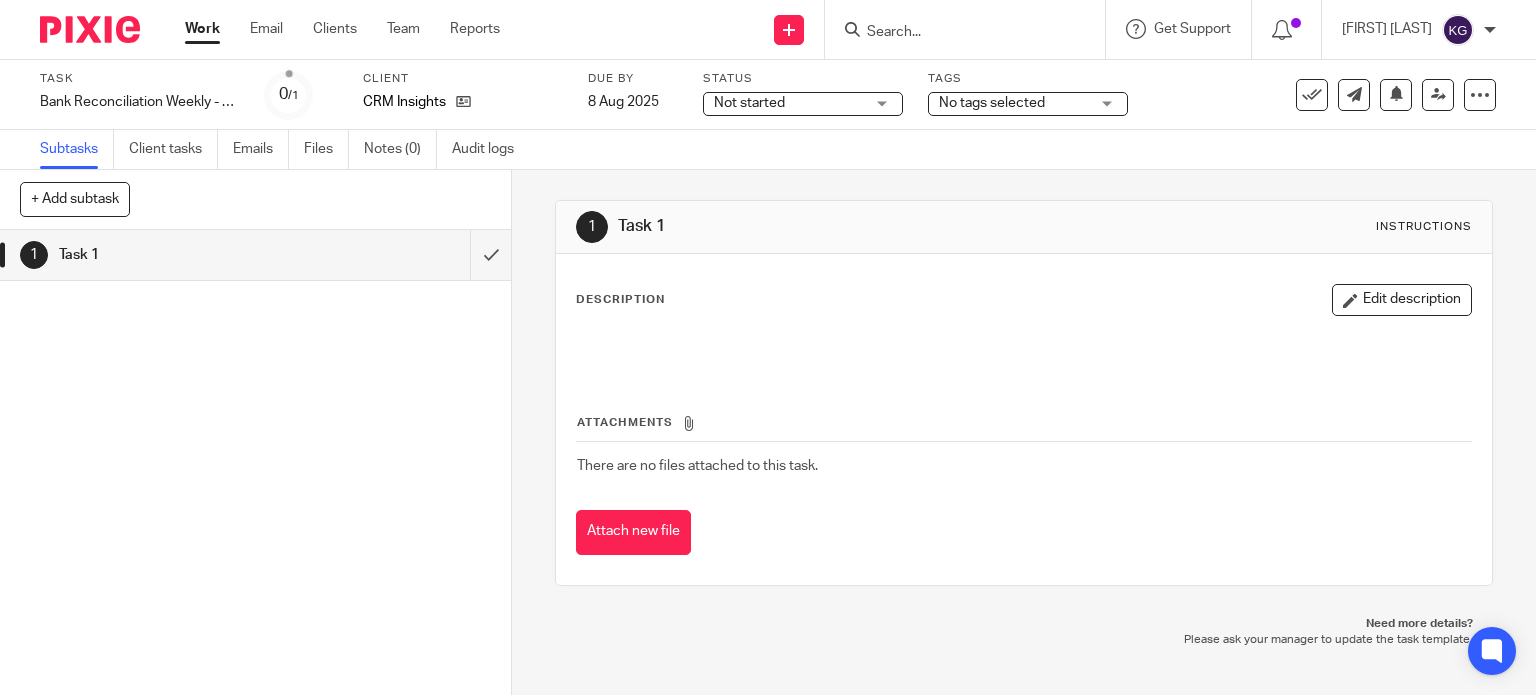 scroll, scrollTop: 0, scrollLeft: 0, axis: both 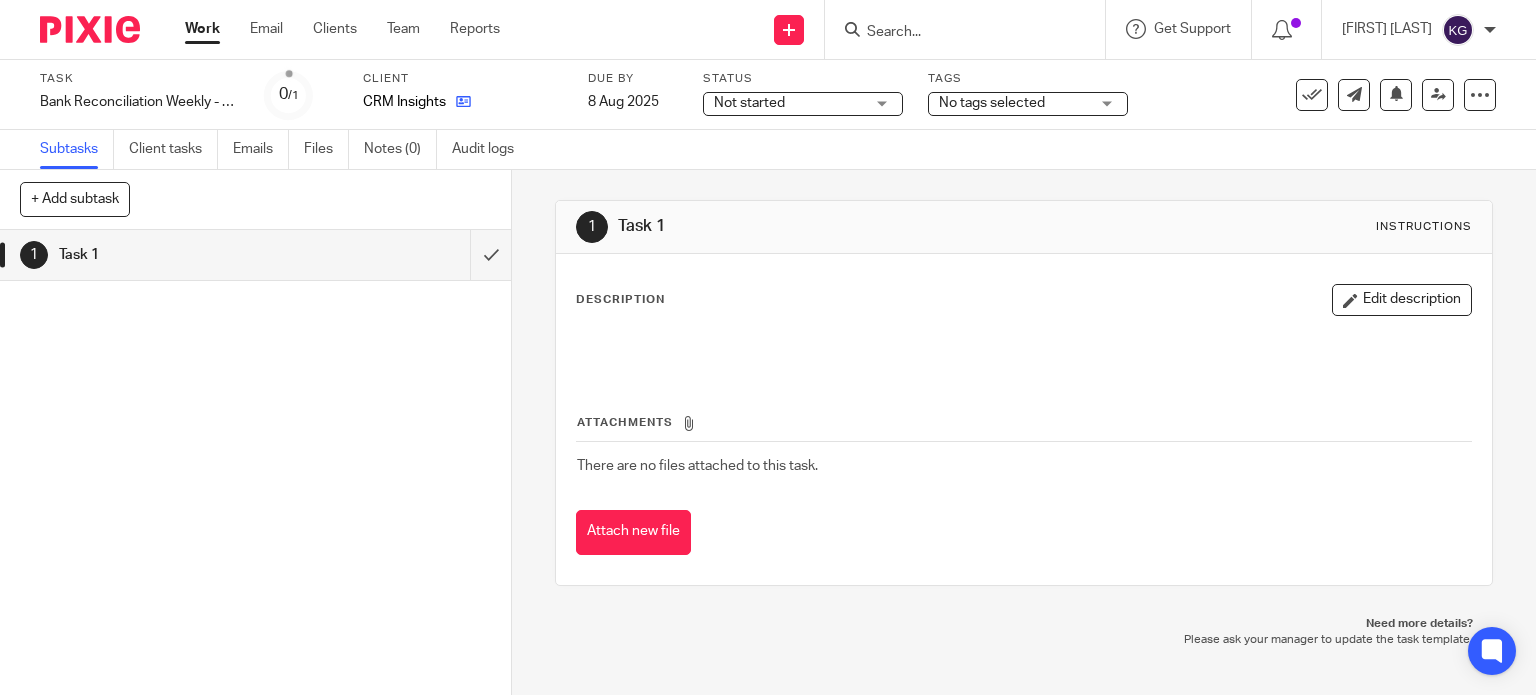 click at bounding box center [458, 102] 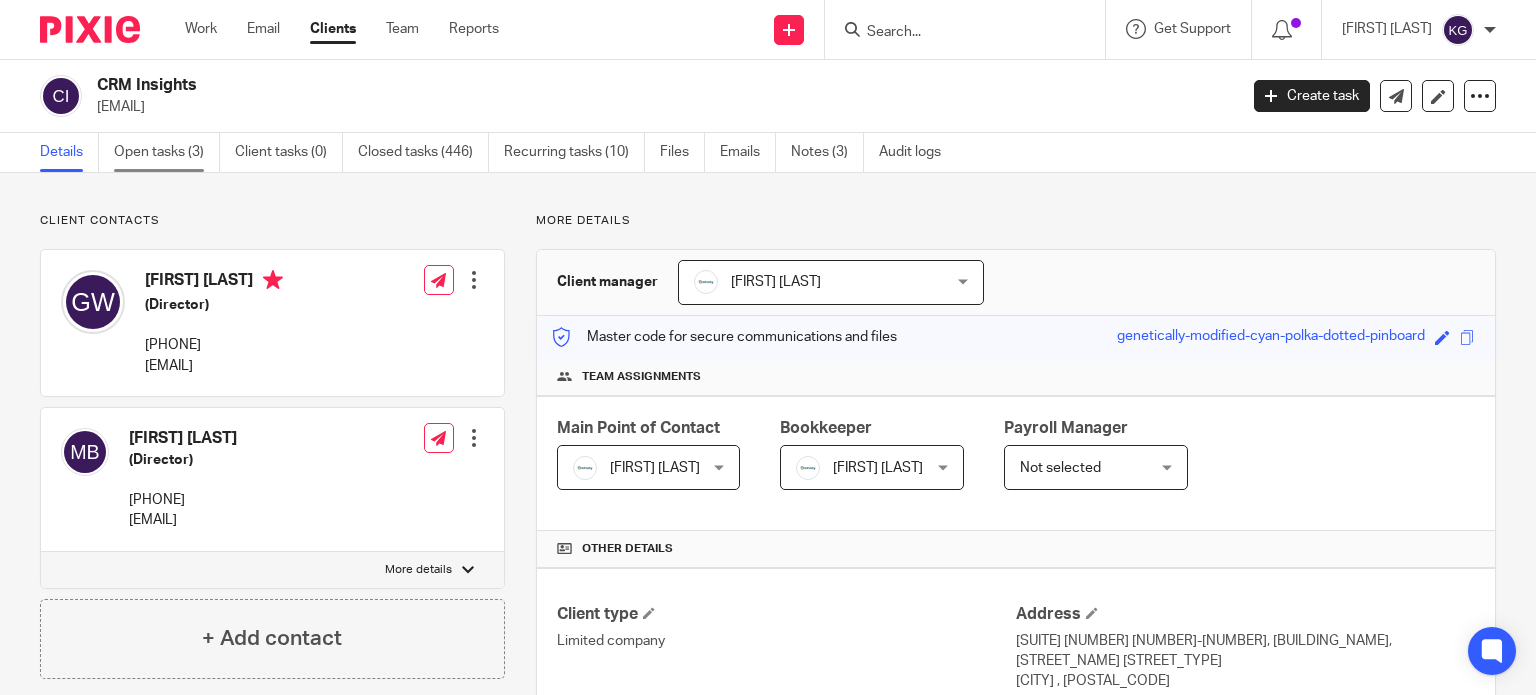 scroll, scrollTop: 0, scrollLeft: 0, axis: both 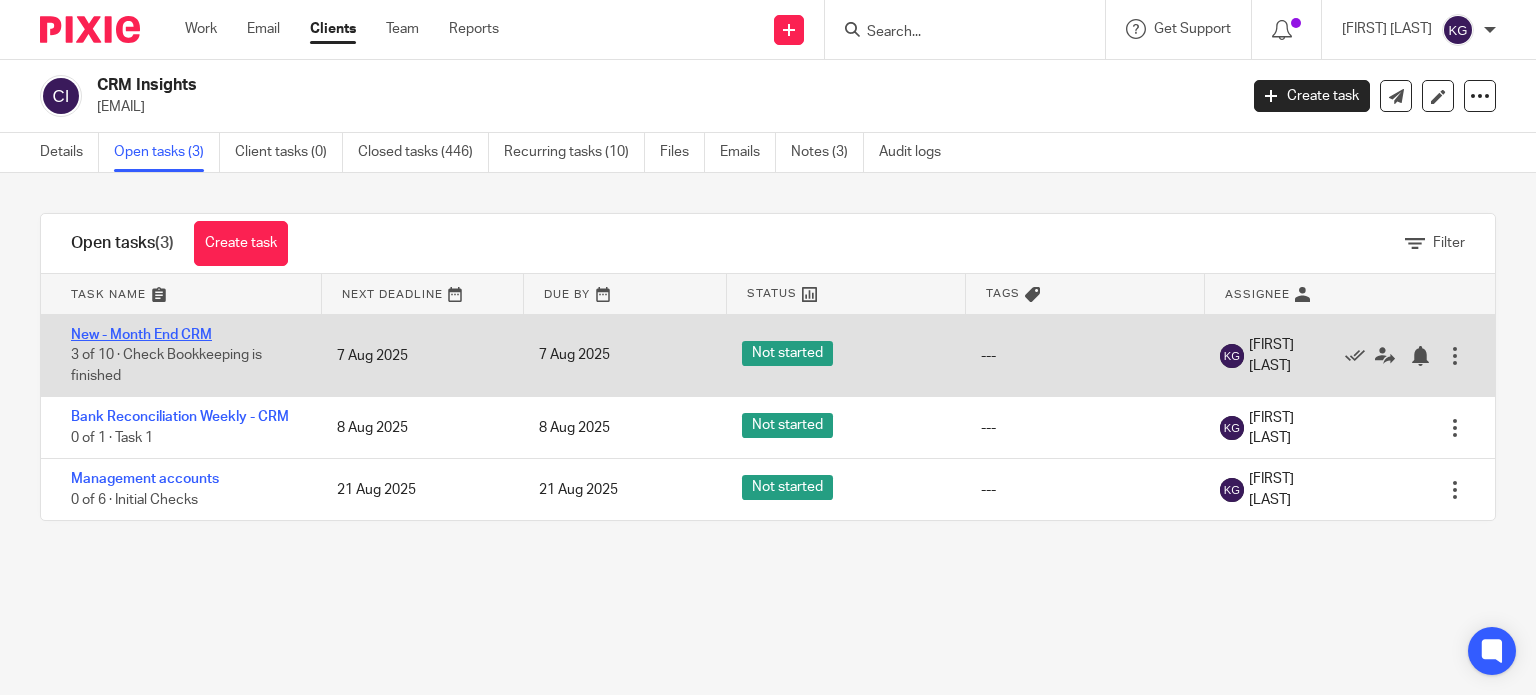 click on "New - Month End CRM" at bounding box center (141, 335) 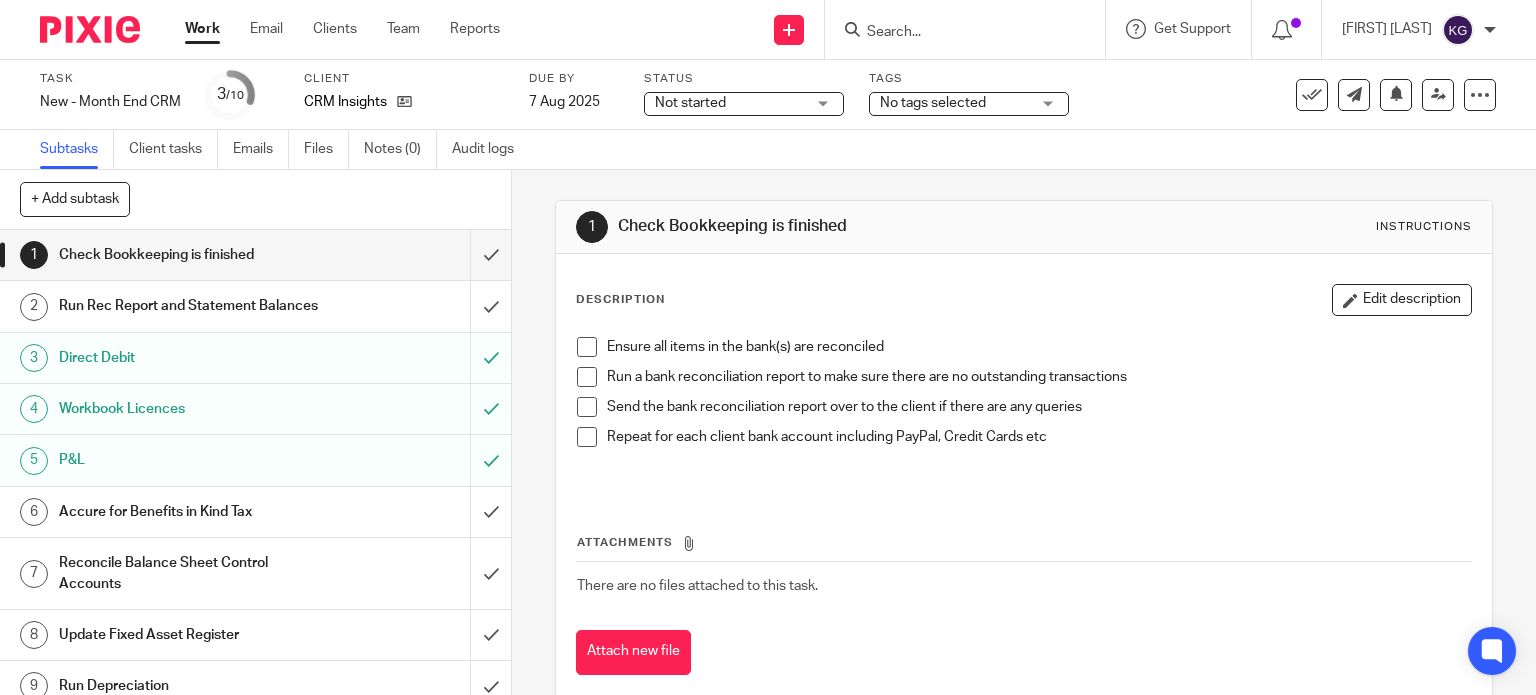 scroll, scrollTop: 0, scrollLeft: 0, axis: both 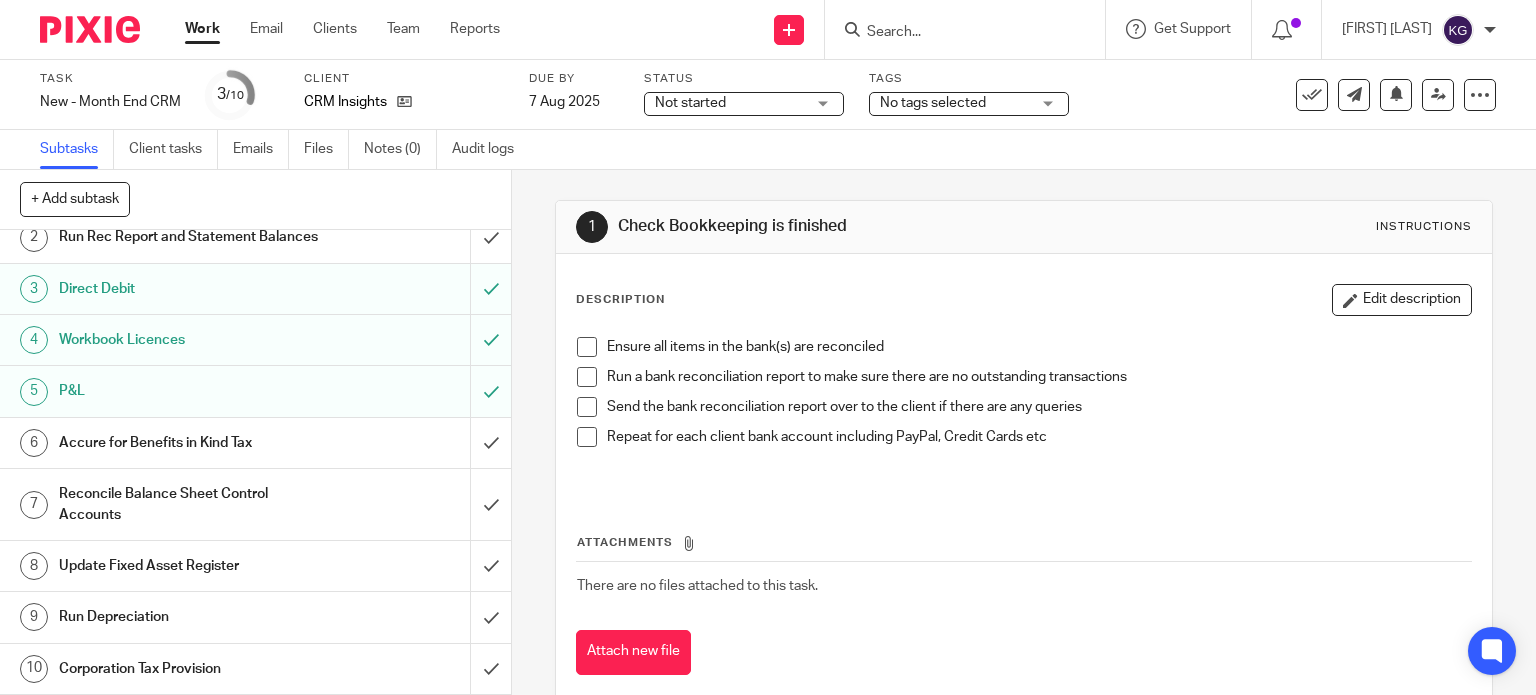click on "Update Fixed Asset Register" at bounding box center (254, 566) 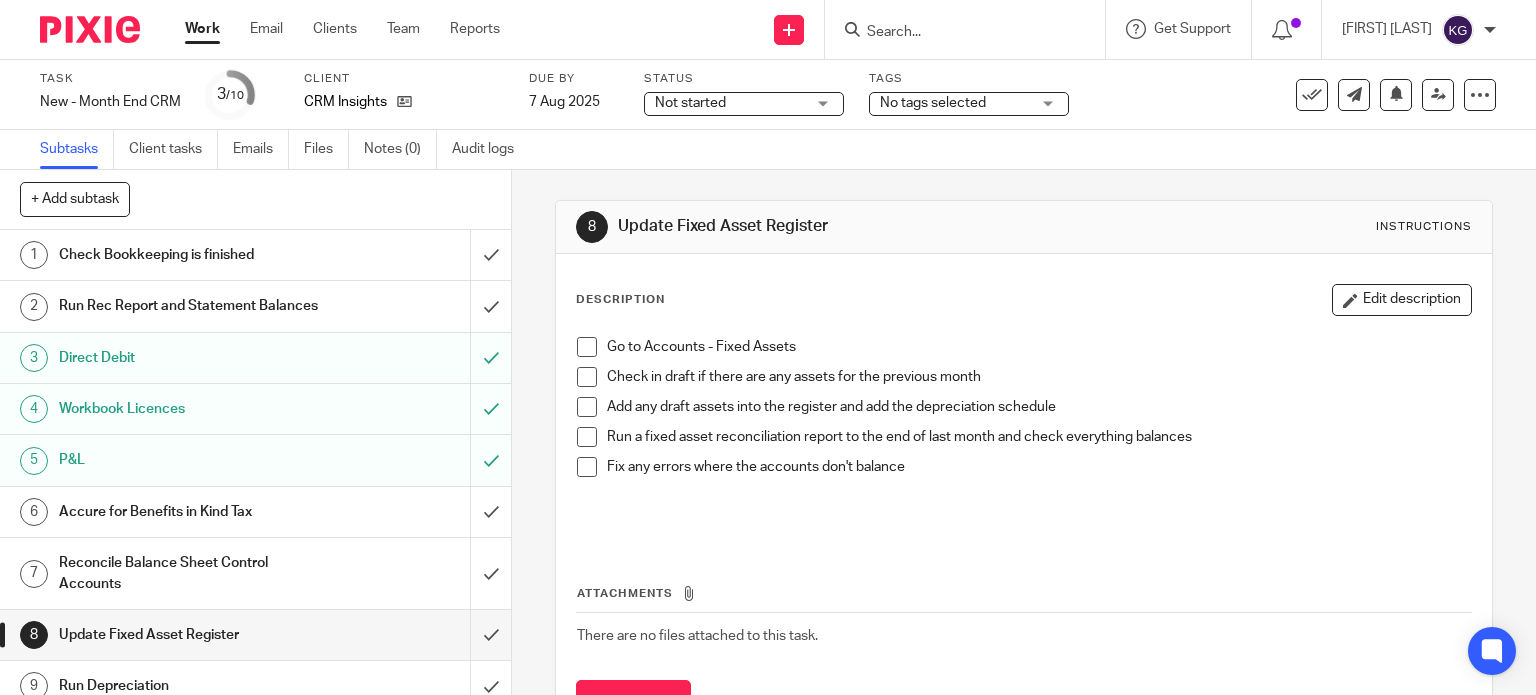scroll, scrollTop: 0, scrollLeft: 0, axis: both 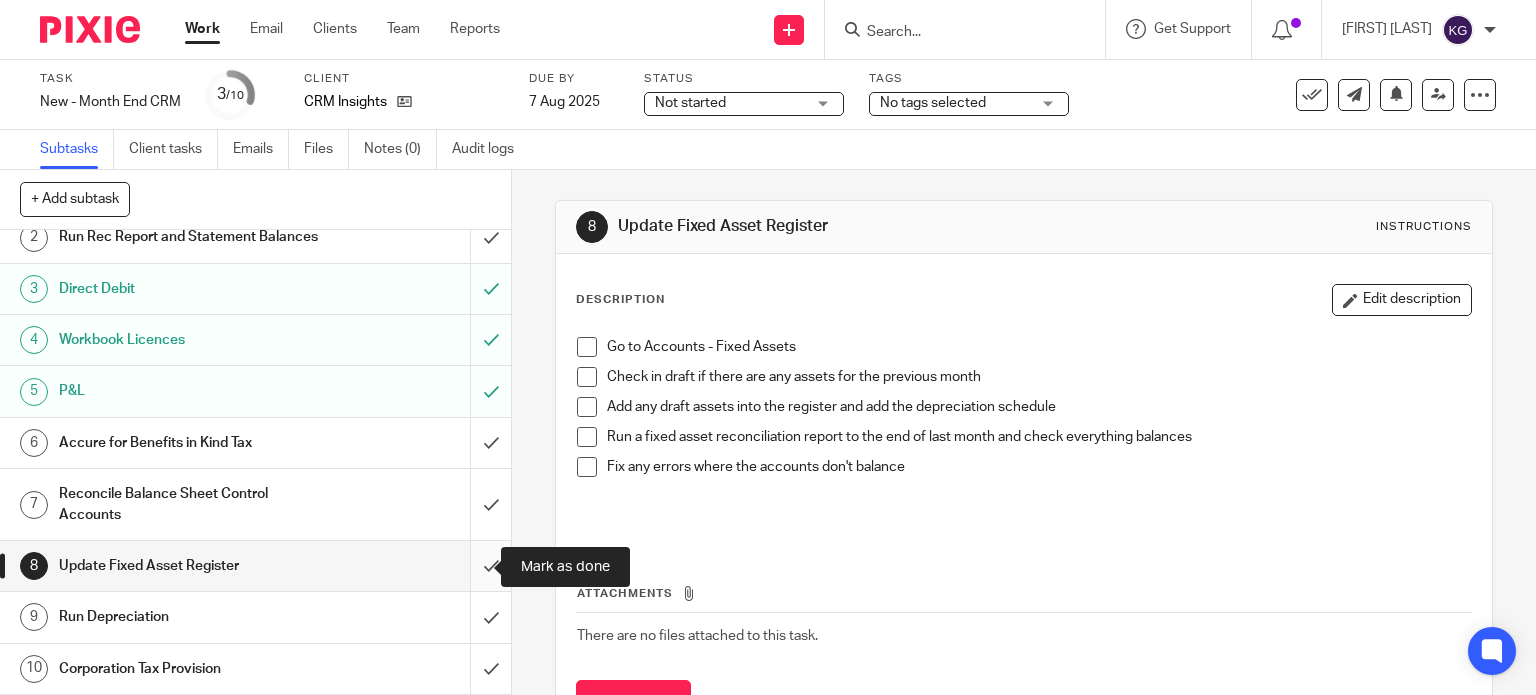 click at bounding box center [255, 566] 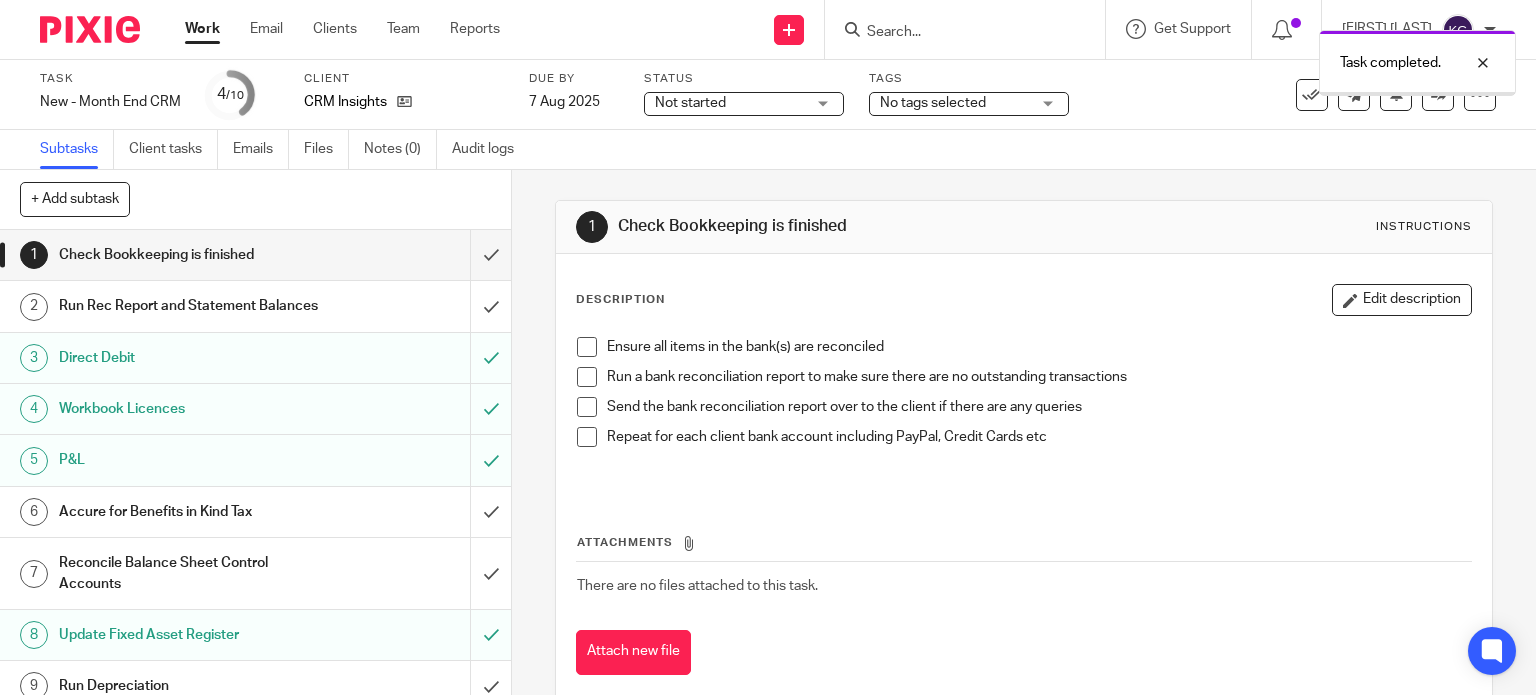 scroll, scrollTop: 0, scrollLeft: 0, axis: both 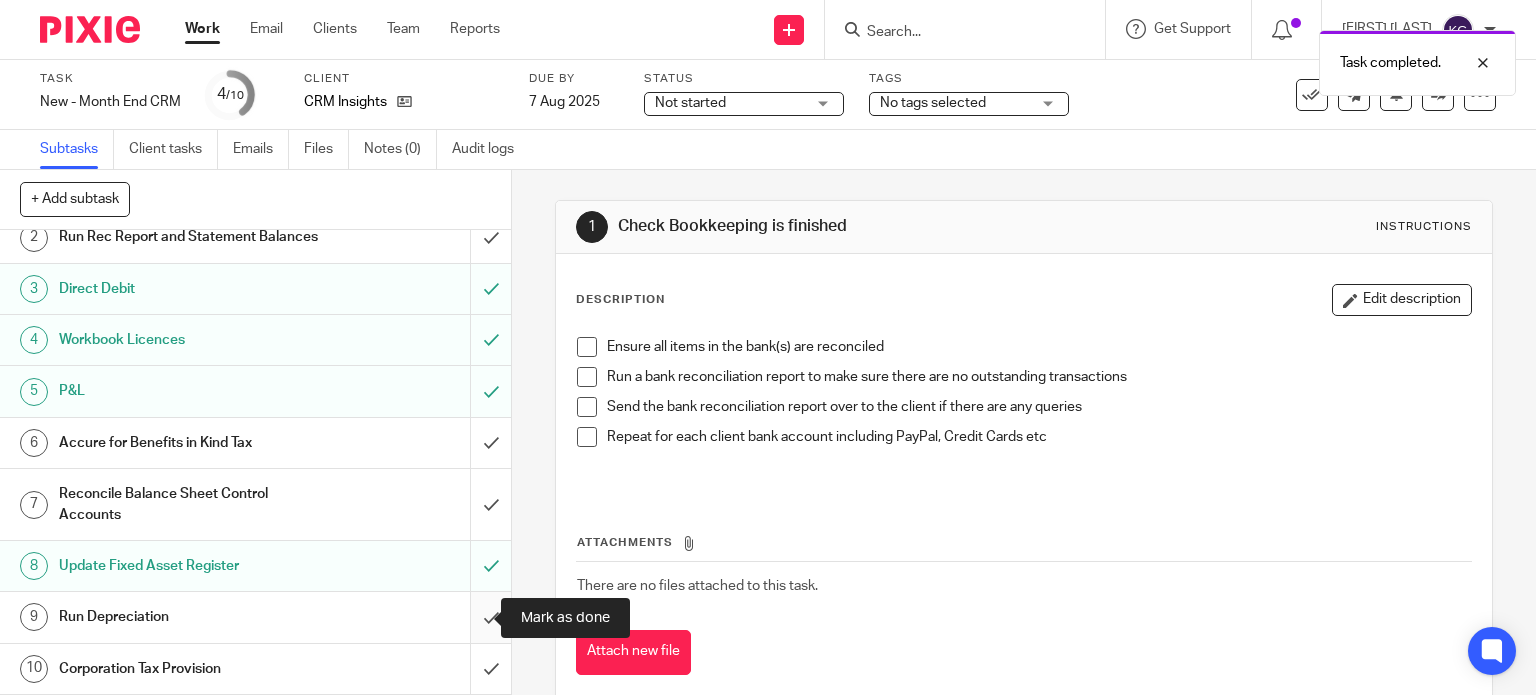 click at bounding box center [255, 617] 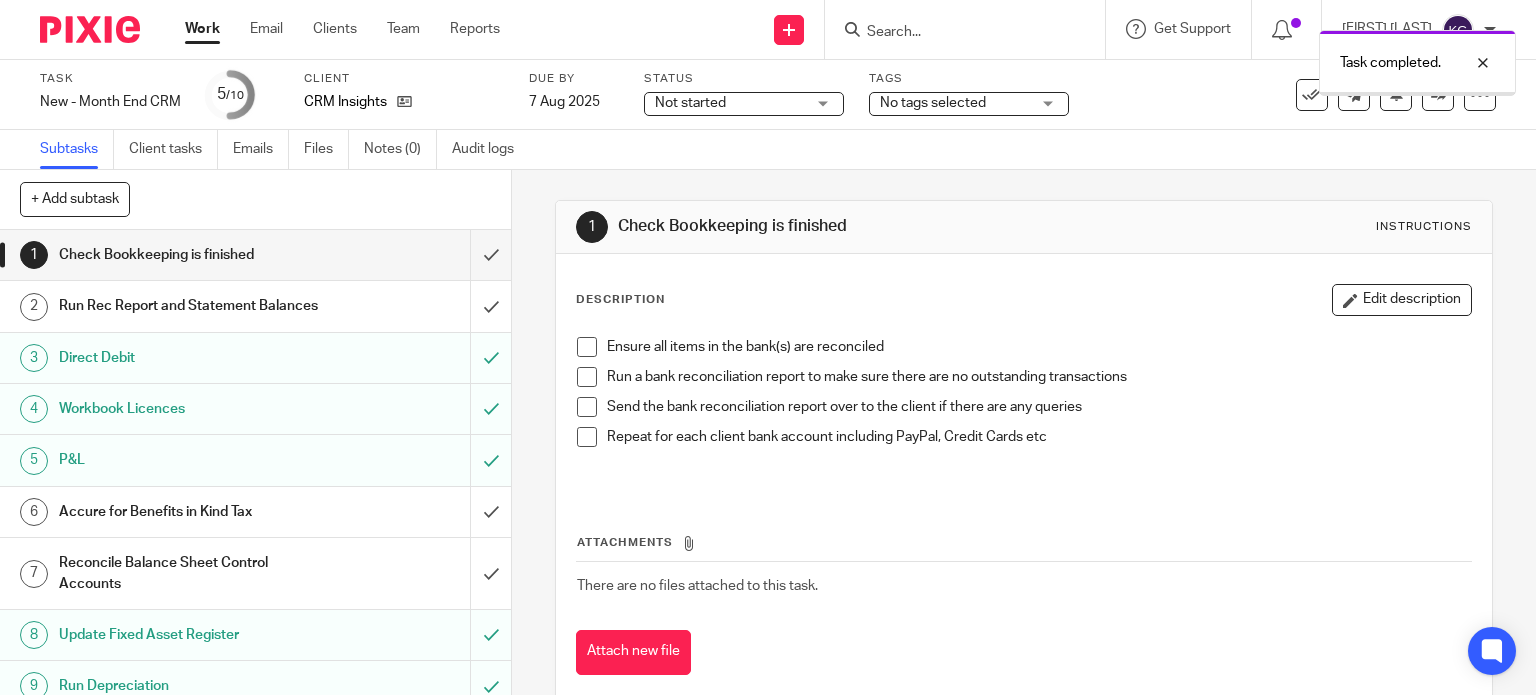 scroll, scrollTop: 0, scrollLeft: 0, axis: both 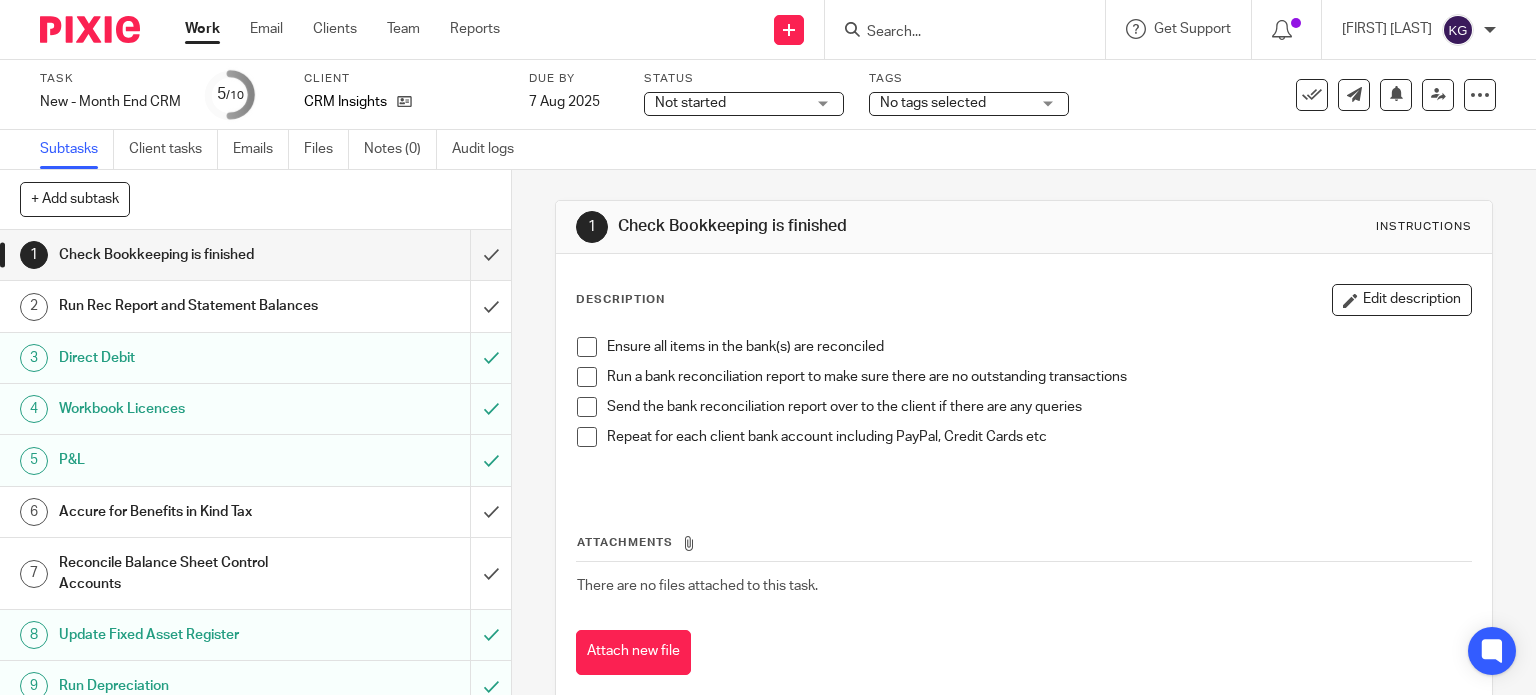 click on "Work" at bounding box center (202, 29) 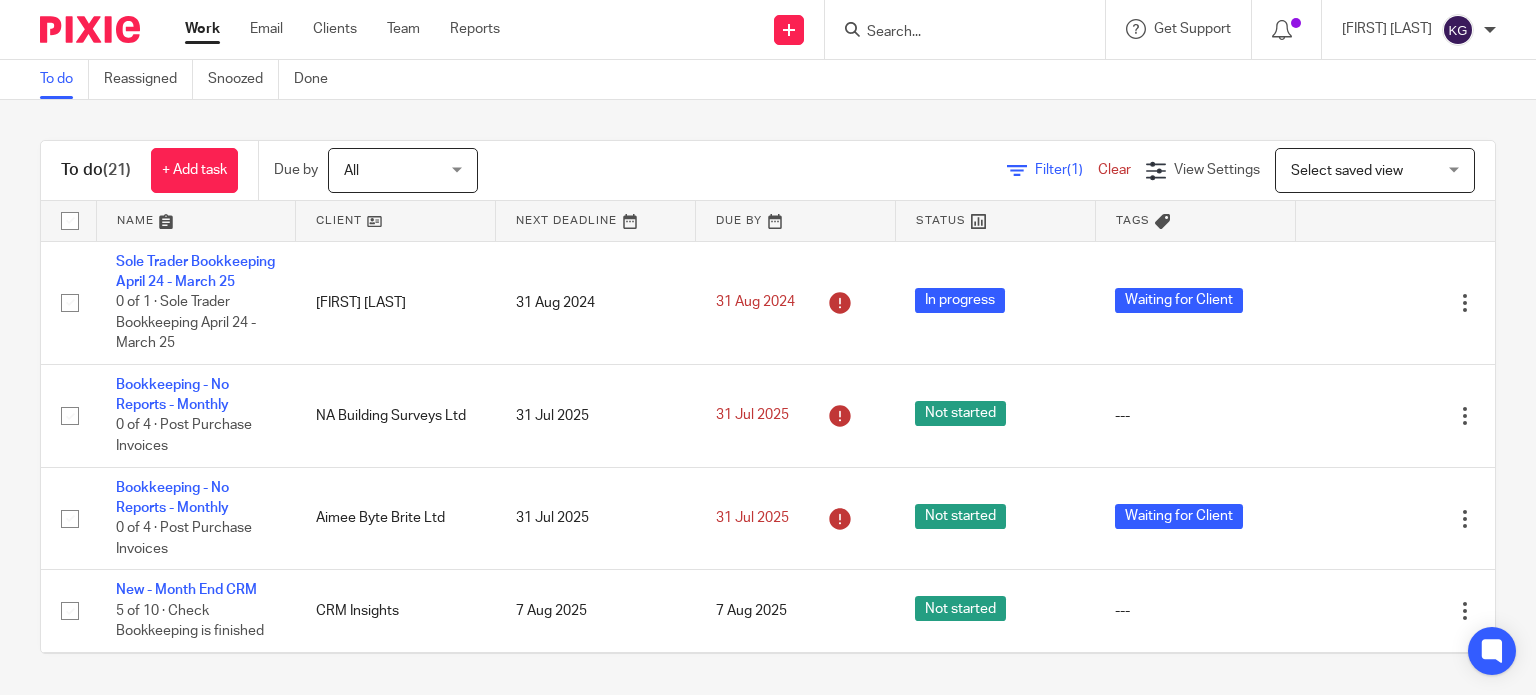 scroll, scrollTop: 0, scrollLeft: 0, axis: both 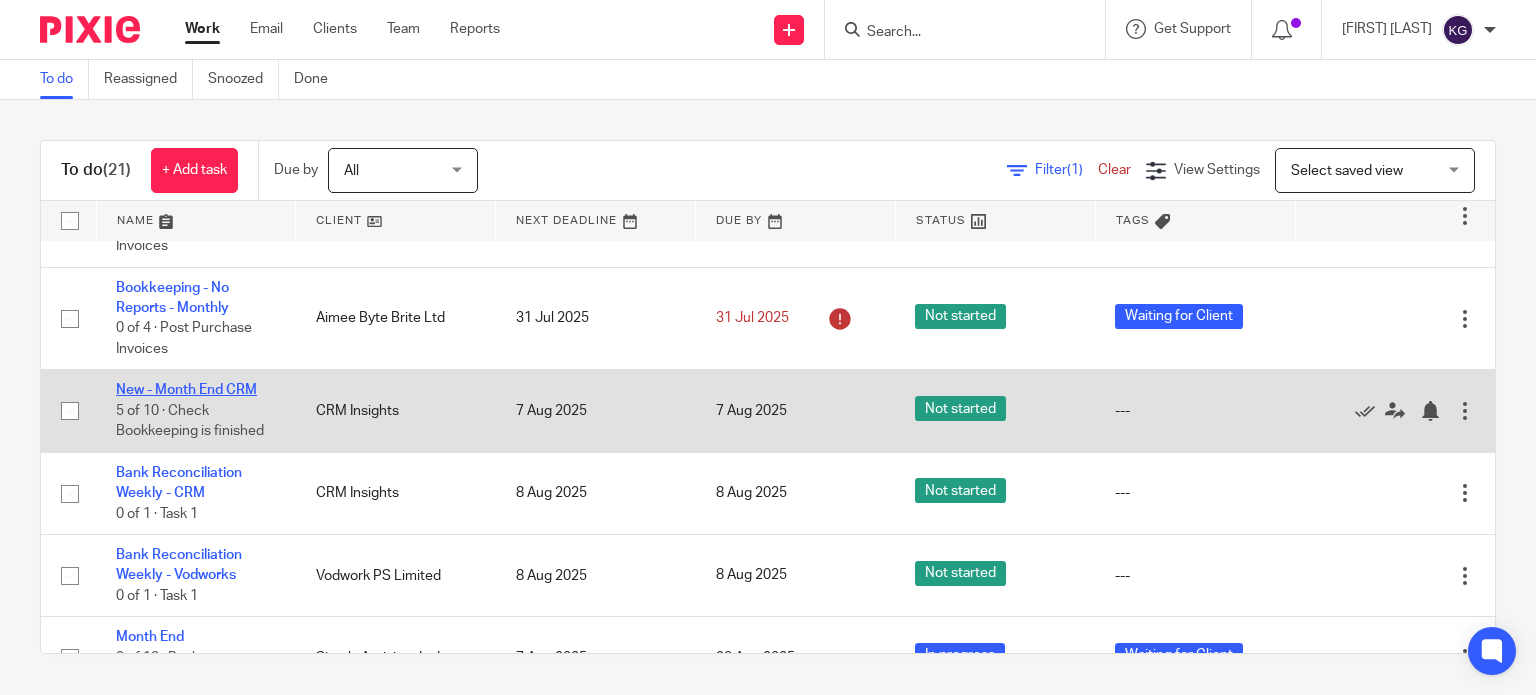 click on "New - Month End CRM" at bounding box center (186, 390) 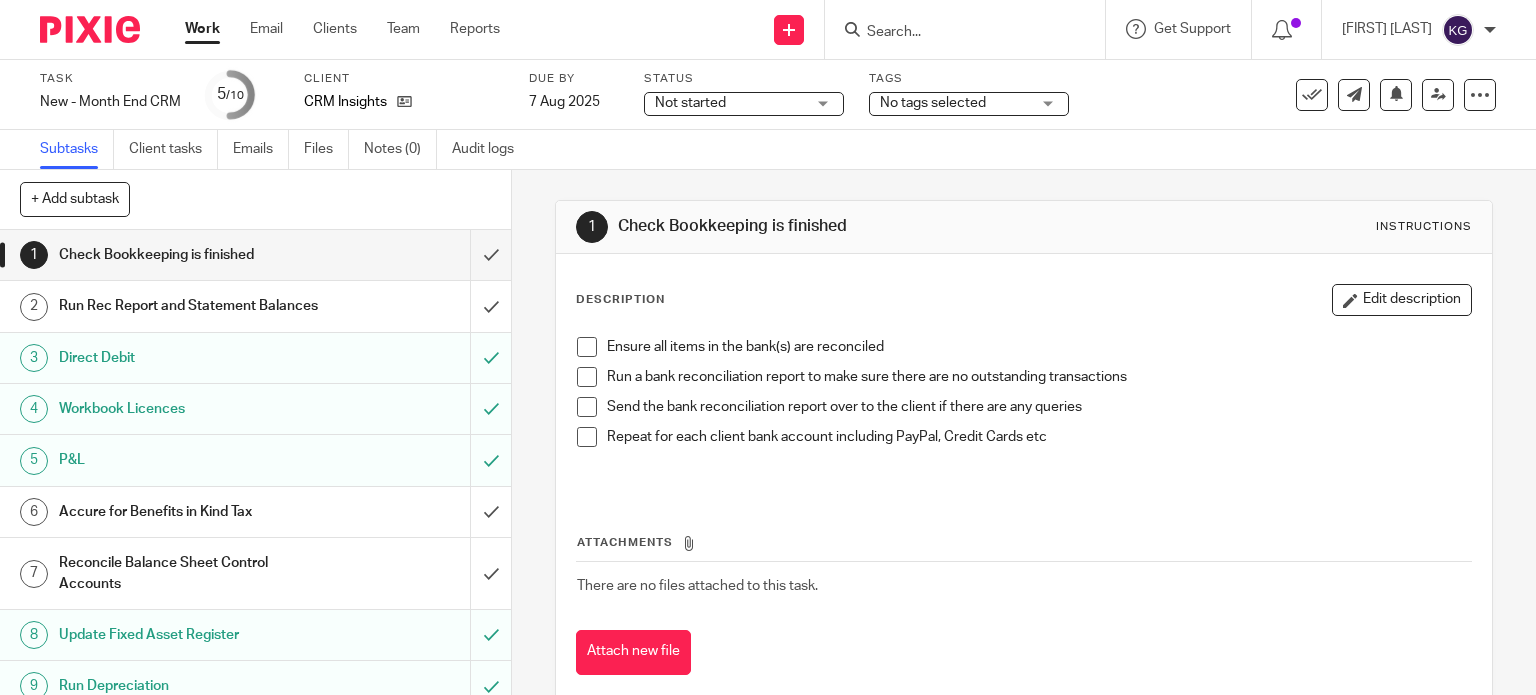 scroll, scrollTop: 0, scrollLeft: 0, axis: both 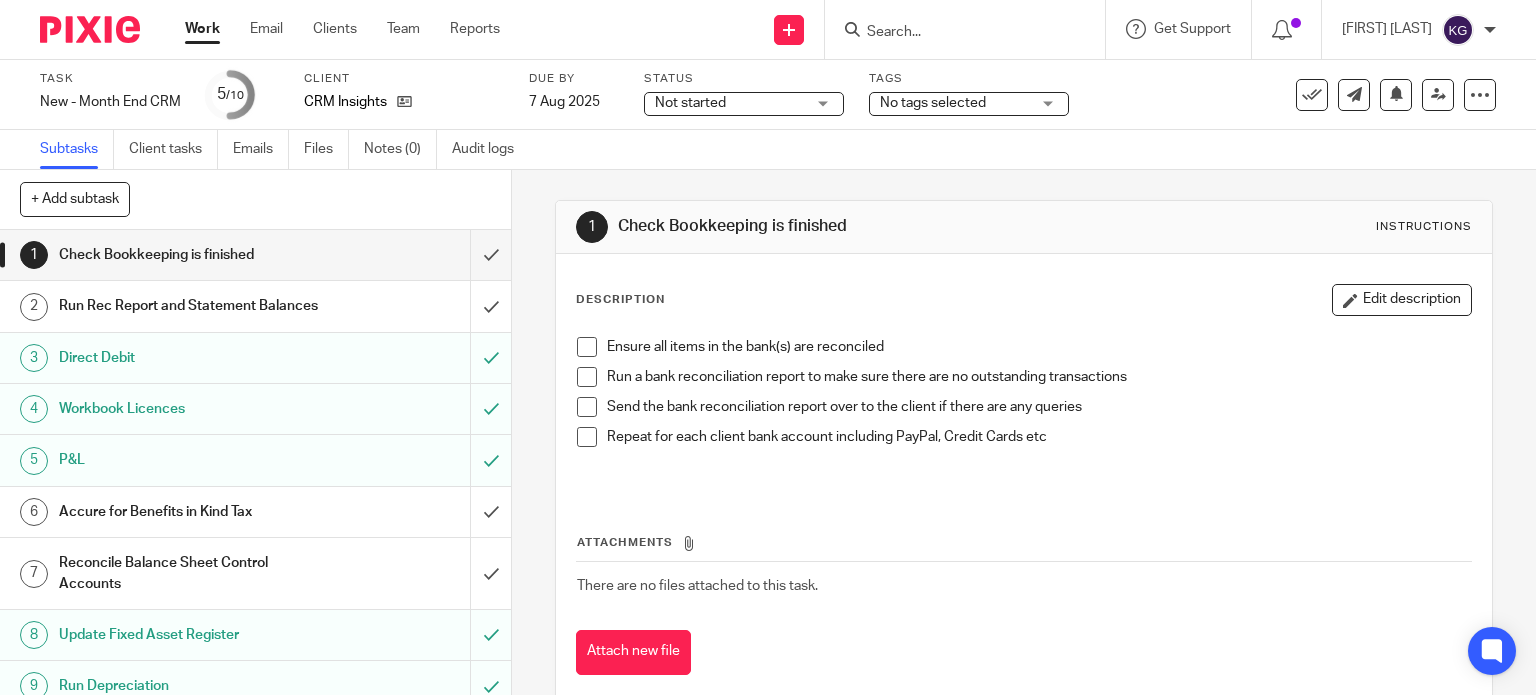 click on "Not started" at bounding box center [730, 103] 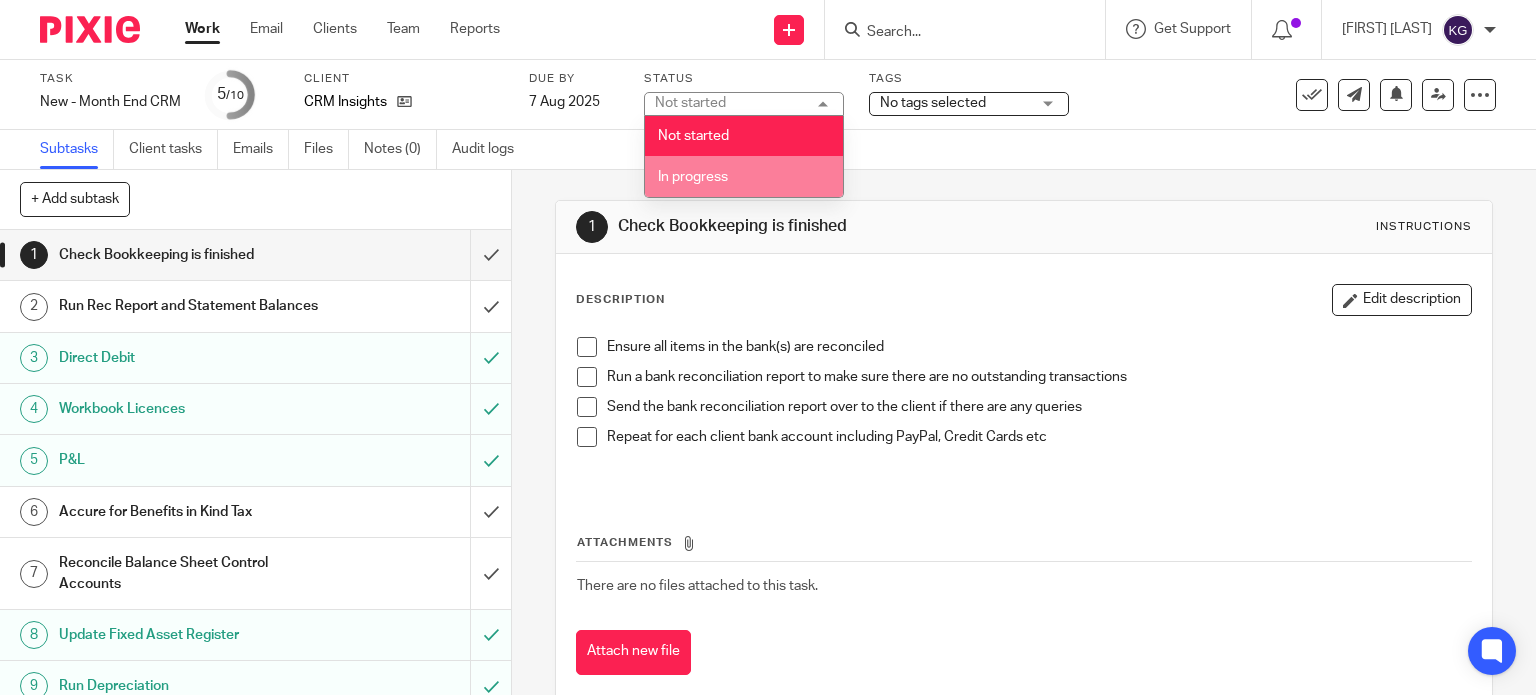 click on "In progress" at bounding box center [744, 176] 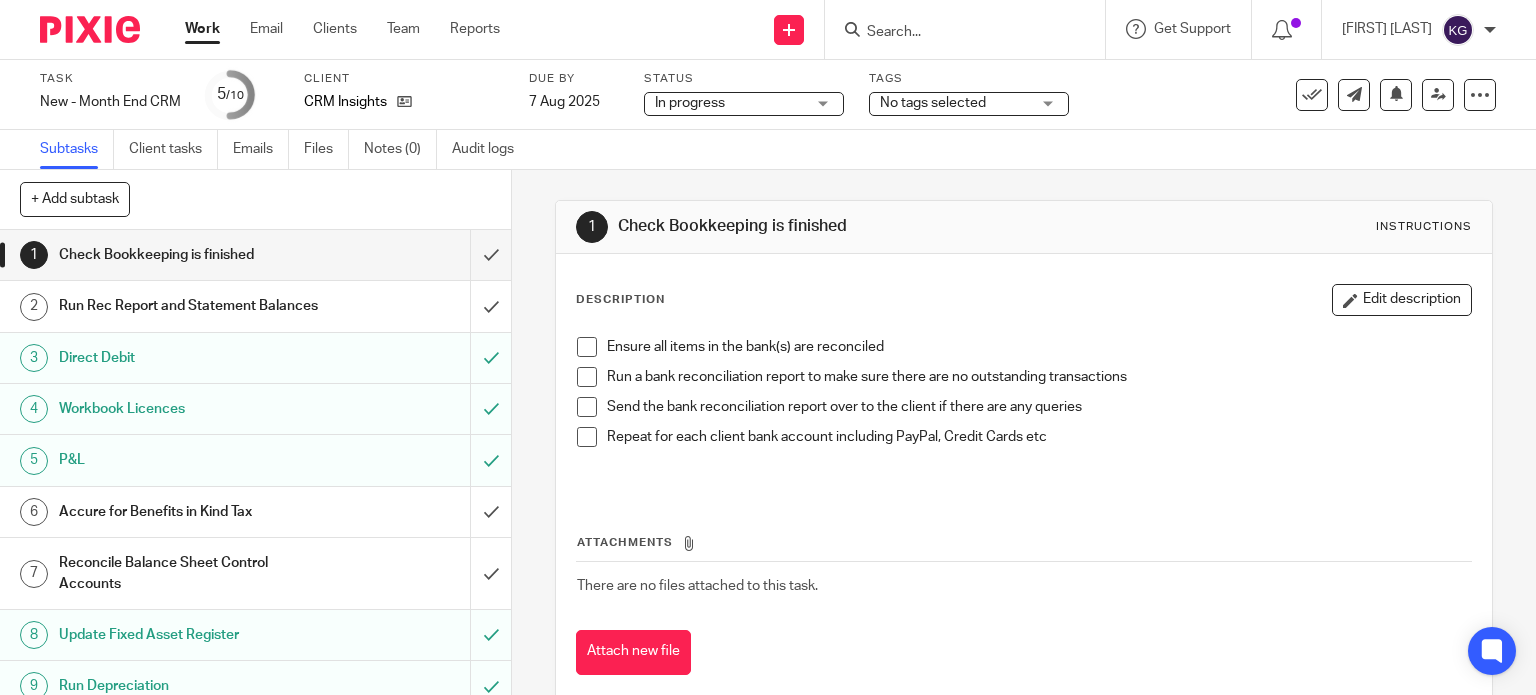 click on "No tags selected" at bounding box center [933, 103] 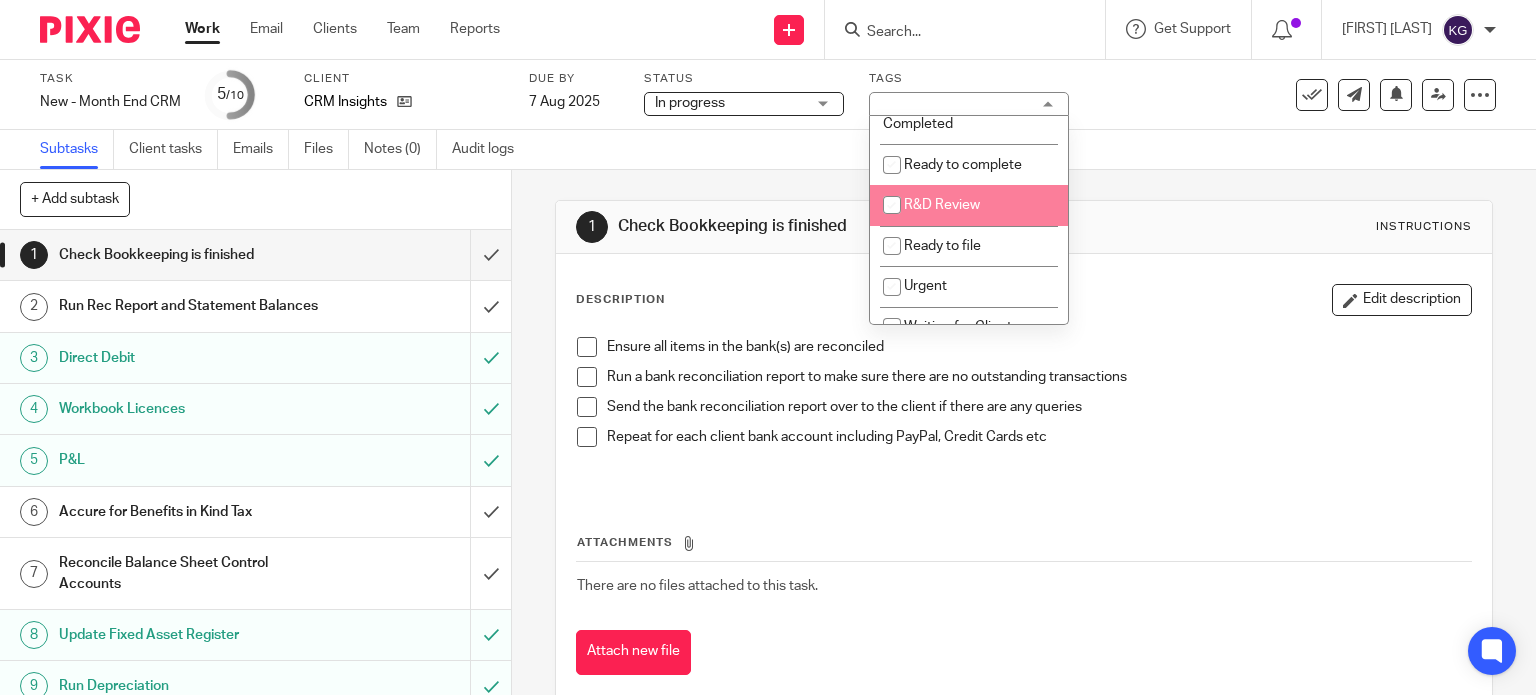 scroll, scrollTop: 600, scrollLeft: 0, axis: vertical 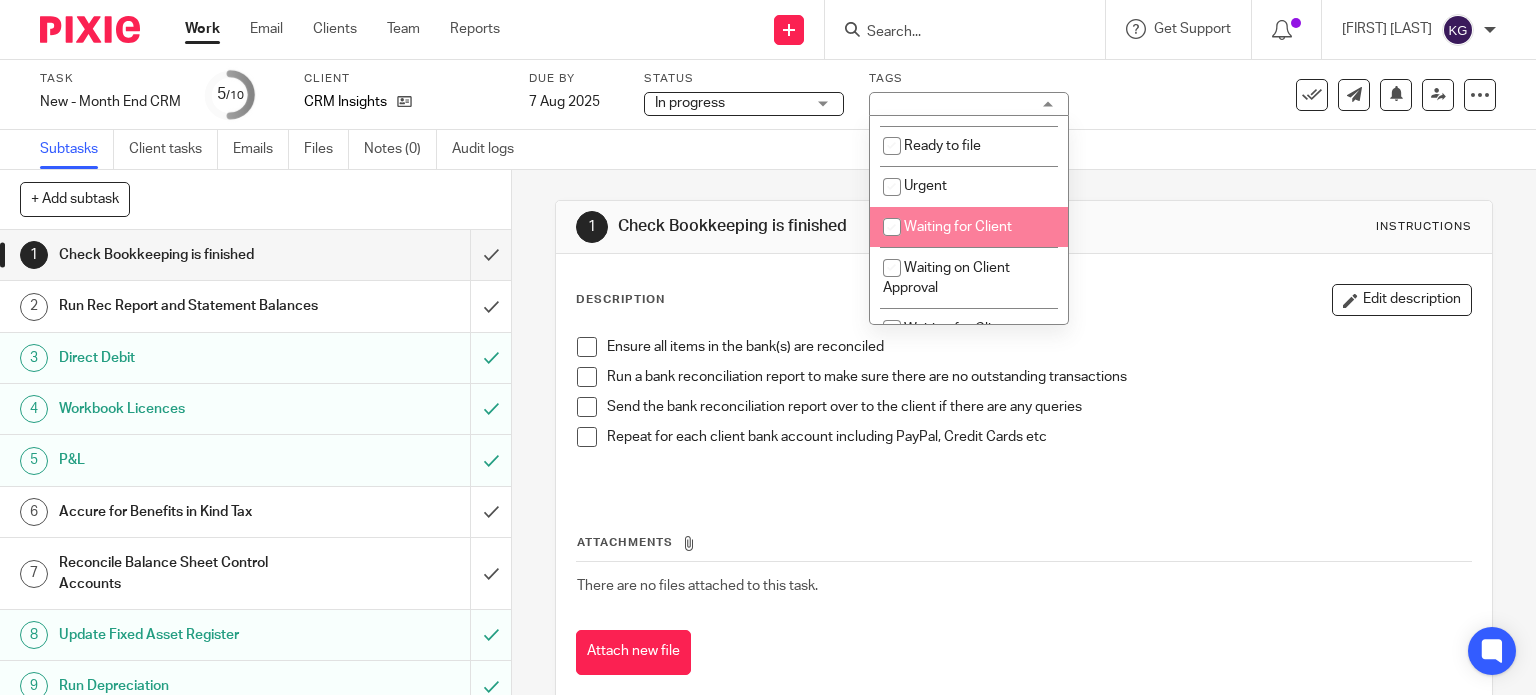 click on "Waiting for Client" at bounding box center (958, 227) 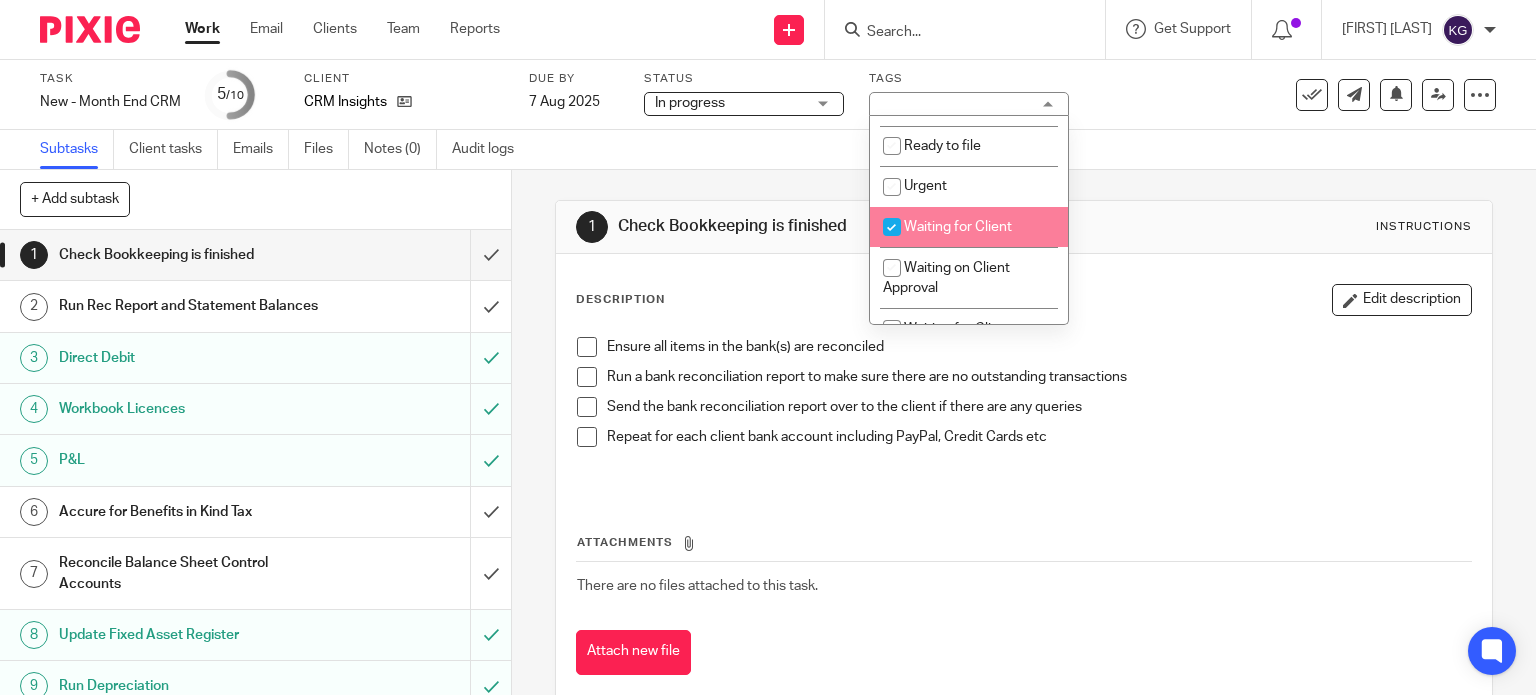 checkbox on "true" 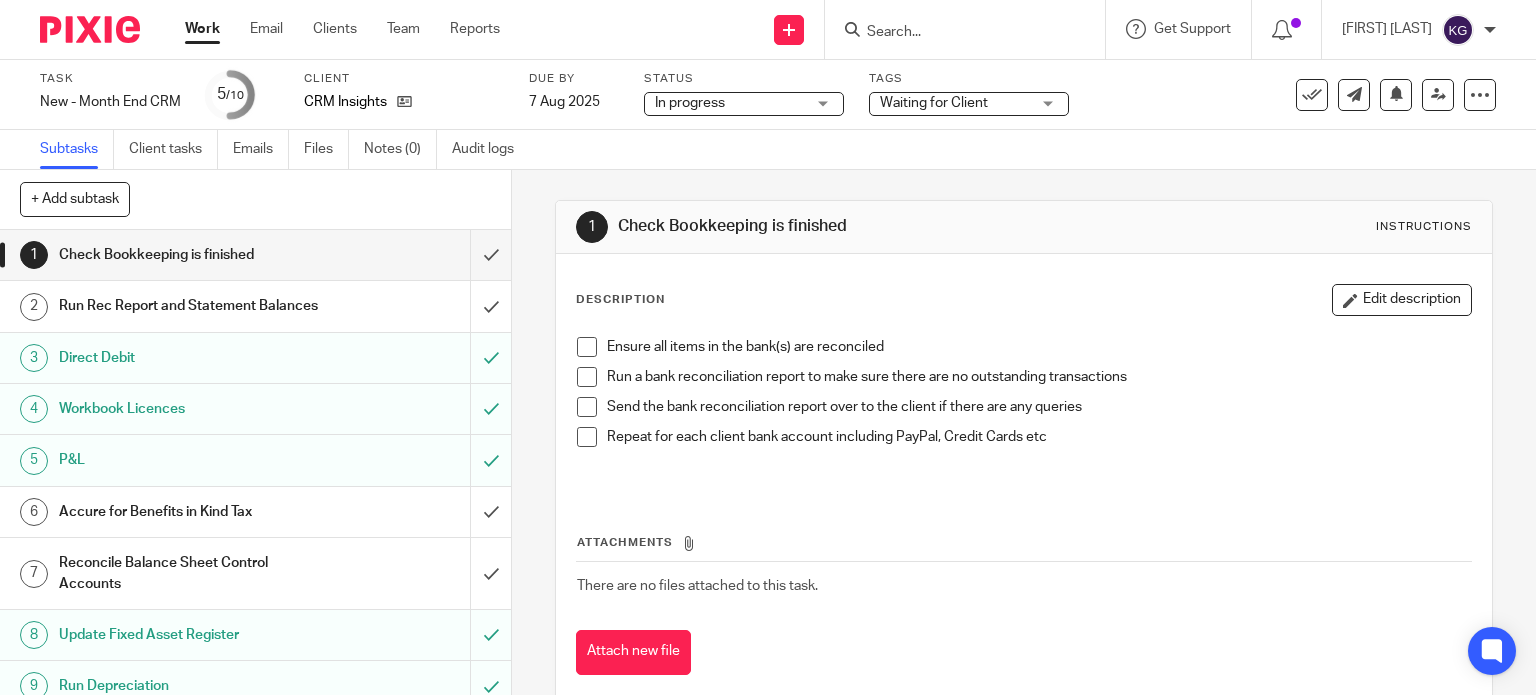 click on "Subtasks
Client tasks
Emails
Files
Notes (0)
Audit logs" at bounding box center [768, 150] 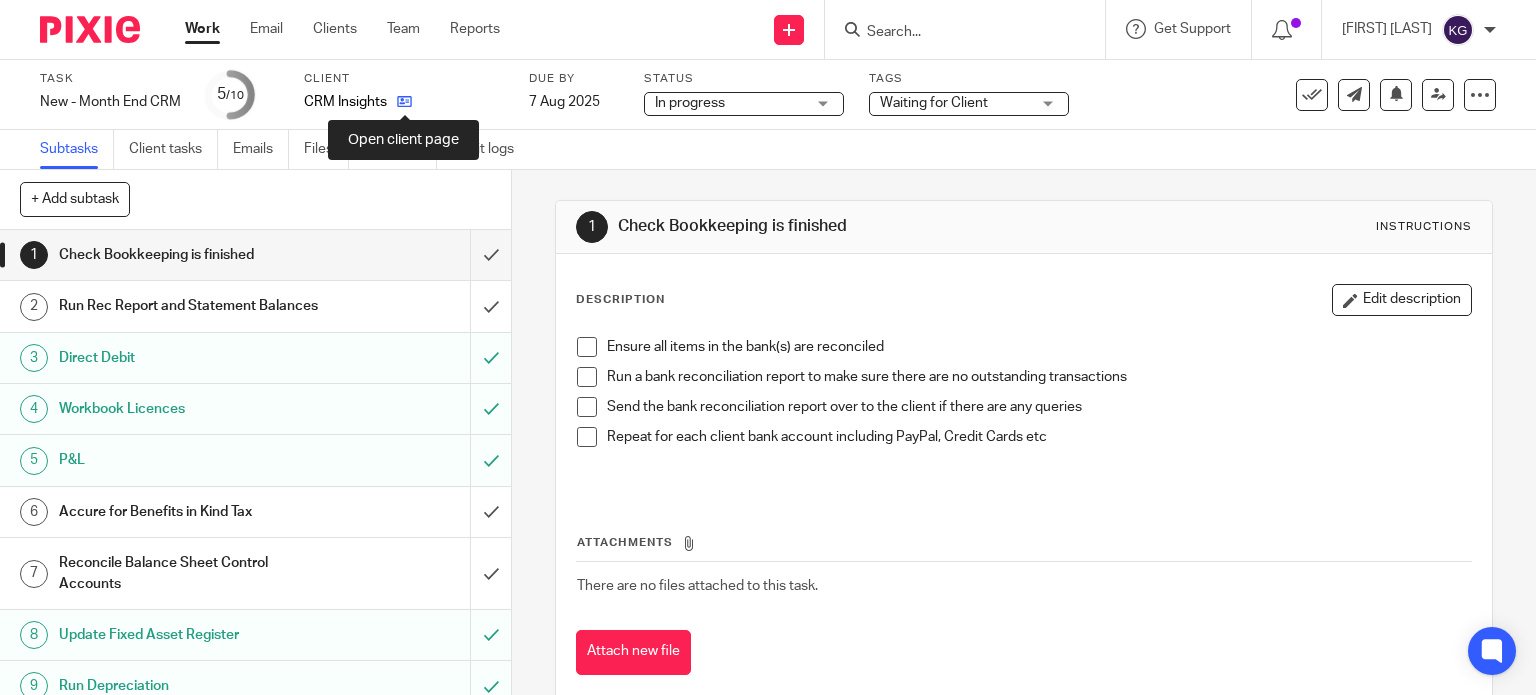 click at bounding box center (404, 101) 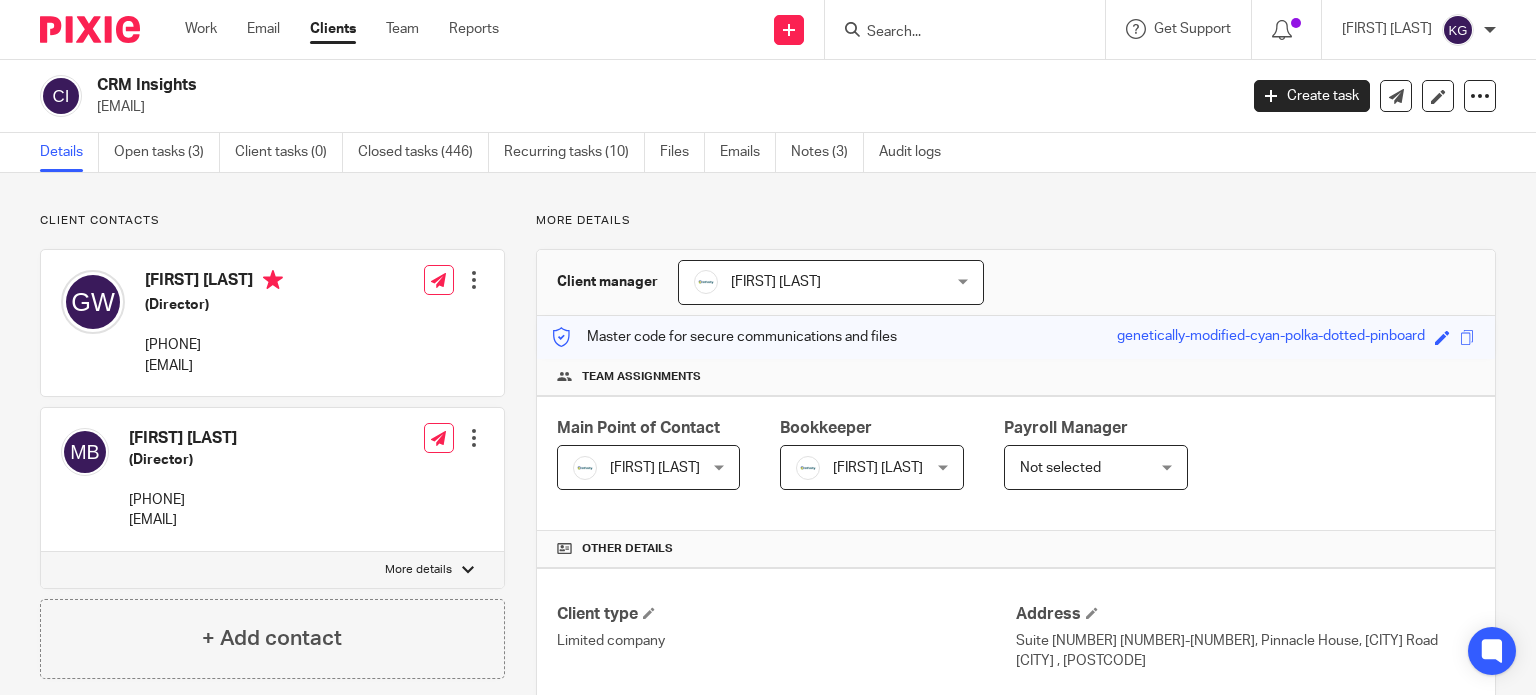 scroll, scrollTop: 0, scrollLeft: 0, axis: both 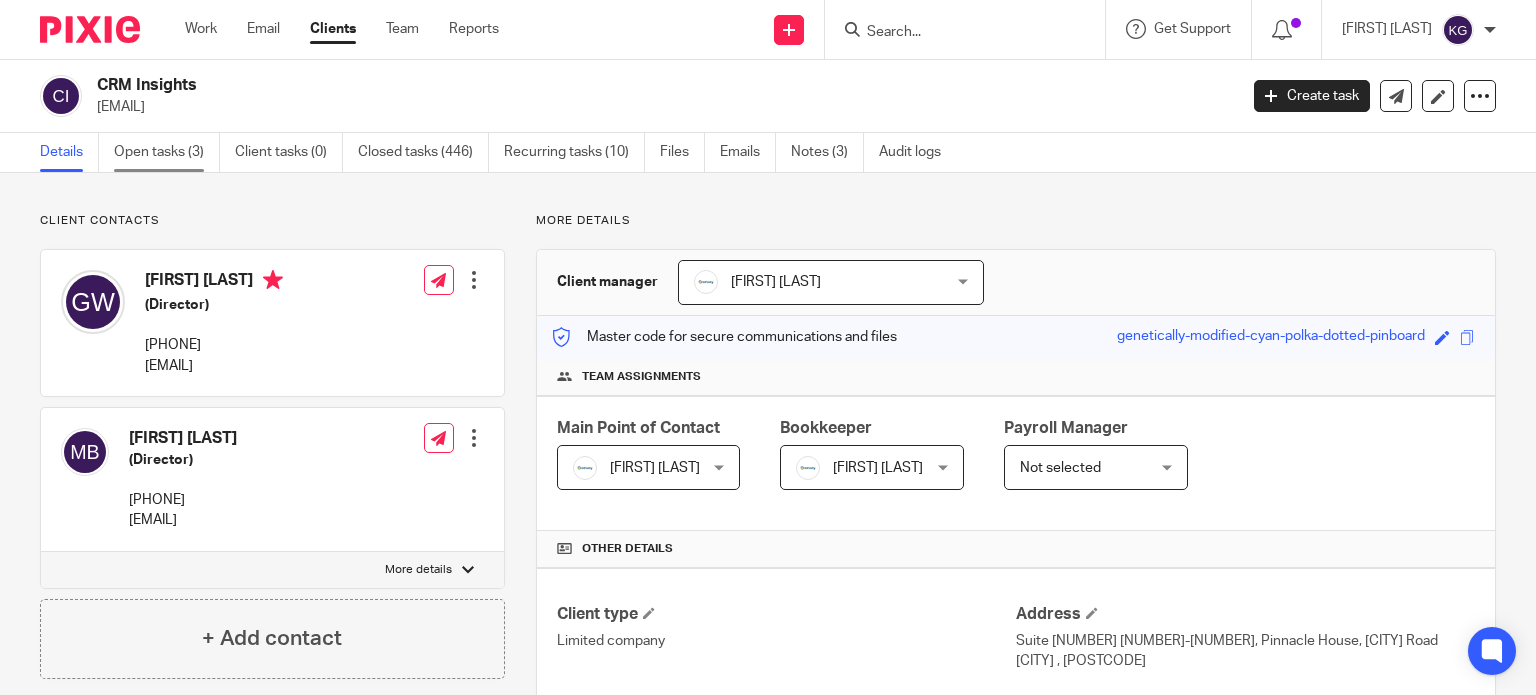 click on "Open tasks (3)" at bounding box center (167, 152) 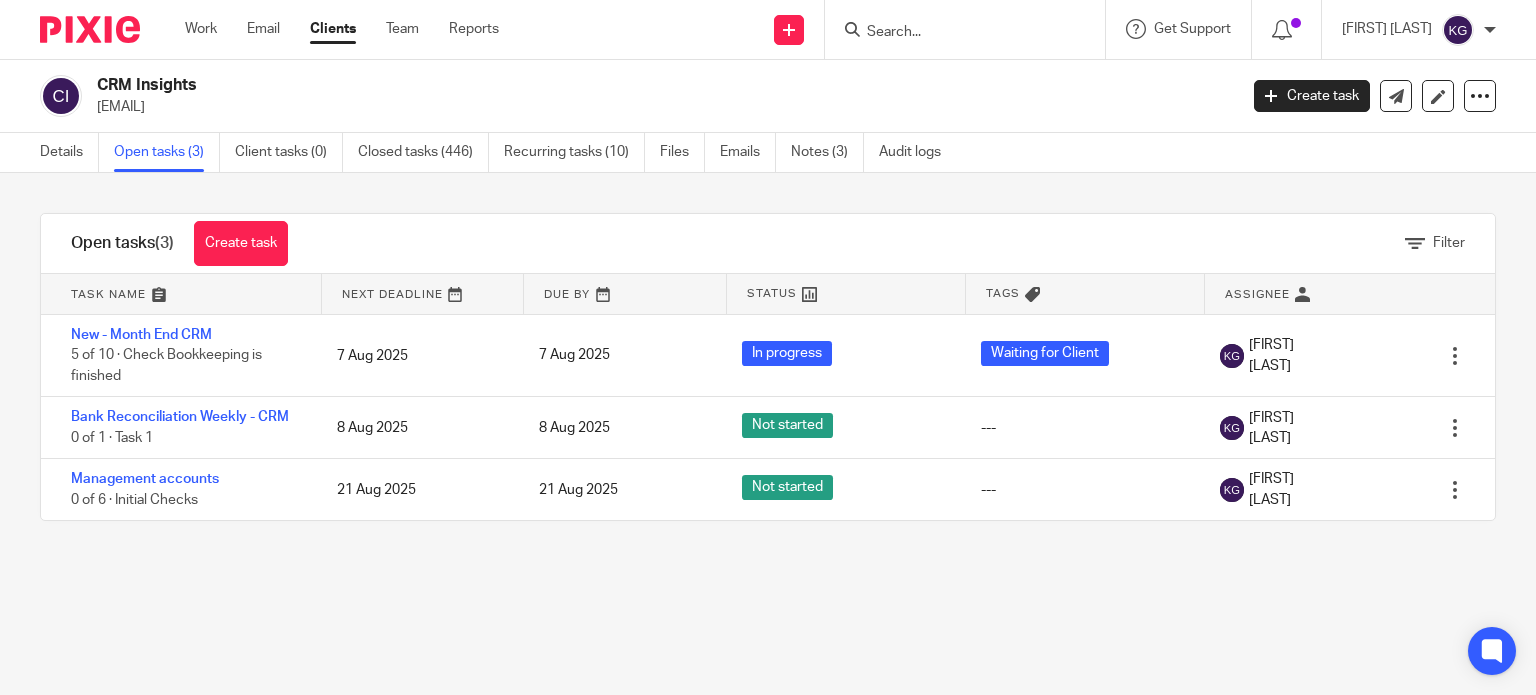 scroll, scrollTop: 0, scrollLeft: 0, axis: both 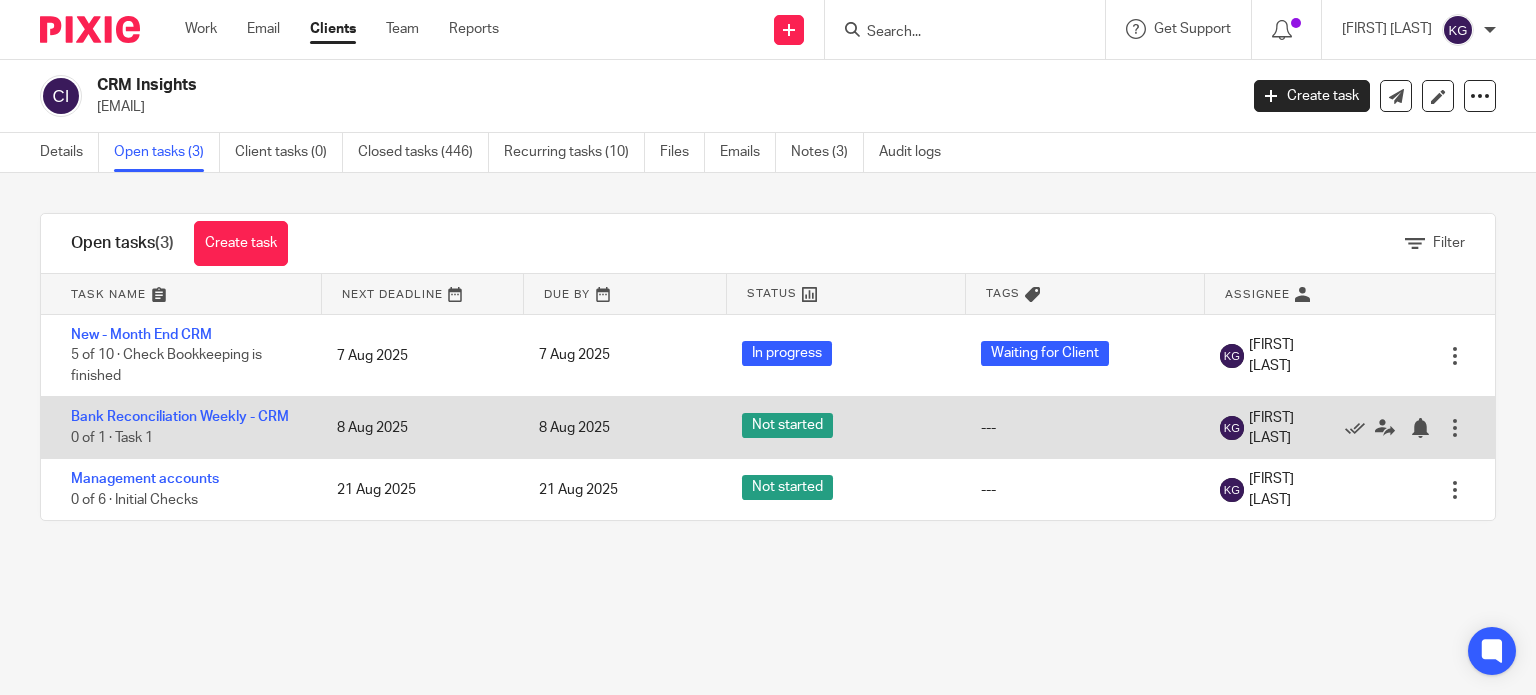 drag, startPoint x: 1330, startPoint y: 431, endPoint x: 1181, endPoint y: 432, distance: 149.00336 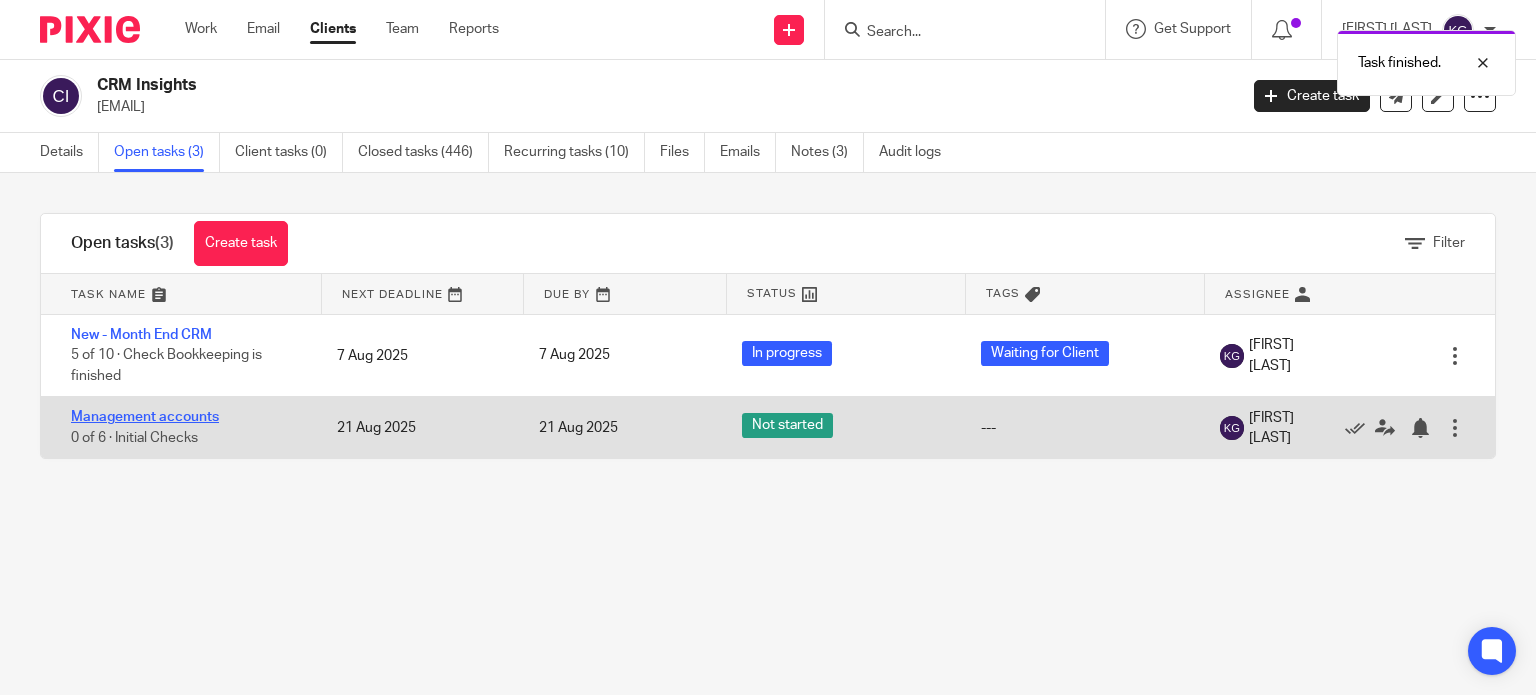 click on "Management accounts" at bounding box center (145, 417) 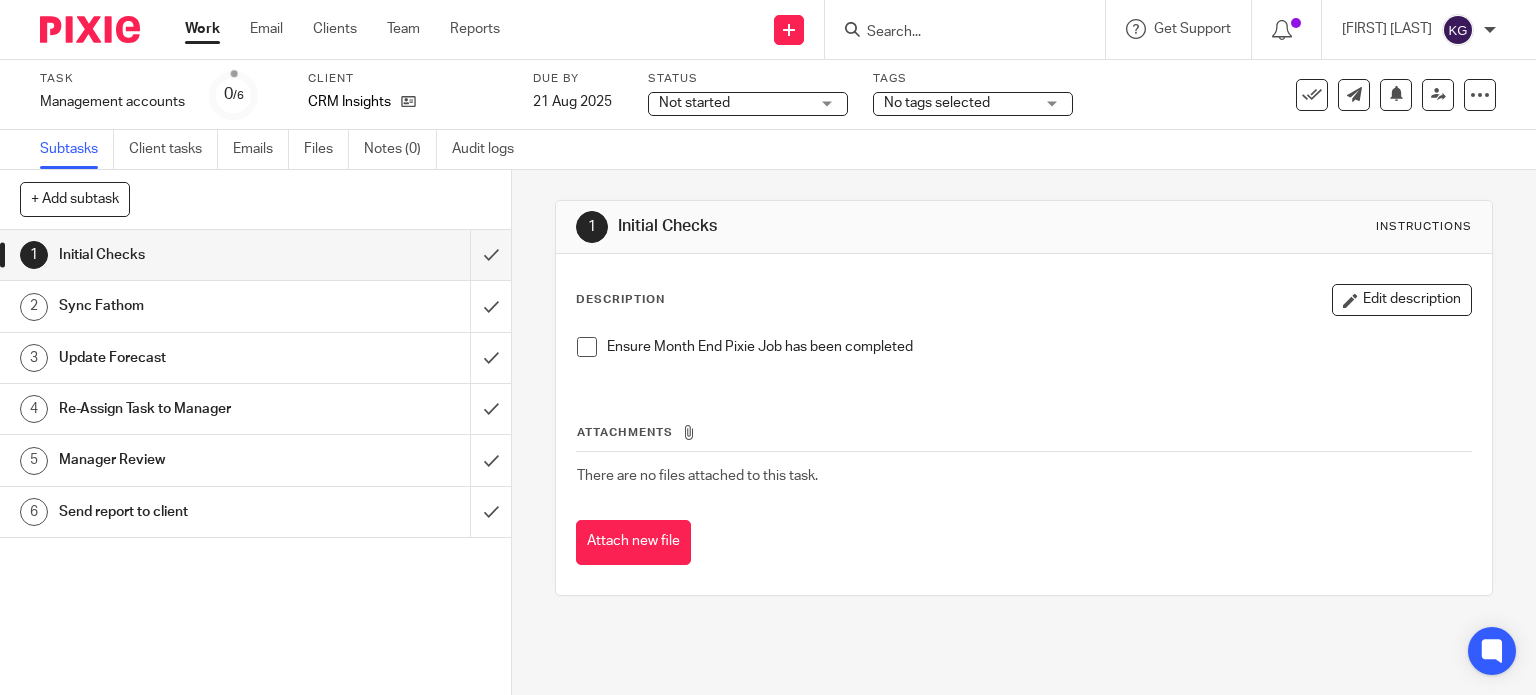 scroll, scrollTop: 0, scrollLeft: 0, axis: both 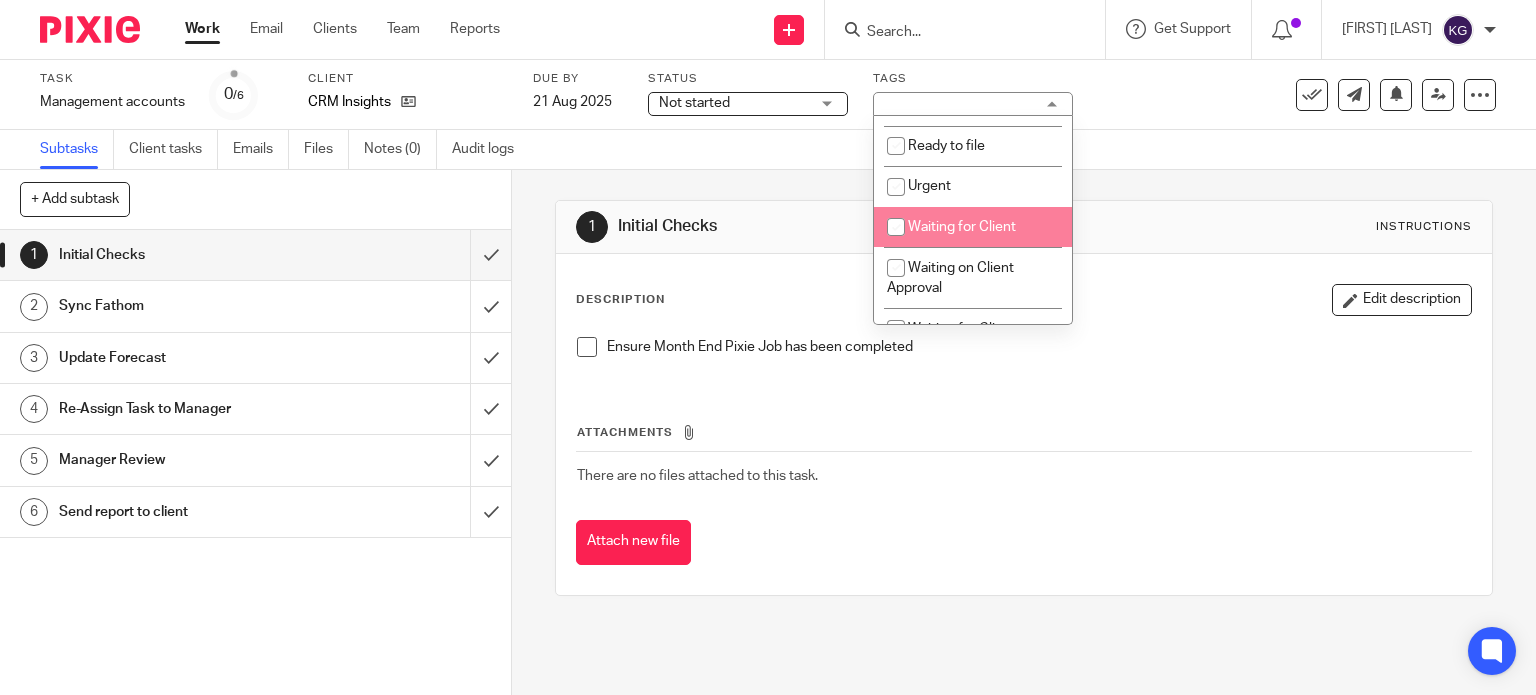 click on "Waiting for Client" at bounding box center [962, 227] 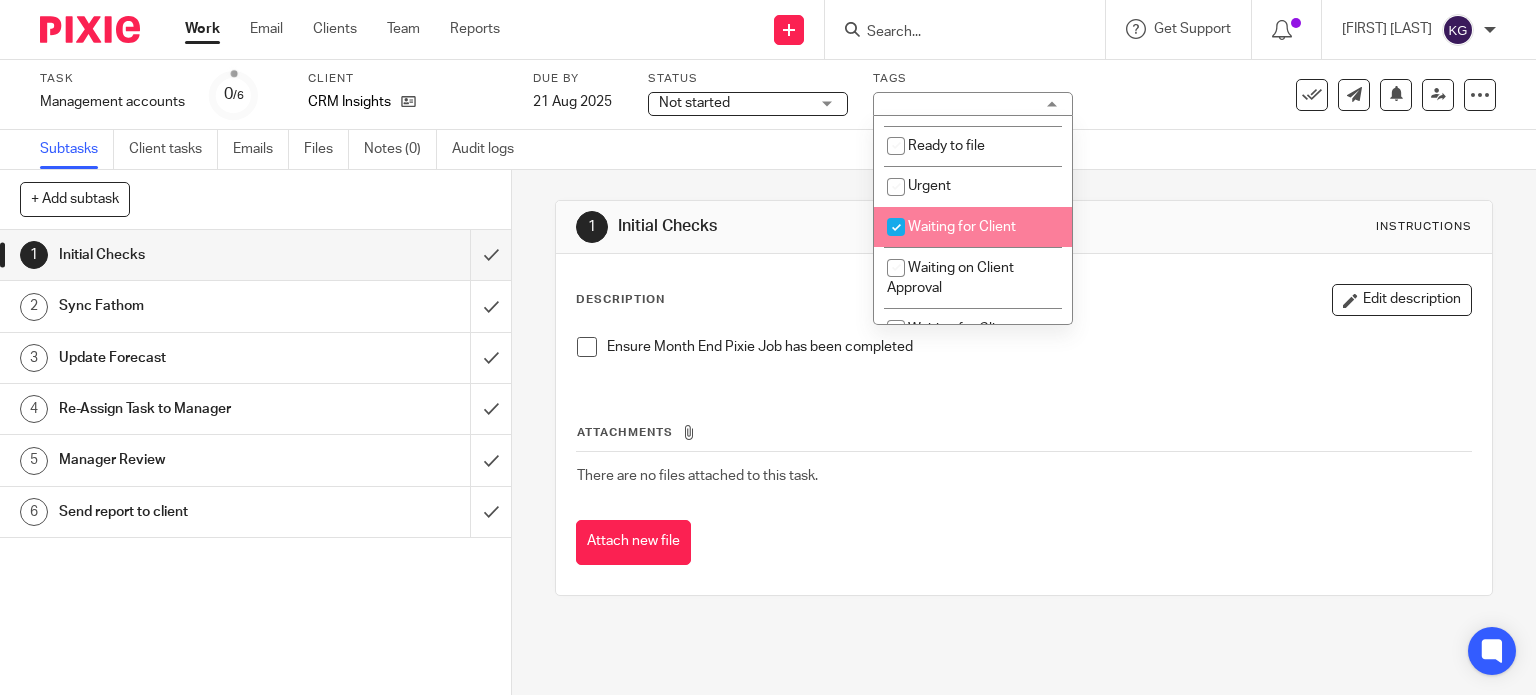 checkbox on "true" 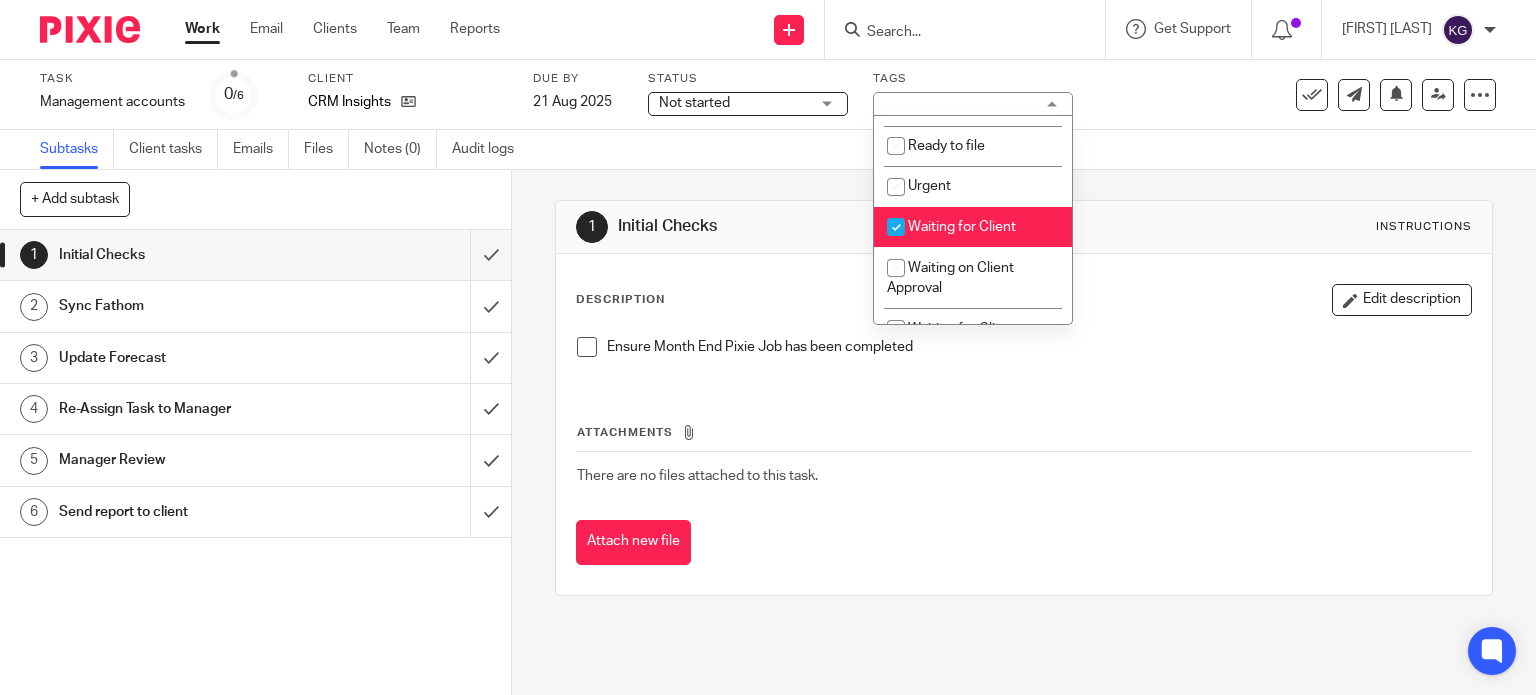 click on "1
Initial Checks
Instructions" at bounding box center (1024, 227) 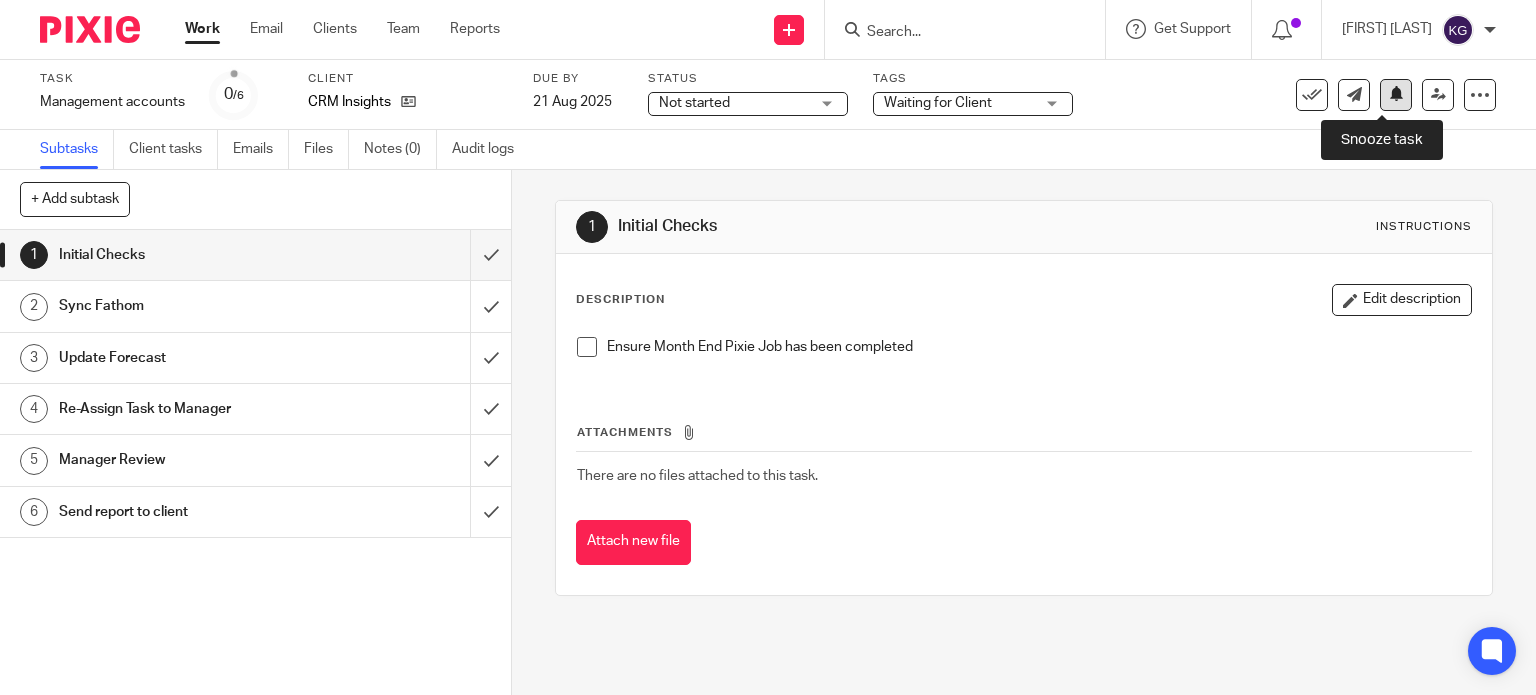click at bounding box center [1396, 95] 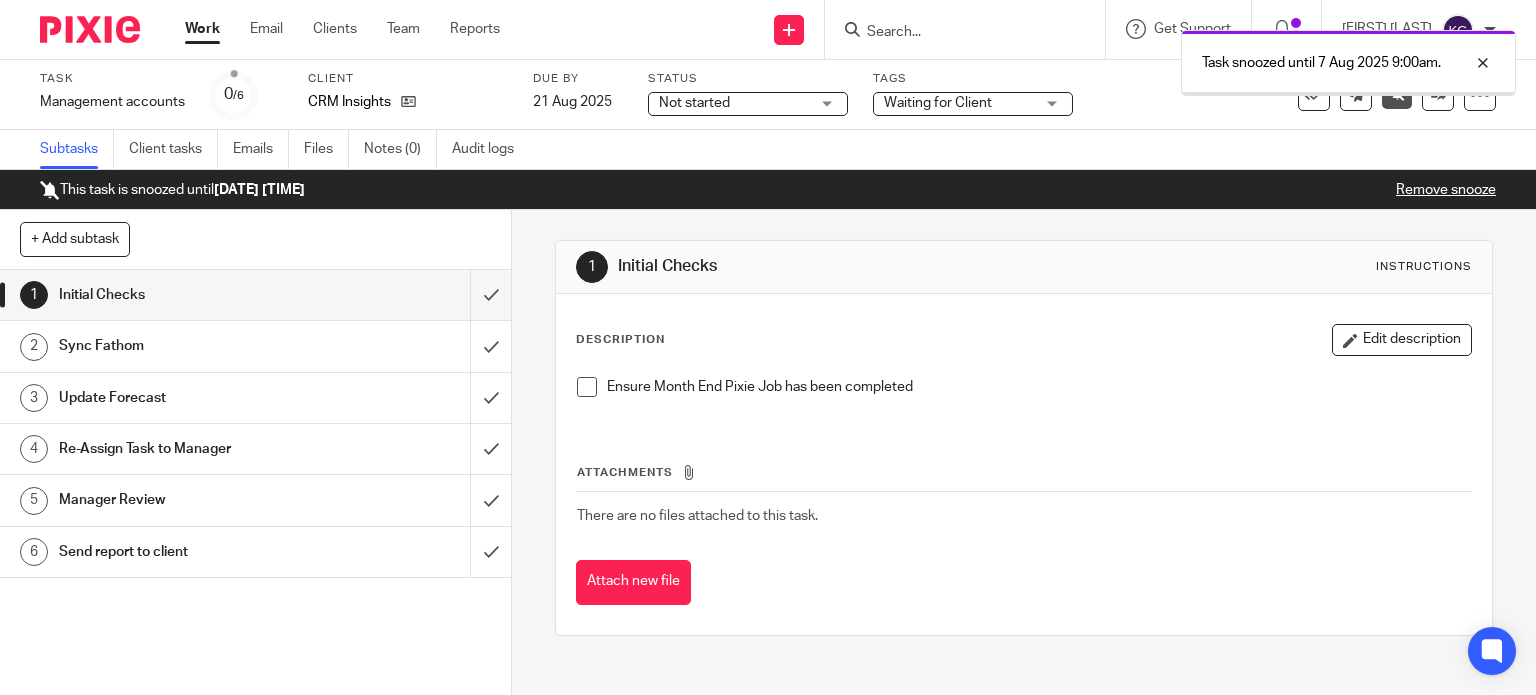 scroll, scrollTop: 0, scrollLeft: 0, axis: both 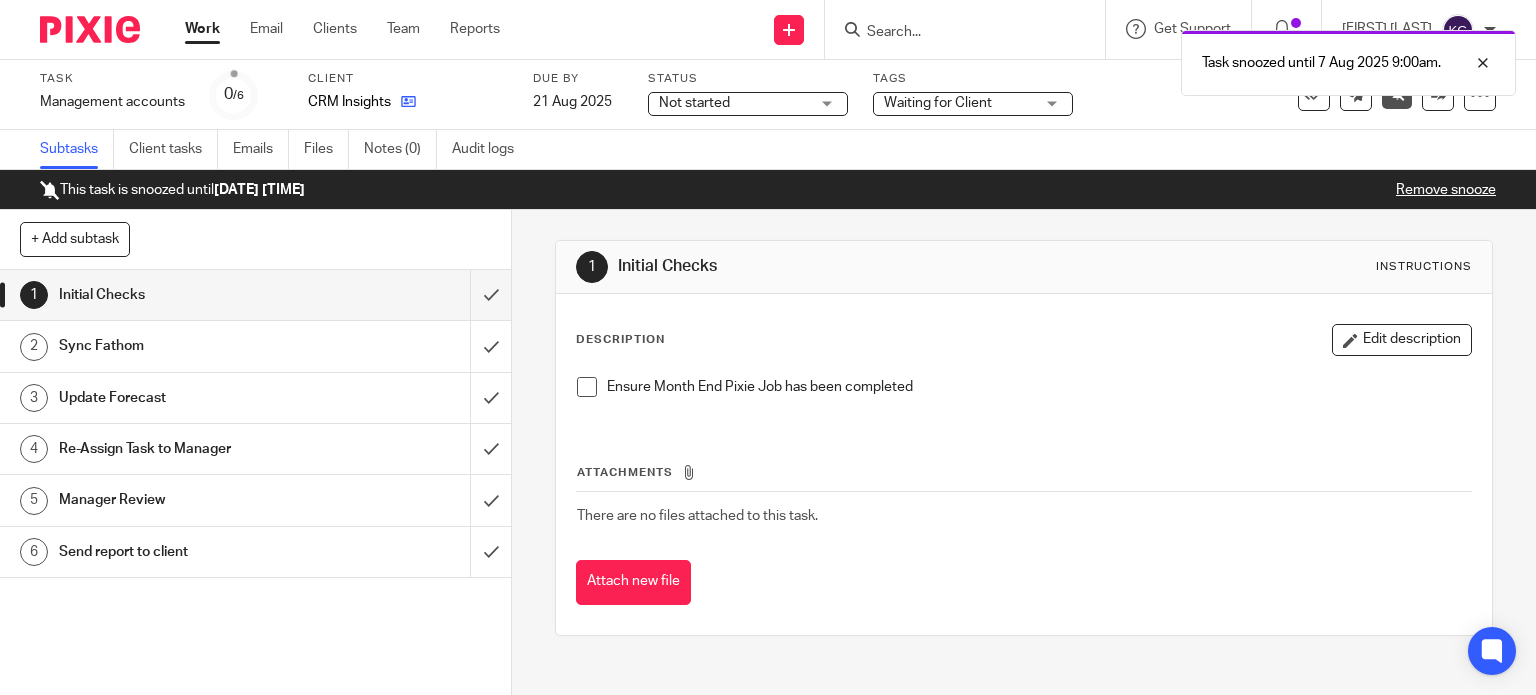 click at bounding box center [403, 102] 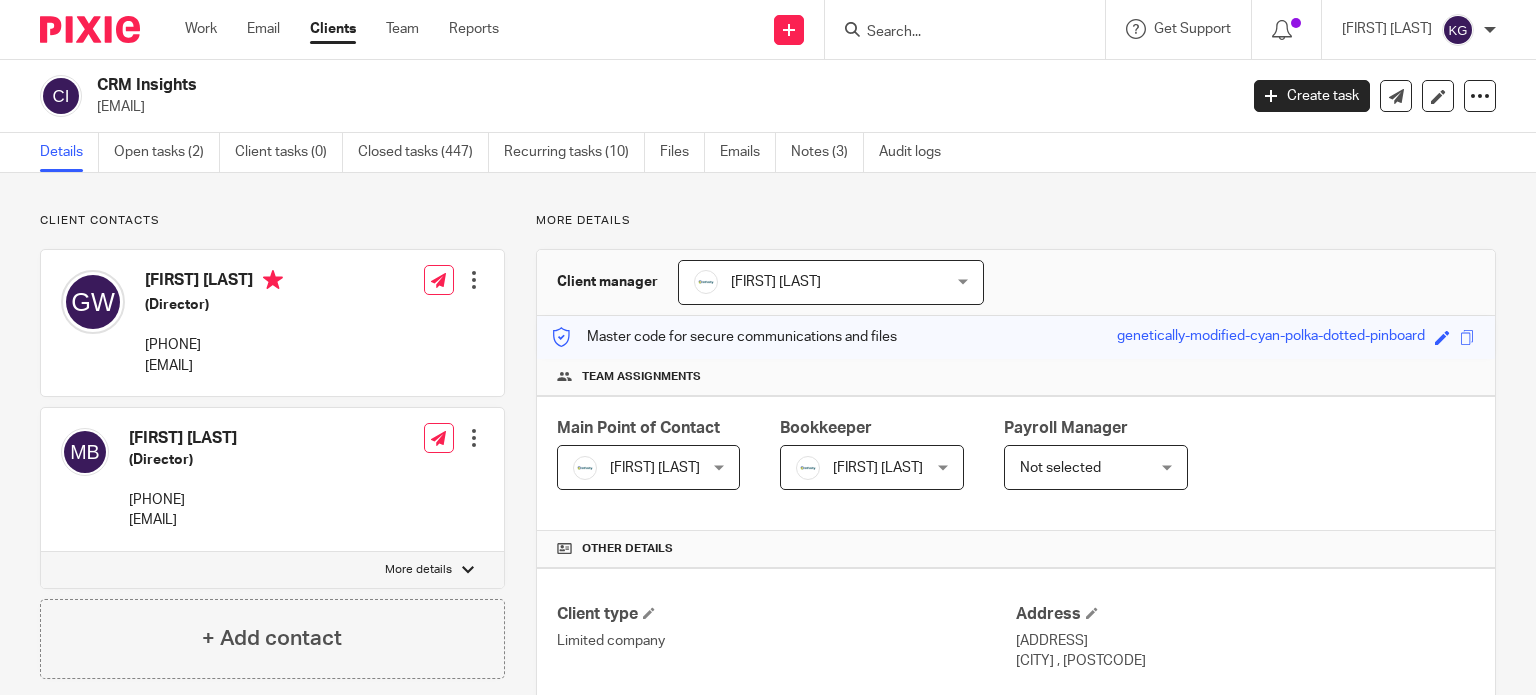 scroll, scrollTop: 0, scrollLeft: 0, axis: both 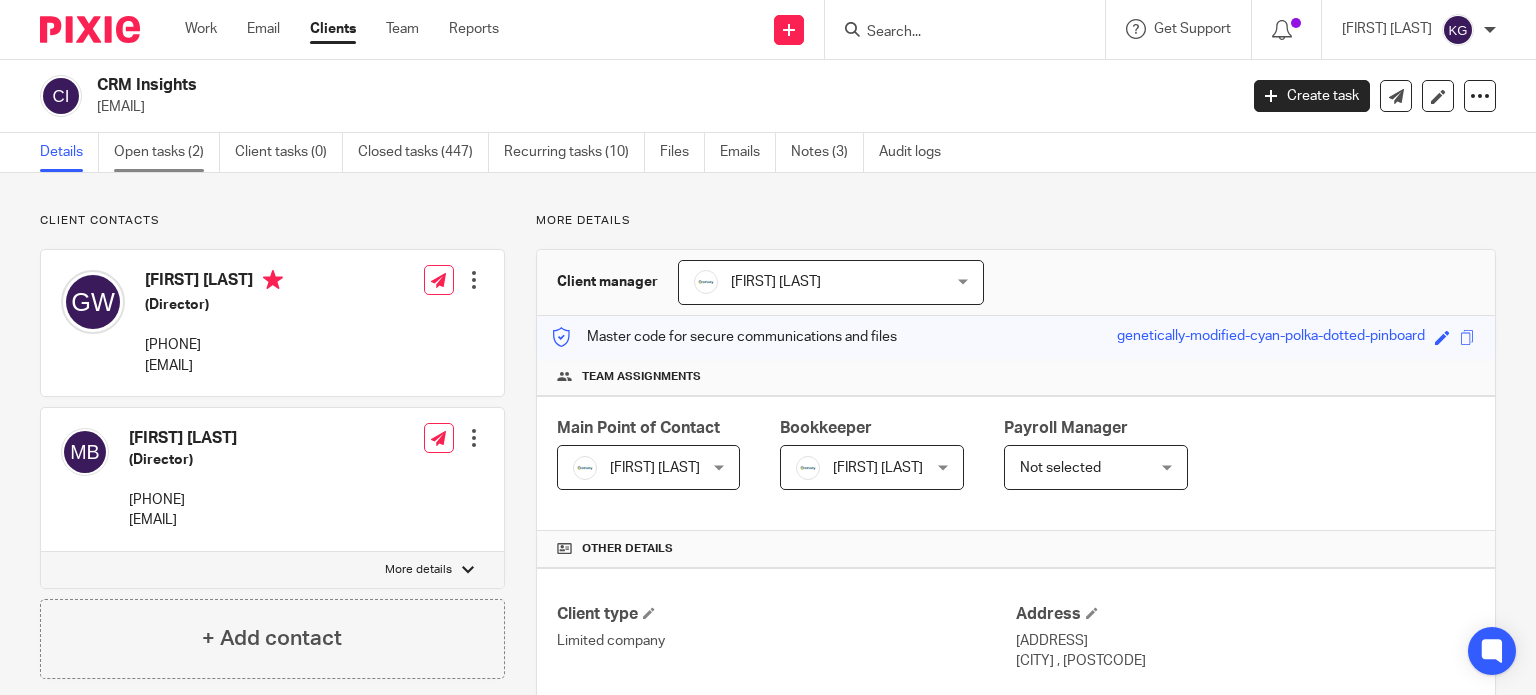 click on "Open tasks (2)" at bounding box center [167, 152] 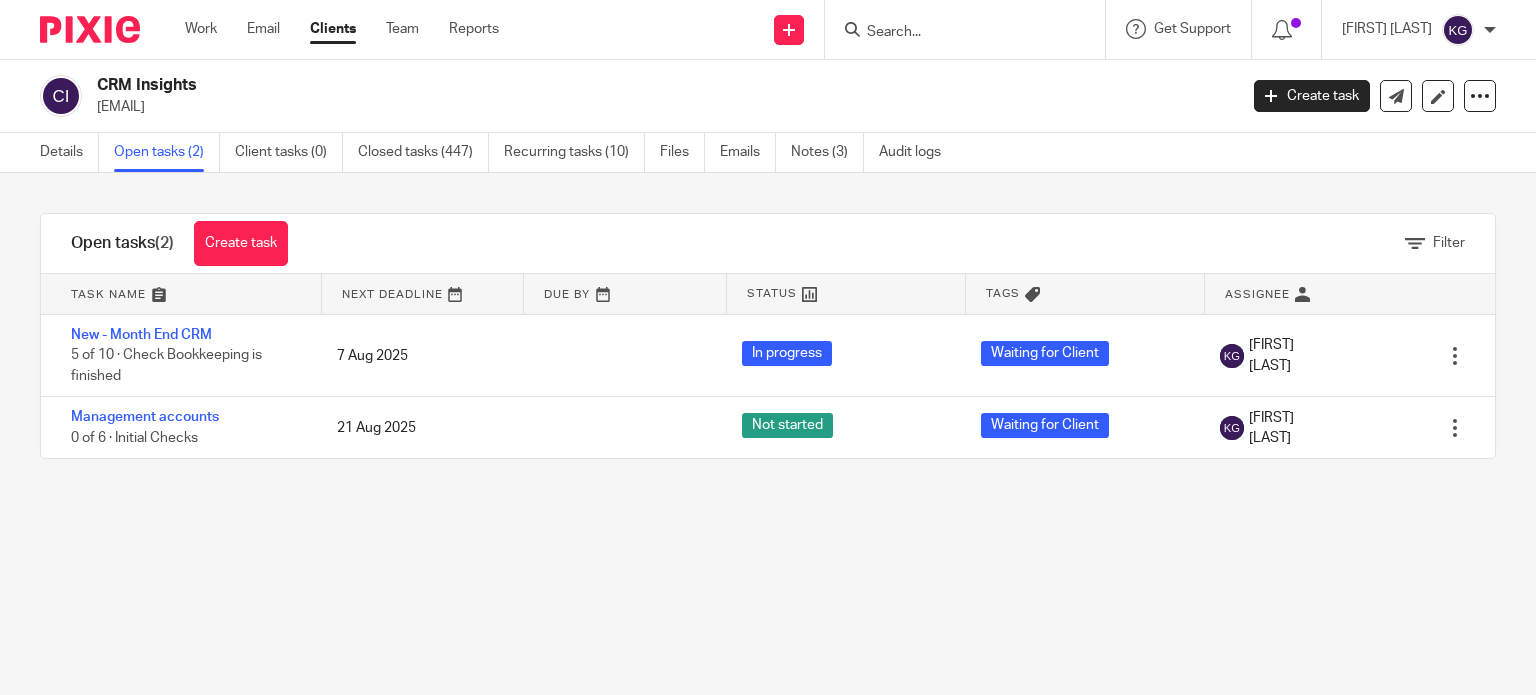 scroll, scrollTop: 0, scrollLeft: 0, axis: both 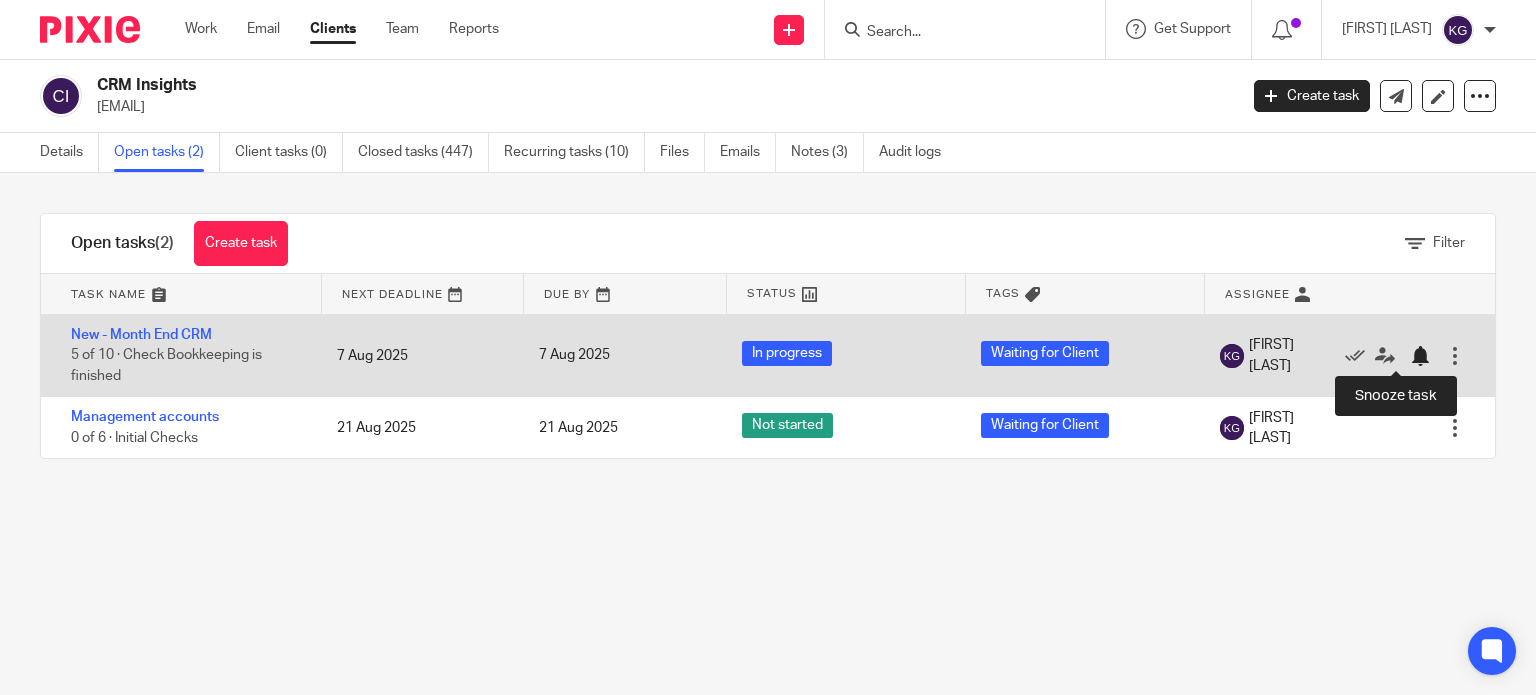 click at bounding box center (1420, 356) 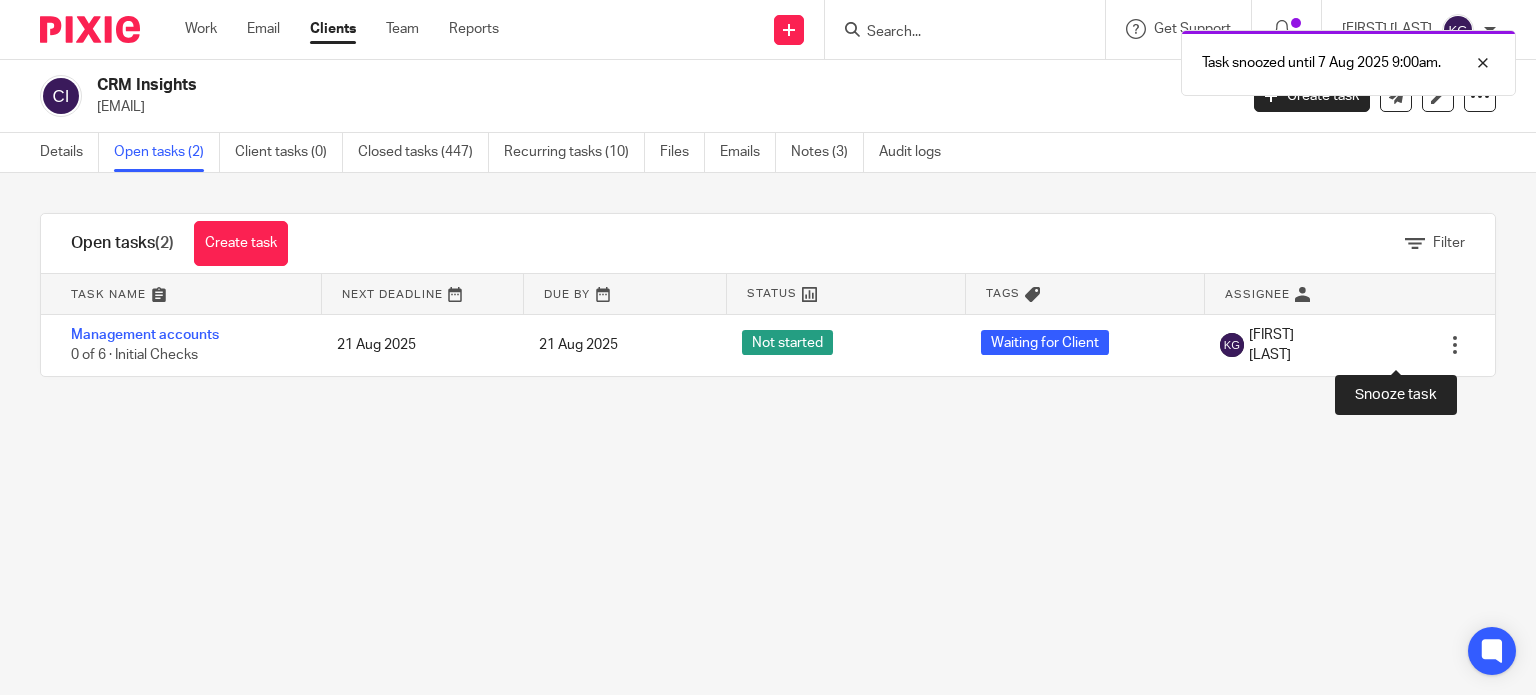 click at bounding box center (1420, 346) 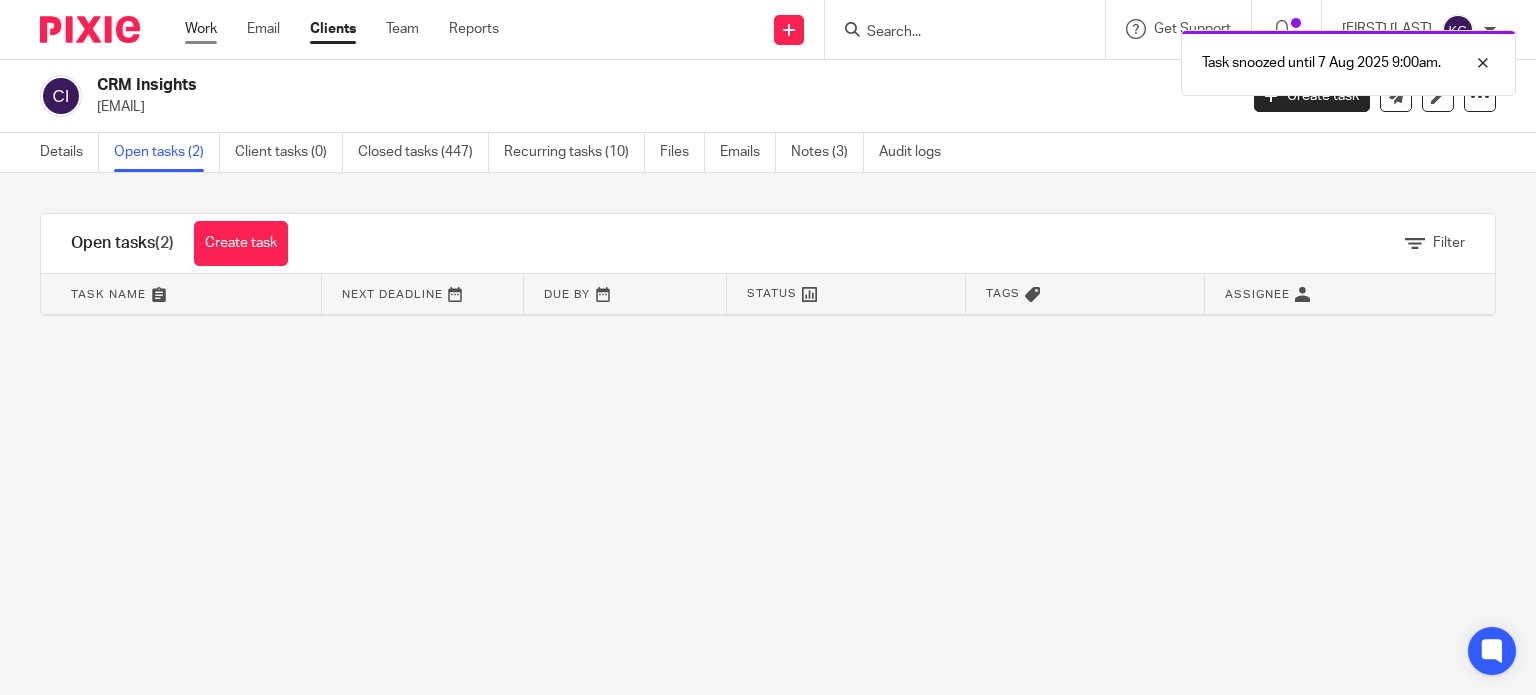 drag, startPoint x: 203, startPoint y: 23, endPoint x: 470, endPoint y: 66, distance: 270.44037 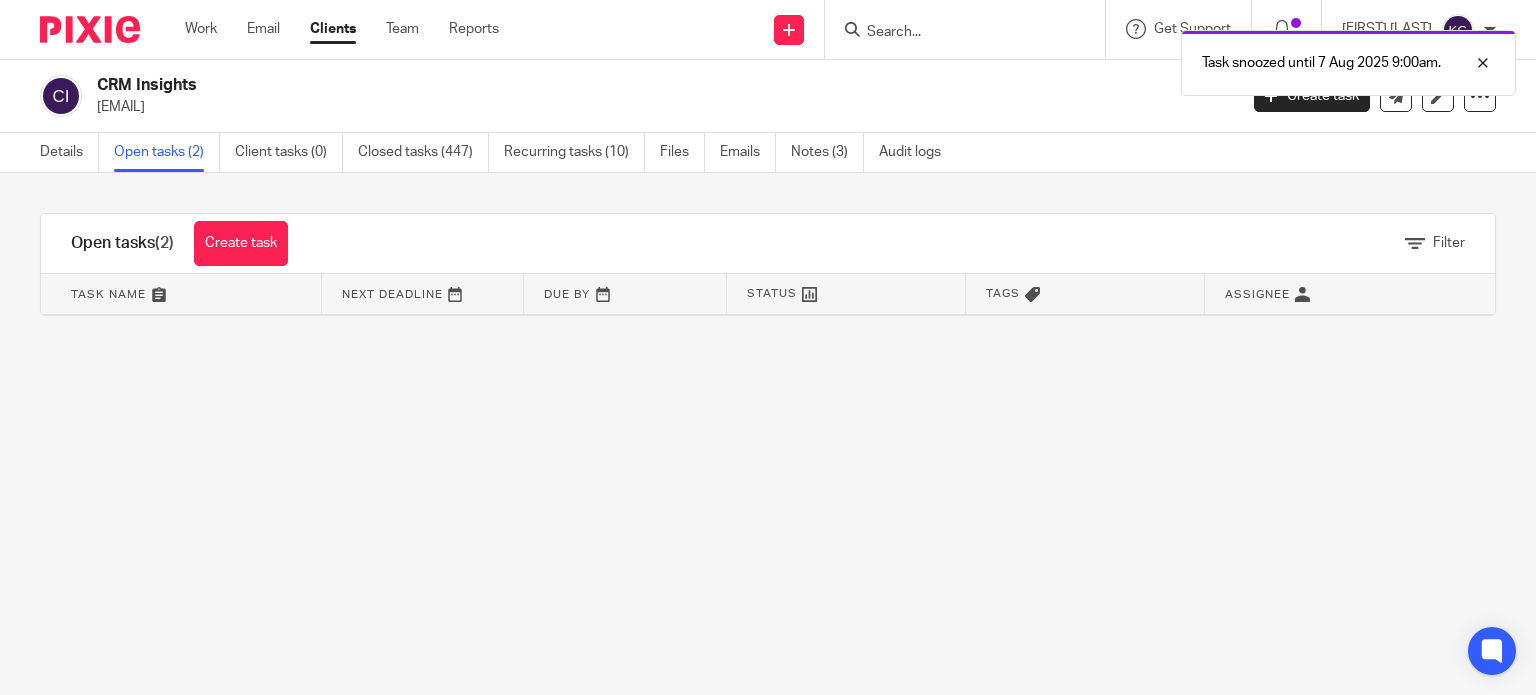 click on "Work" at bounding box center [201, 29] 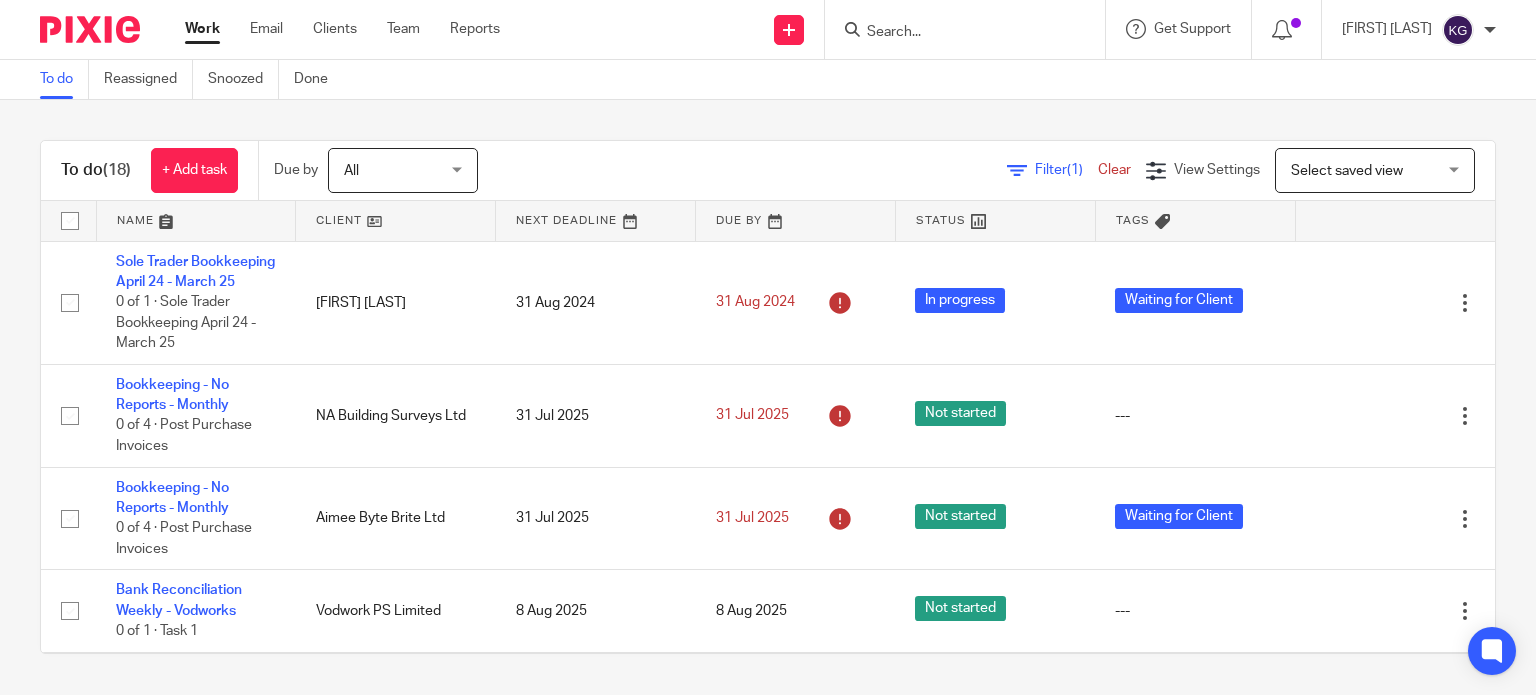 scroll, scrollTop: 0, scrollLeft: 0, axis: both 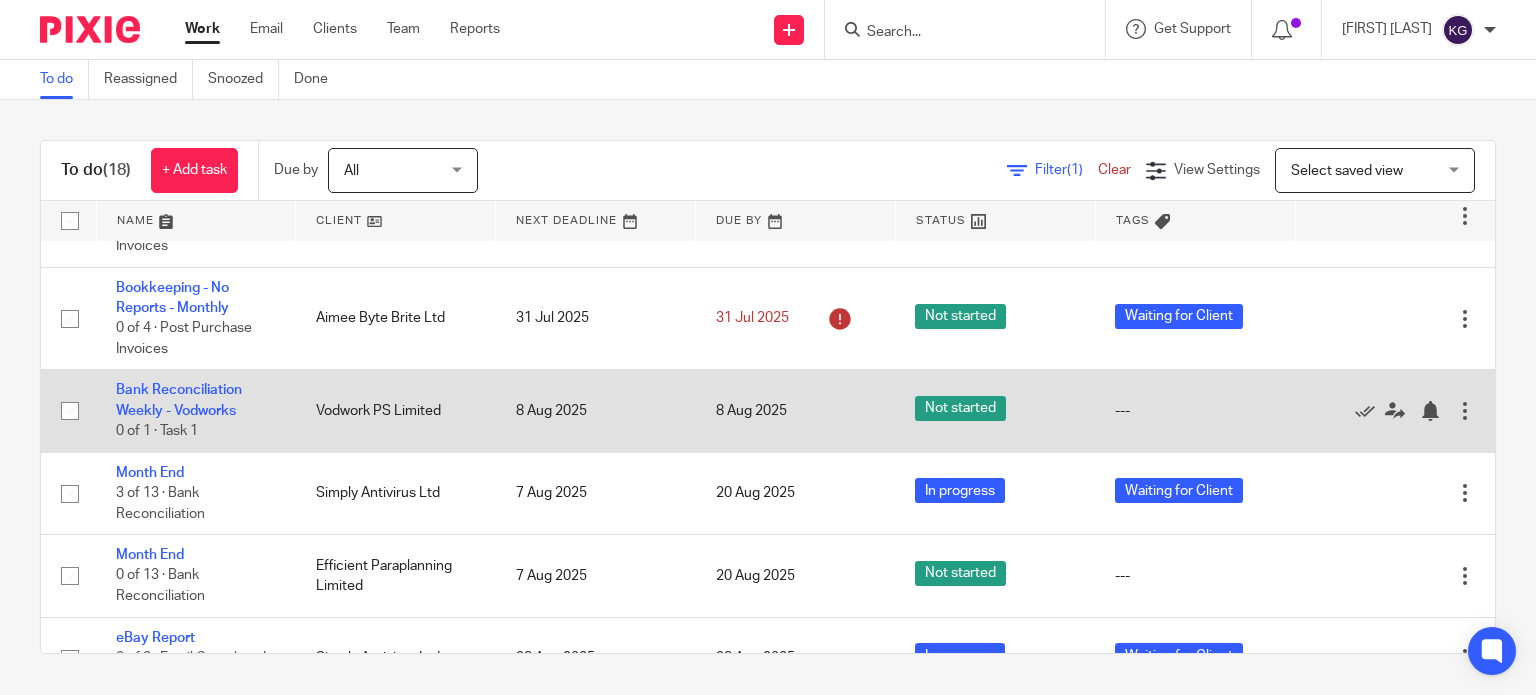 click on "Bank Reconciliation  Weekly  - Vodworks
0
of
1 ·
Task 1" at bounding box center [196, 411] 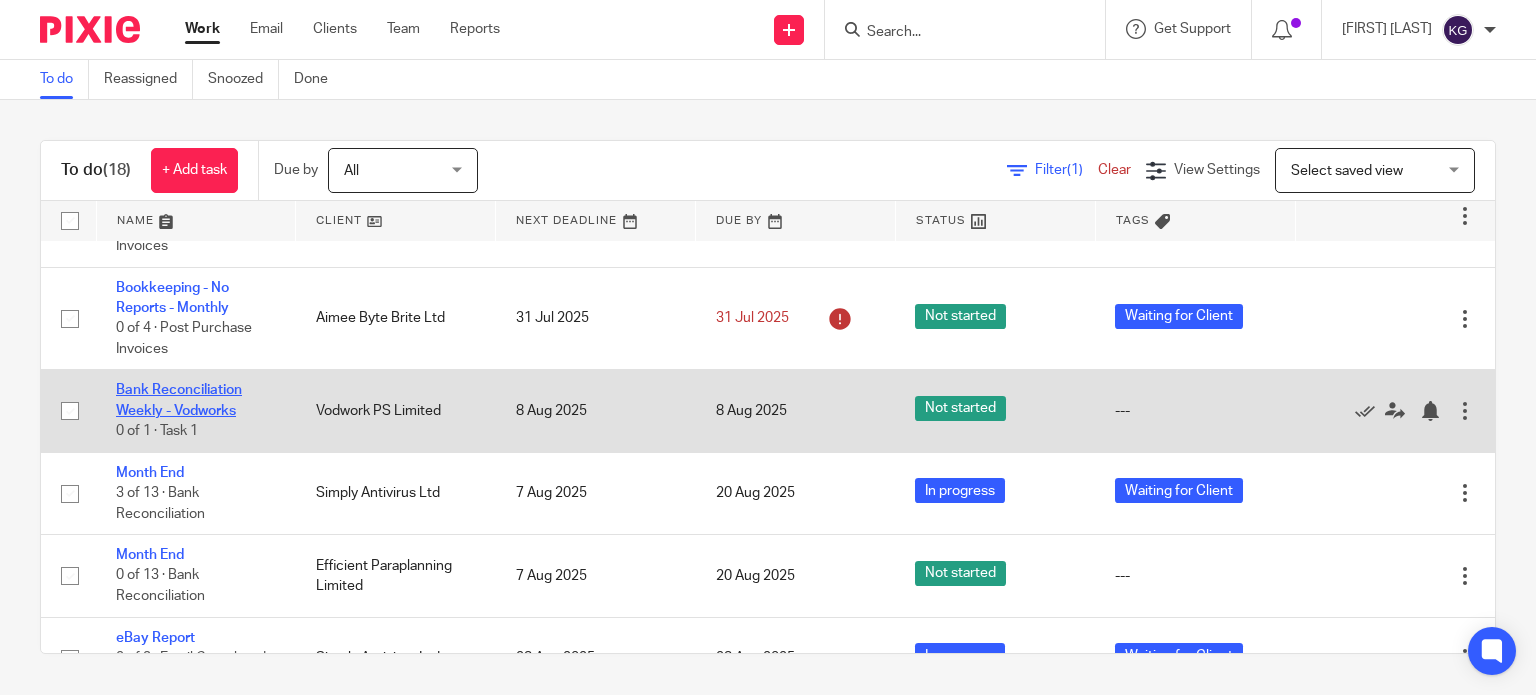 click on "Bank Reconciliation  Weekly  - Vodworks" at bounding box center (179, 400) 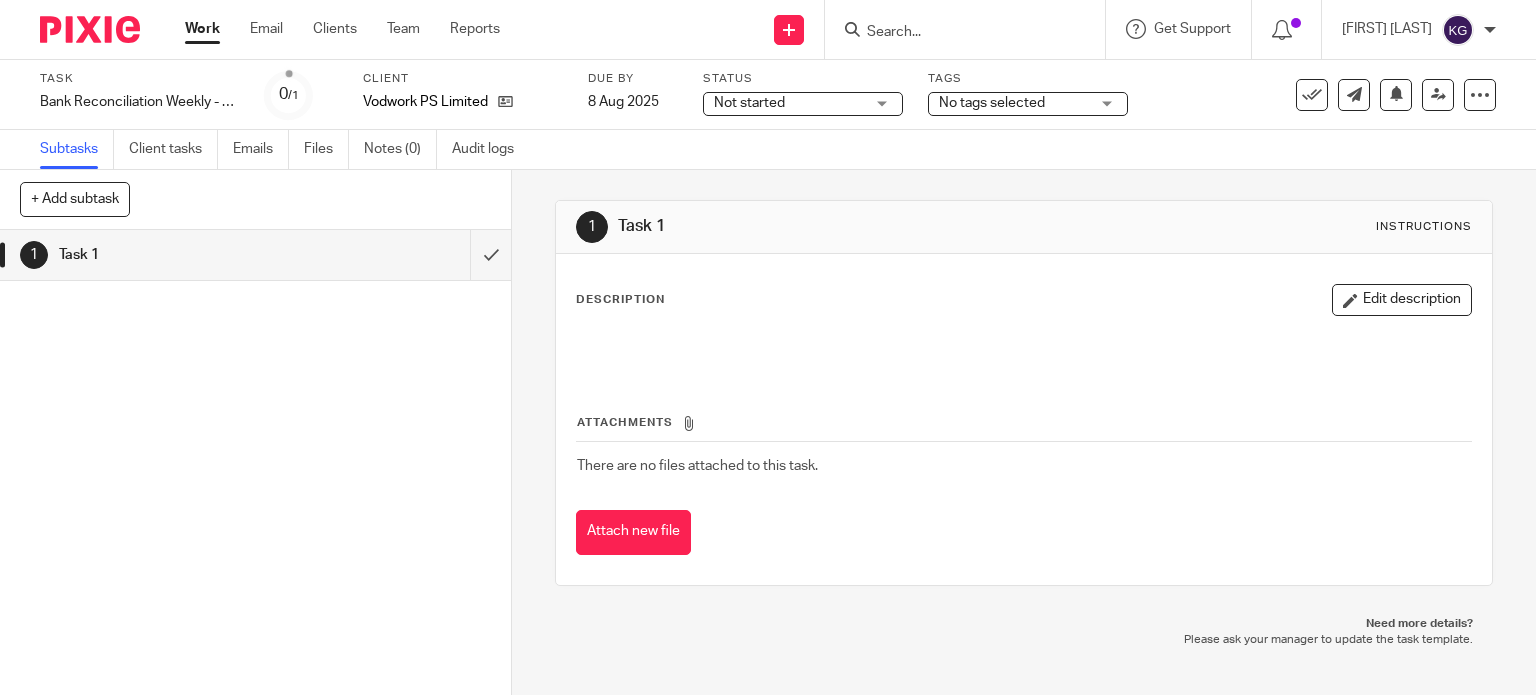 scroll, scrollTop: 0, scrollLeft: 0, axis: both 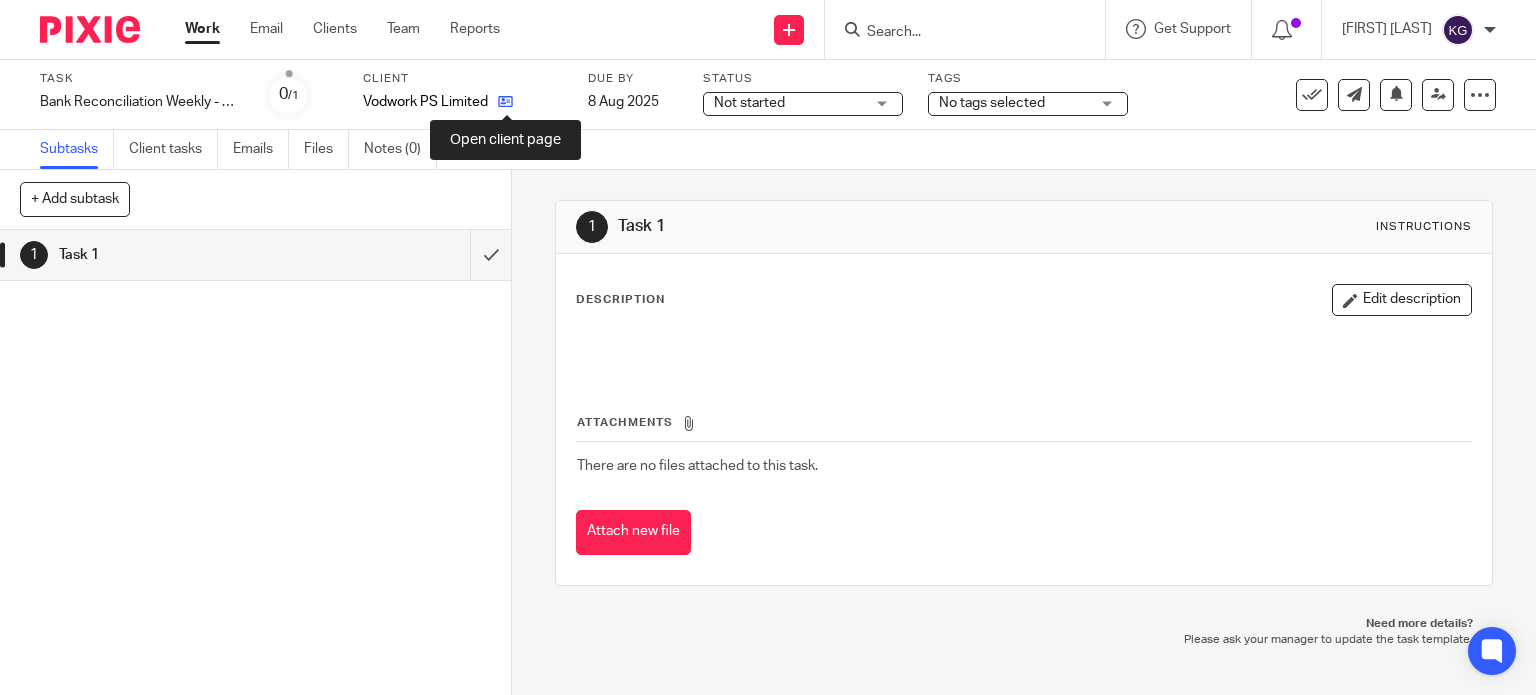 click at bounding box center (505, 101) 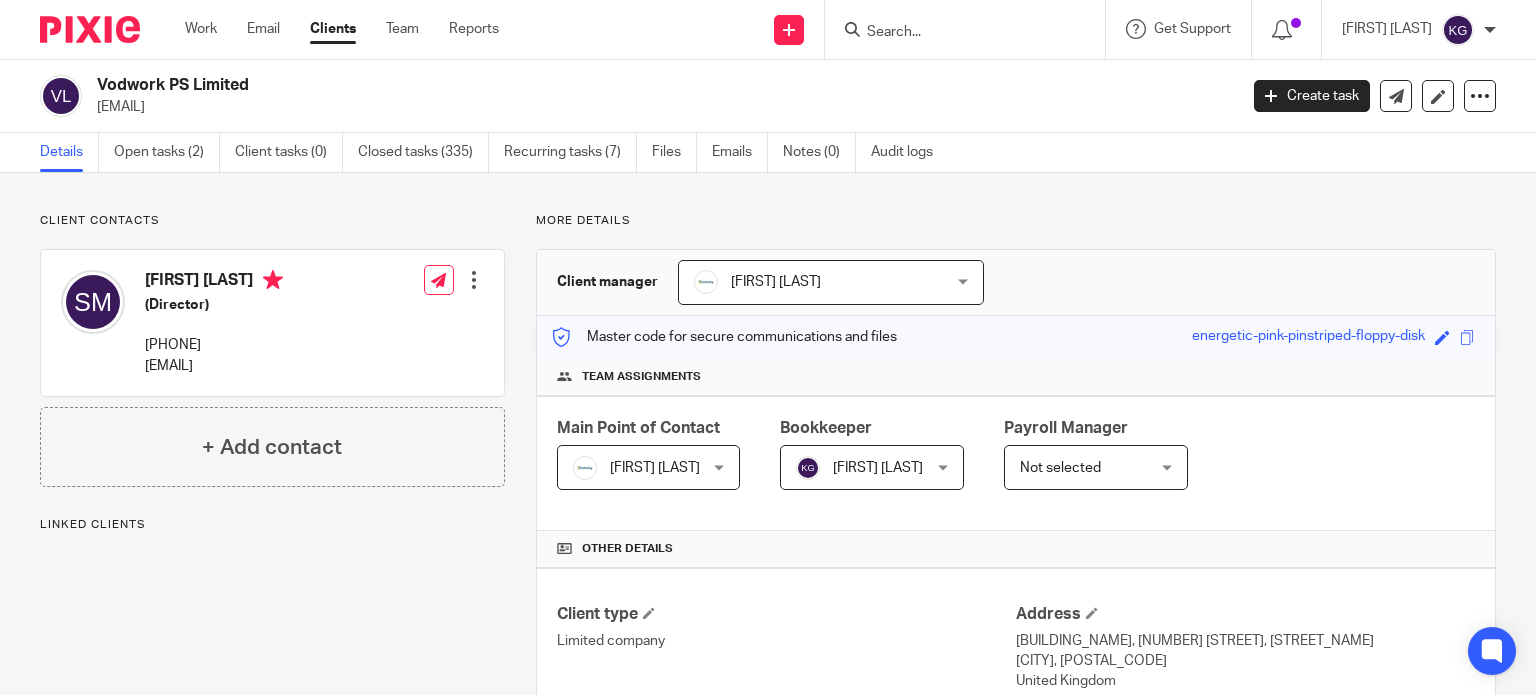 scroll, scrollTop: 0, scrollLeft: 0, axis: both 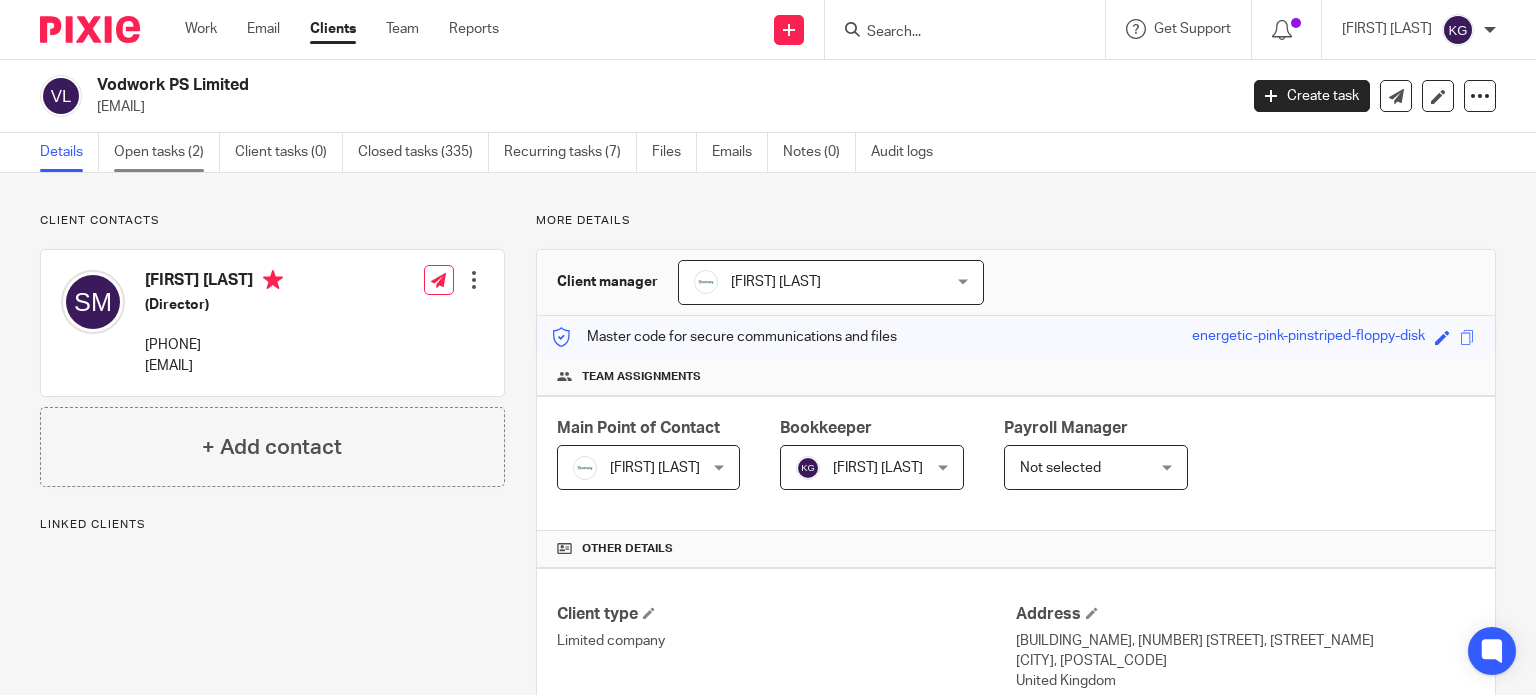 click on "Open tasks (2)" at bounding box center (167, 152) 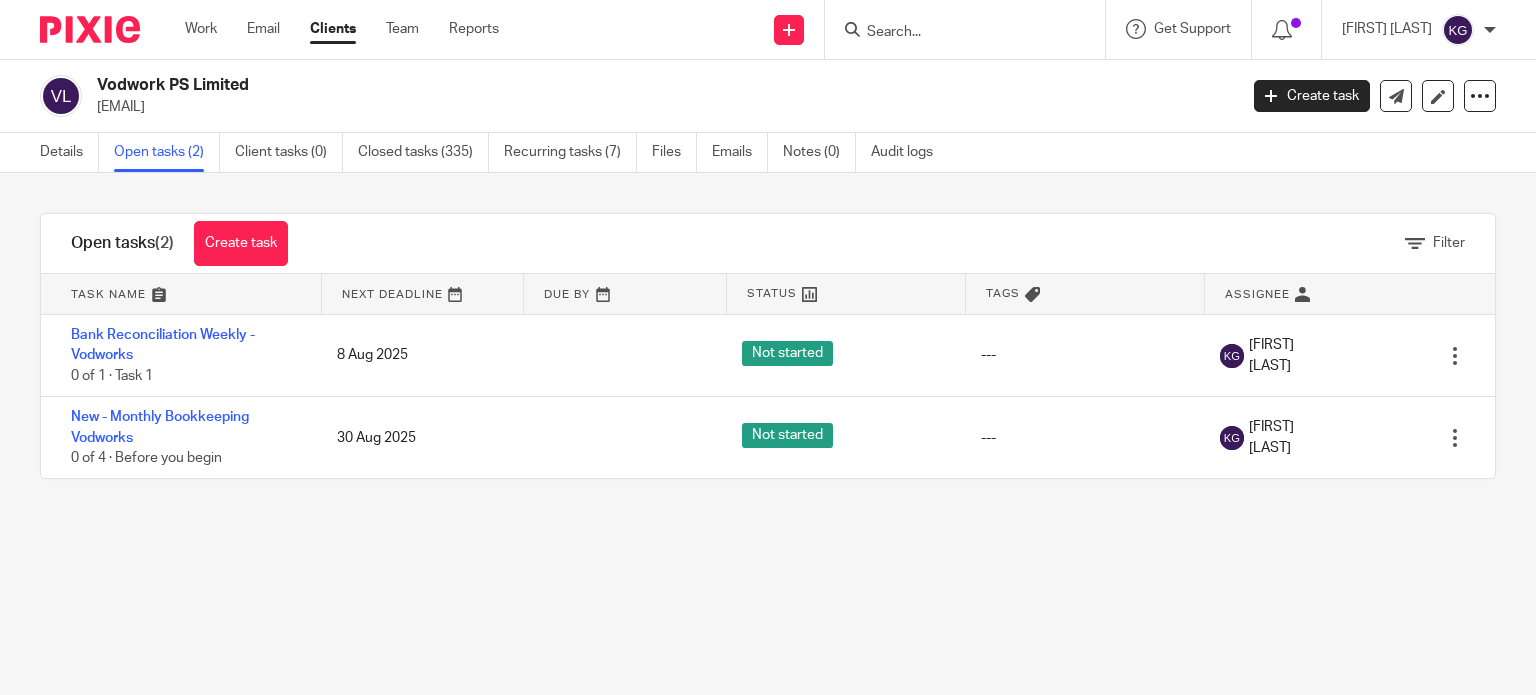 scroll, scrollTop: 0, scrollLeft: 0, axis: both 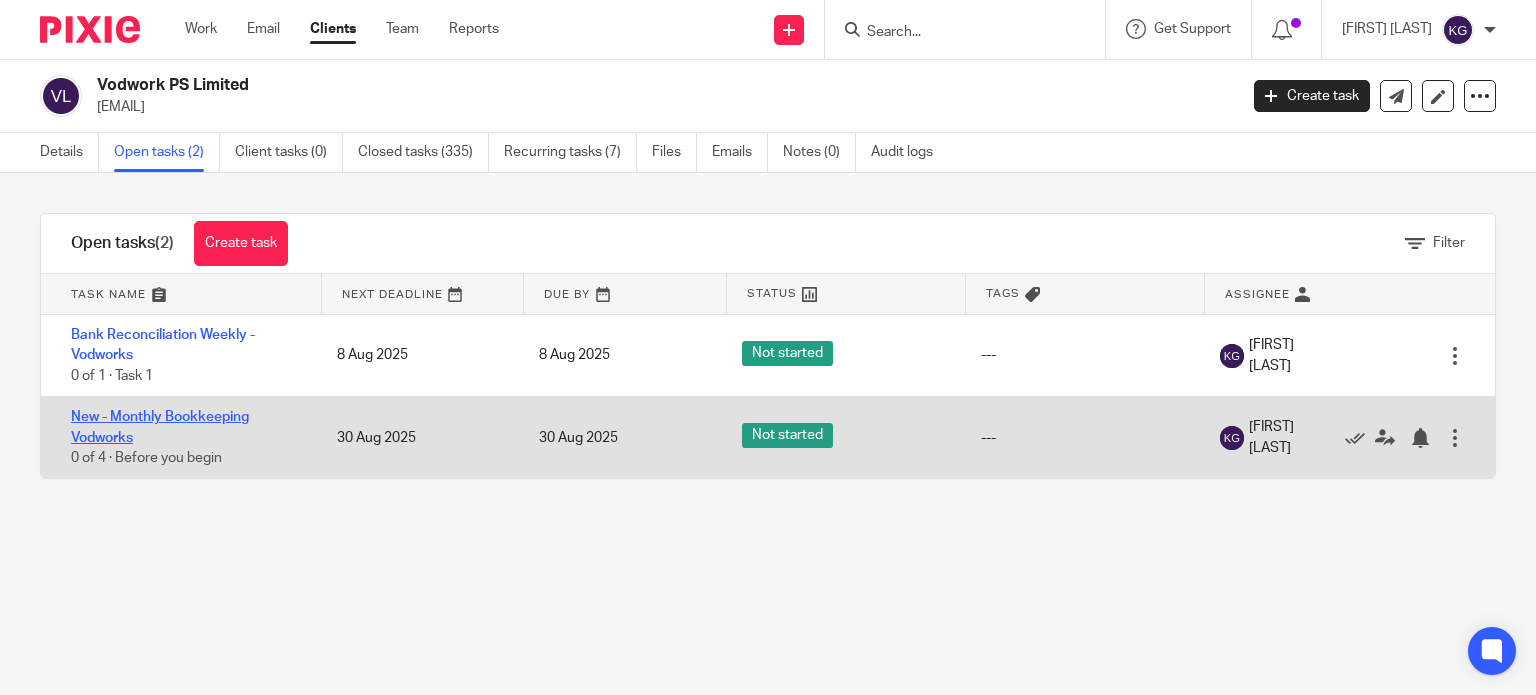 click on "New - Monthly Bookkeeping Vodworks" at bounding box center (160, 427) 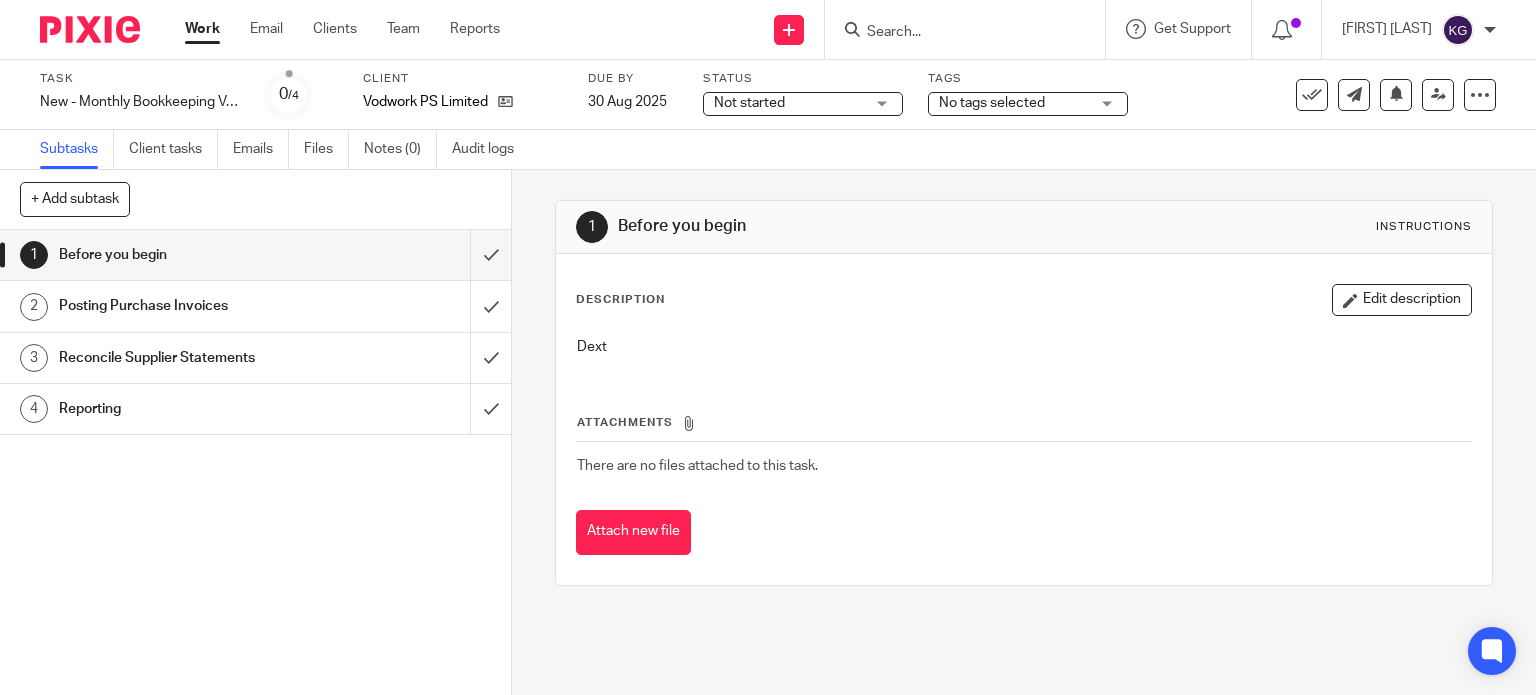 scroll, scrollTop: 0, scrollLeft: 0, axis: both 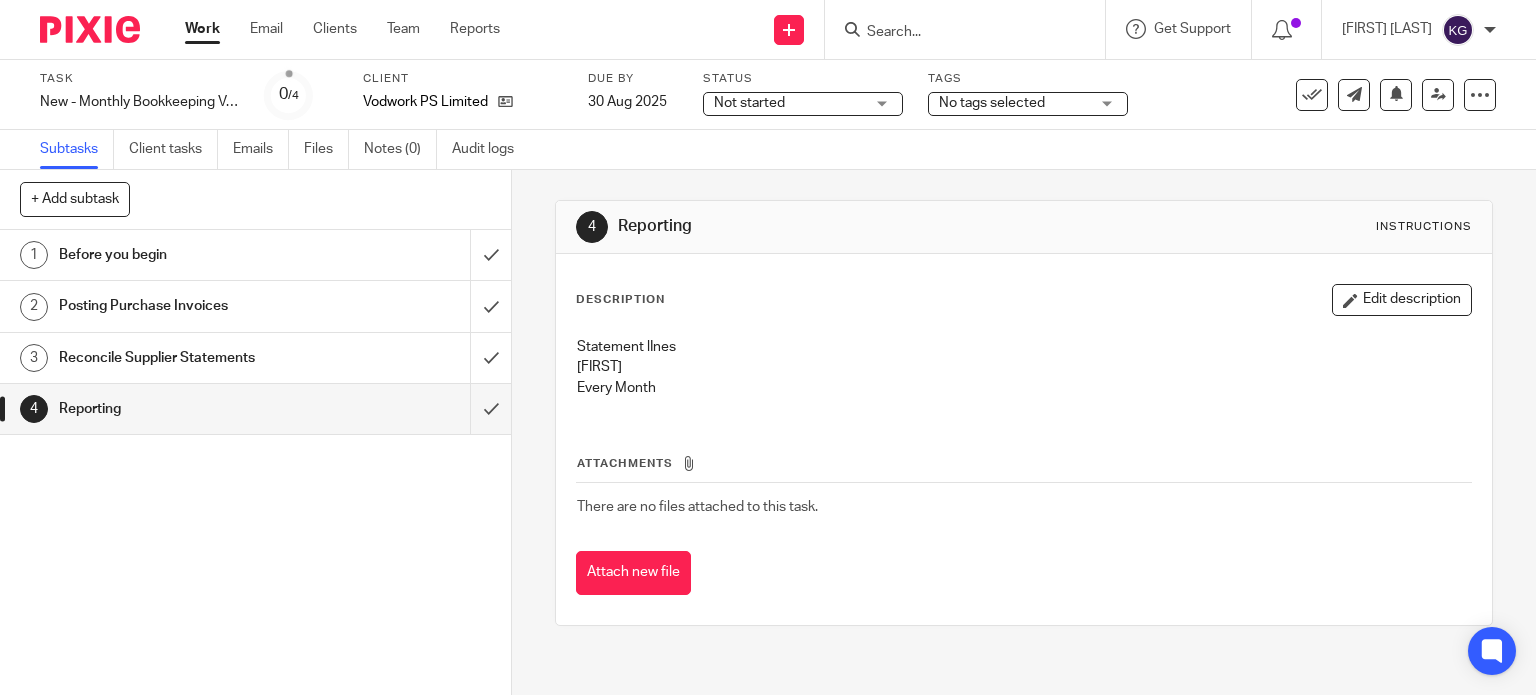 click on "Before you begin" at bounding box center (254, 255) 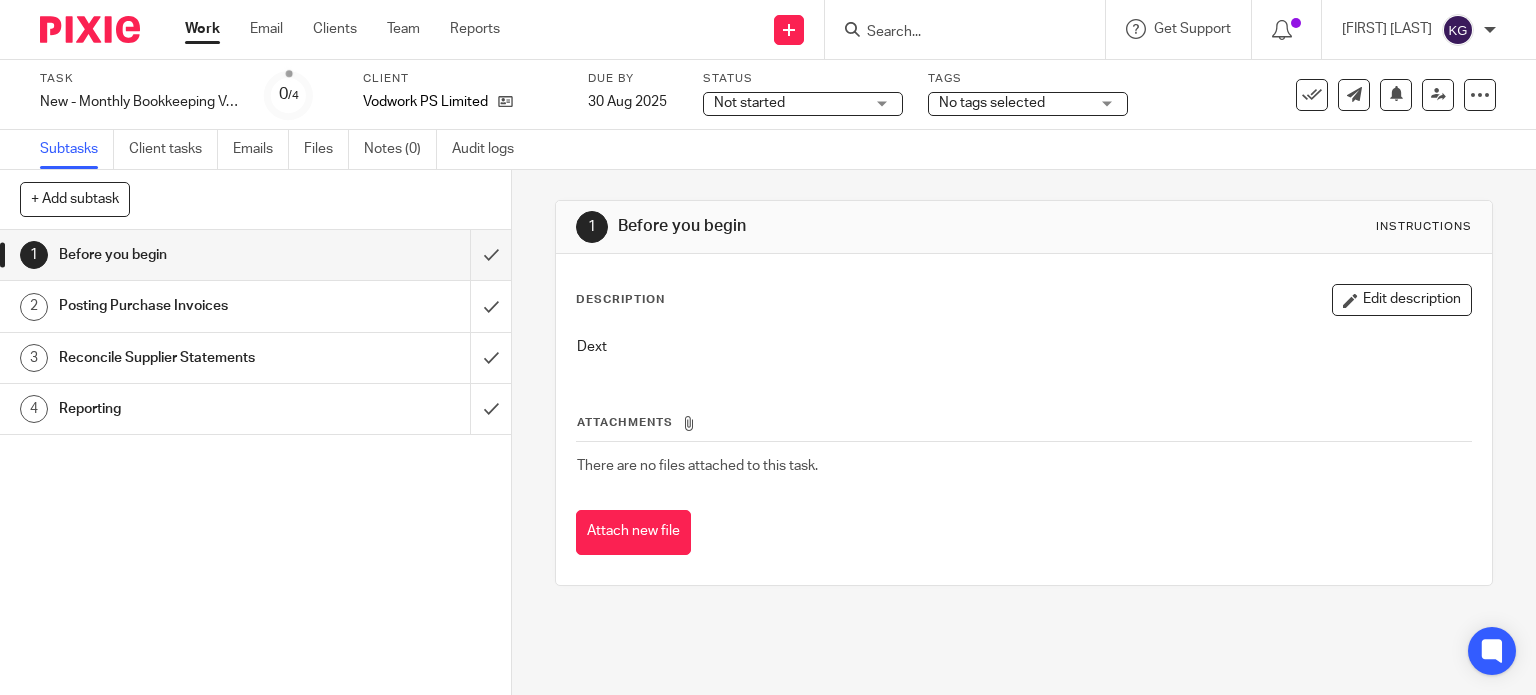 scroll, scrollTop: 0, scrollLeft: 0, axis: both 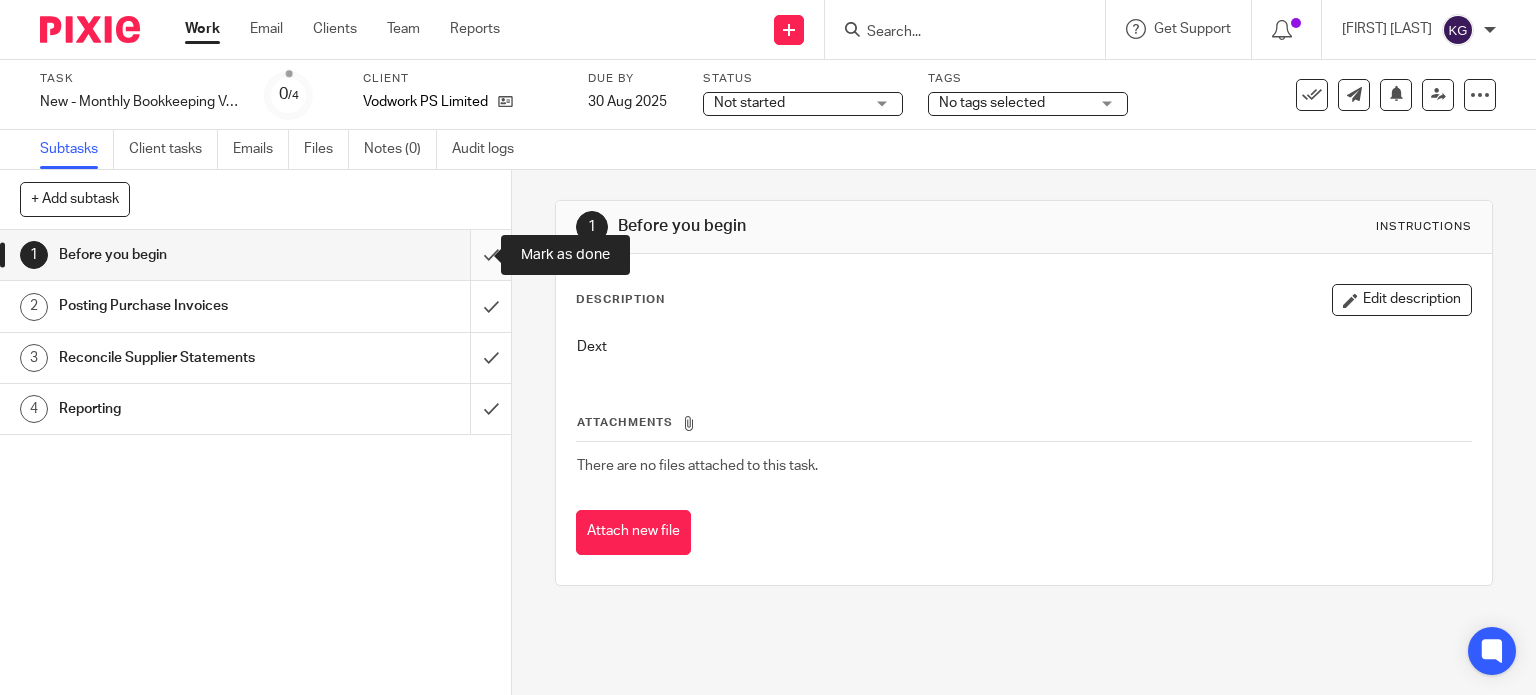 click at bounding box center [255, 255] 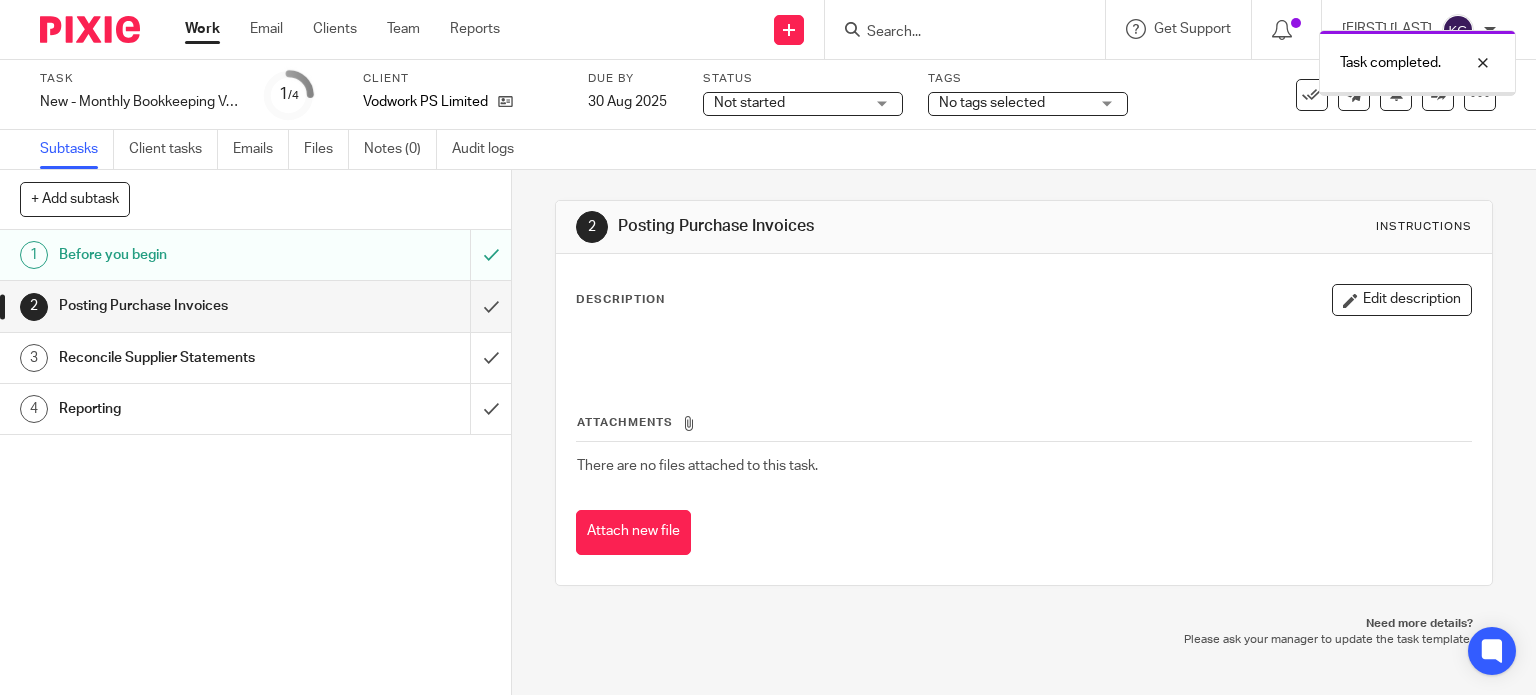 scroll, scrollTop: 0, scrollLeft: 0, axis: both 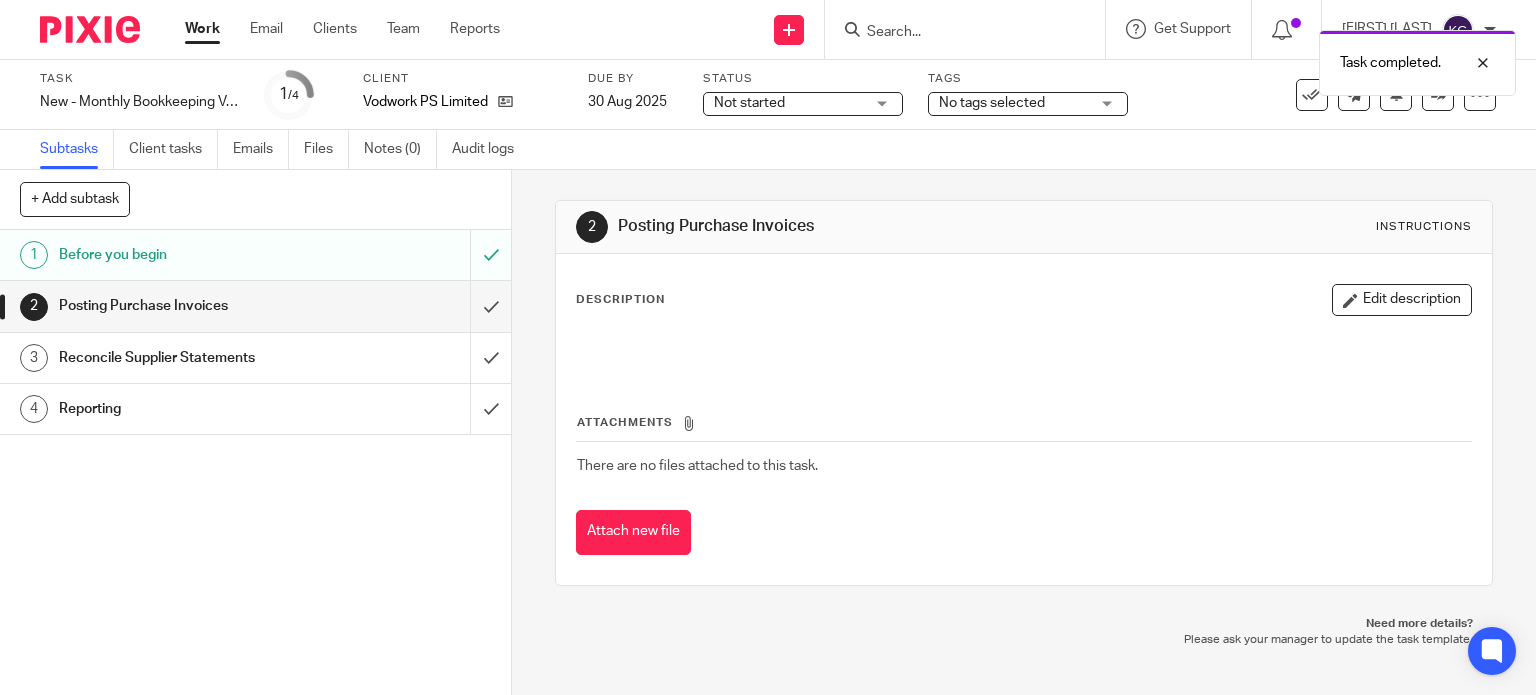 click on "Posting Purchase Invoices" at bounding box center [254, 306] 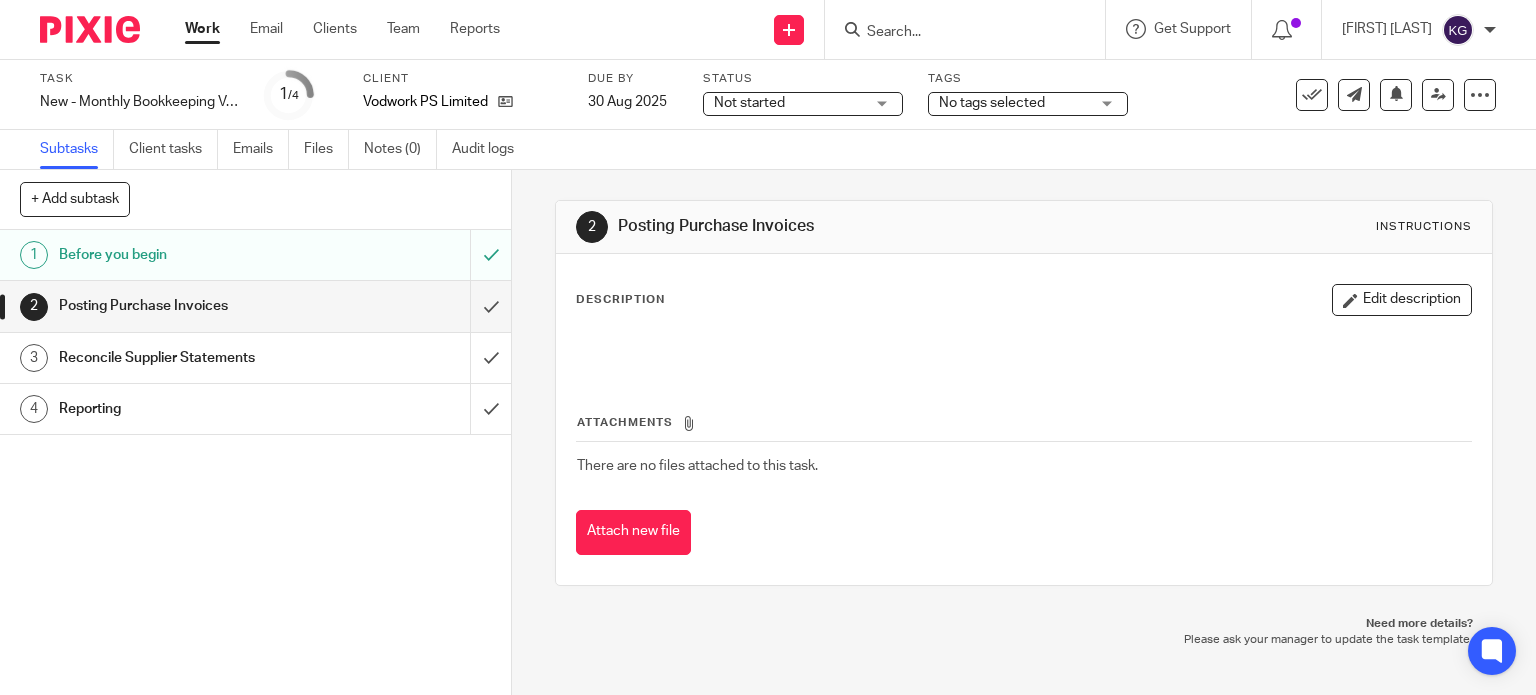 scroll, scrollTop: 0, scrollLeft: 0, axis: both 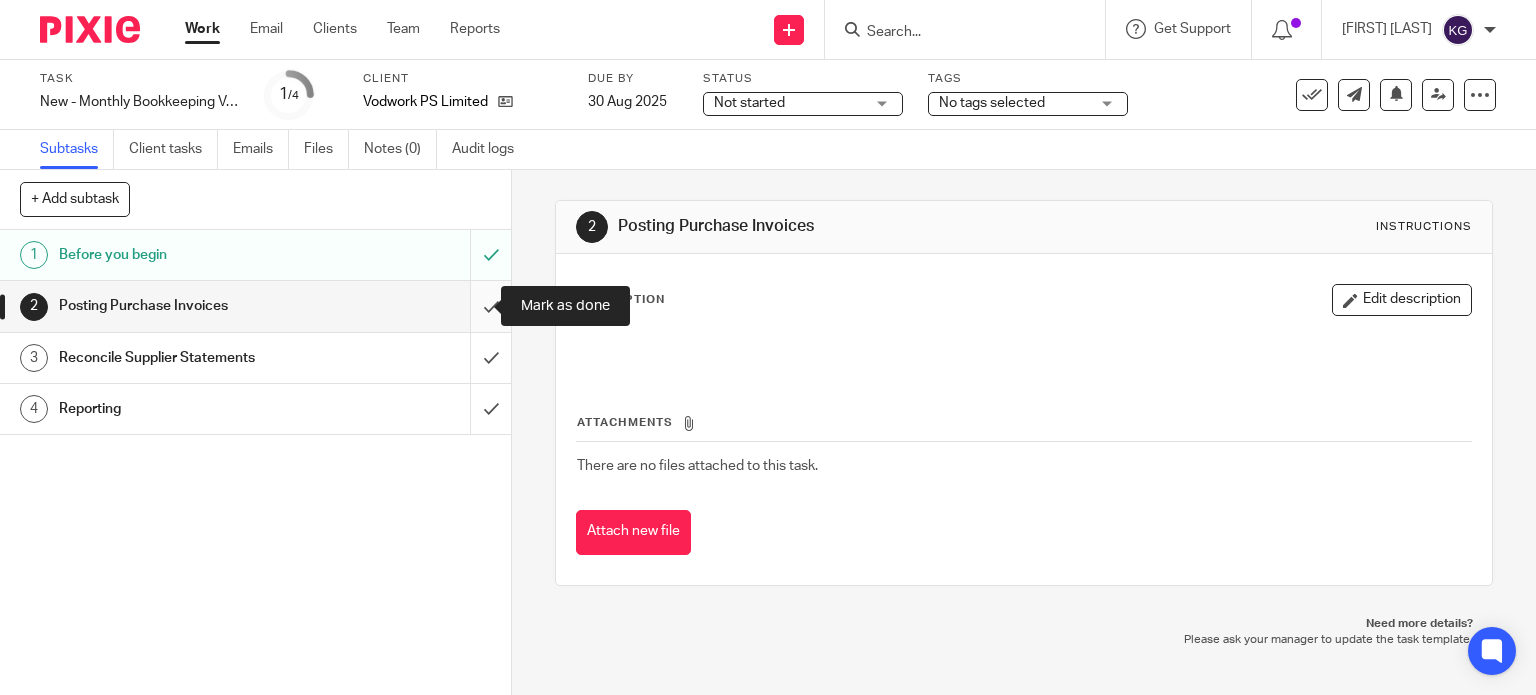 click at bounding box center [255, 306] 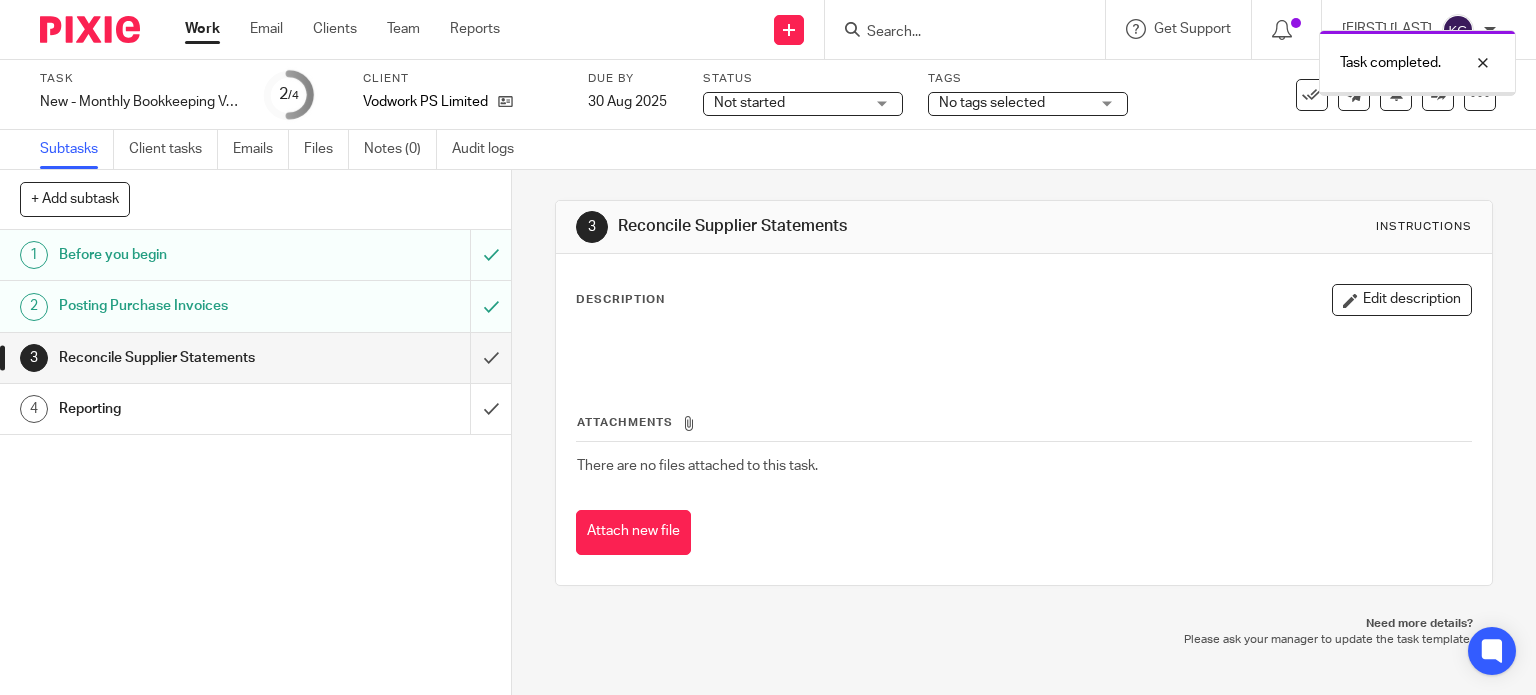 scroll, scrollTop: 0, scrollLeft: 0, axis: both 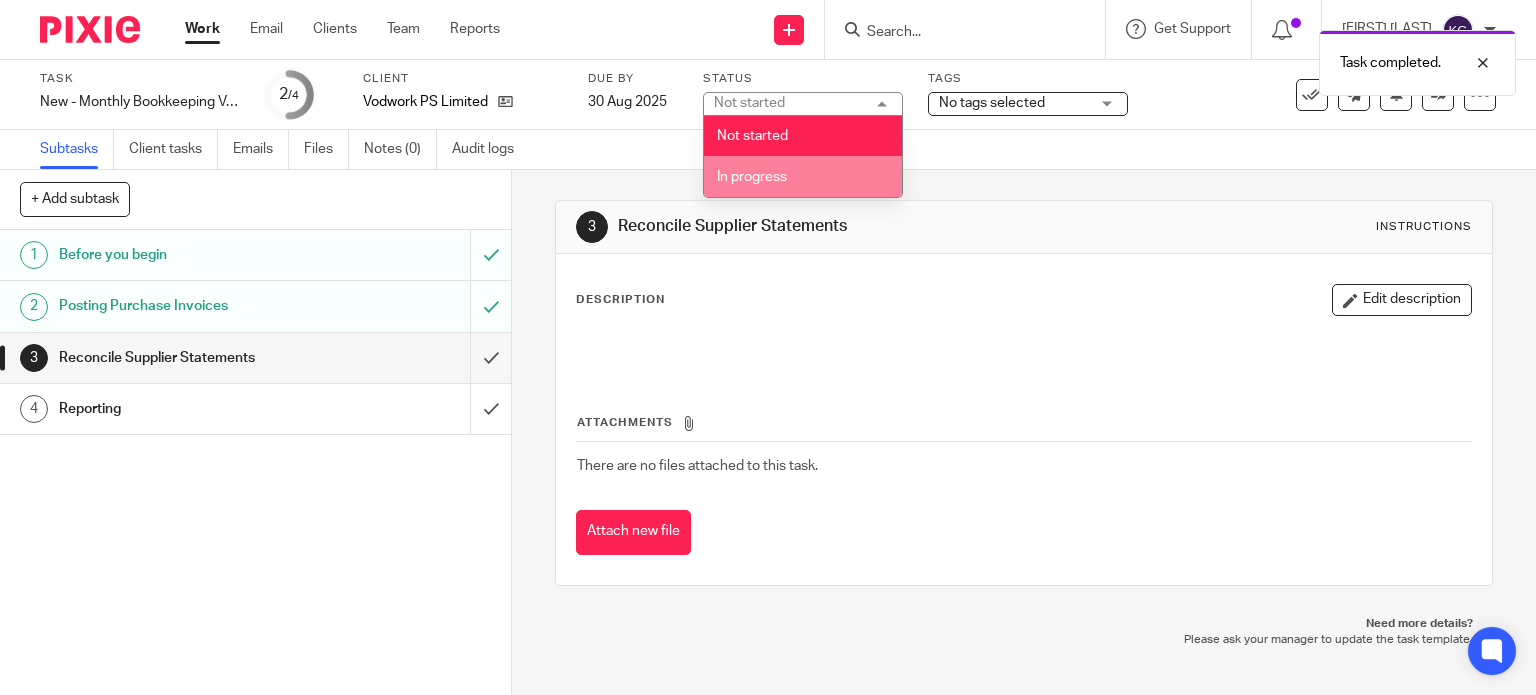click on "In progress" at bounding box center [803, 176] 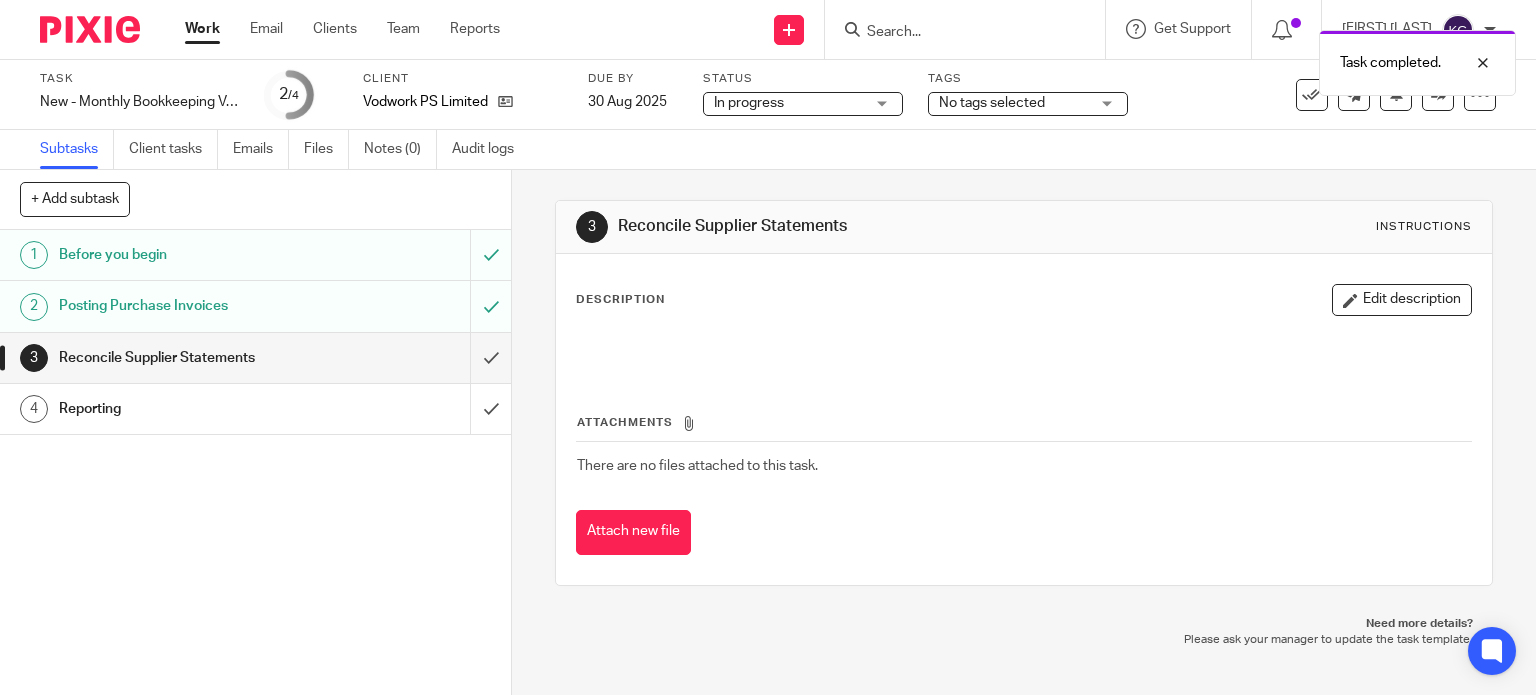 click on "Subtasks
Client tasks
Emails
Files
Notes (0)
Audit logs" at bounding box center [768, 150] 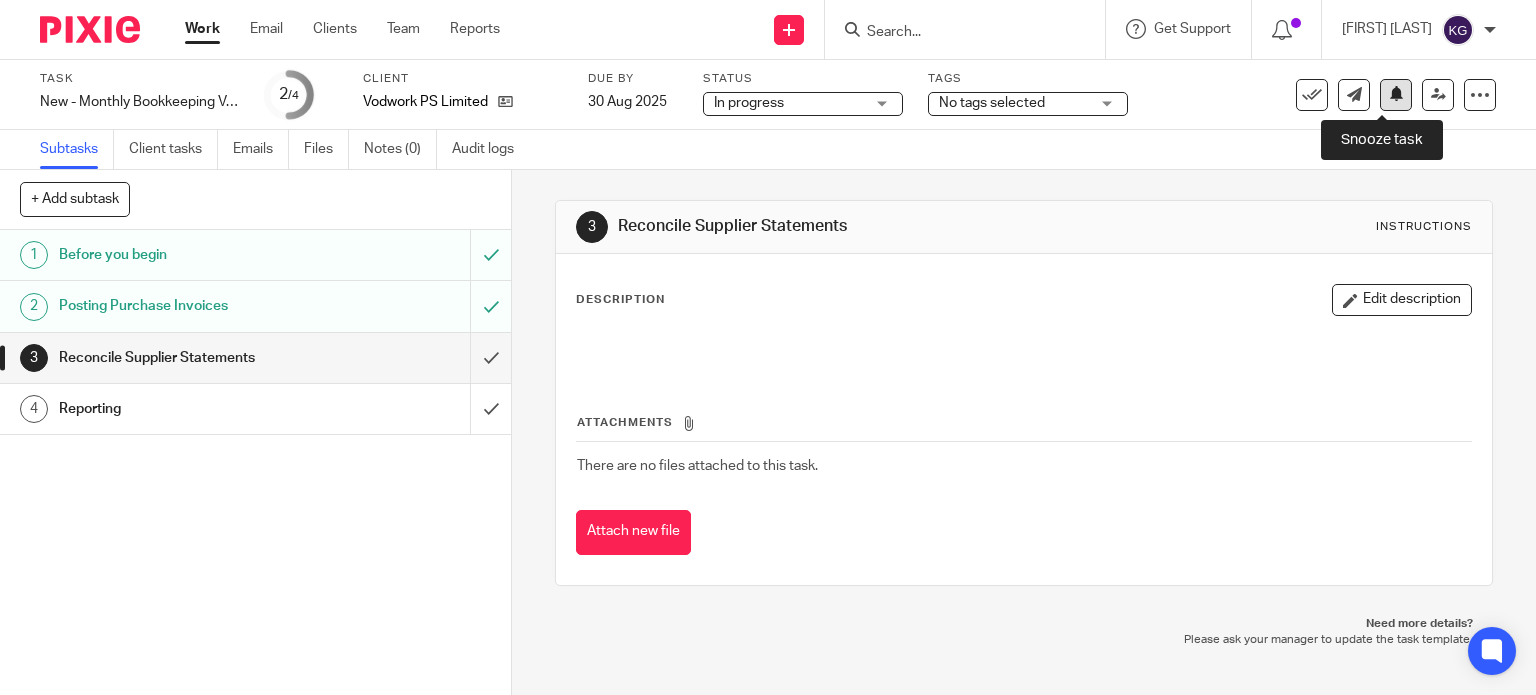 click at bounding box center [1396, 93] 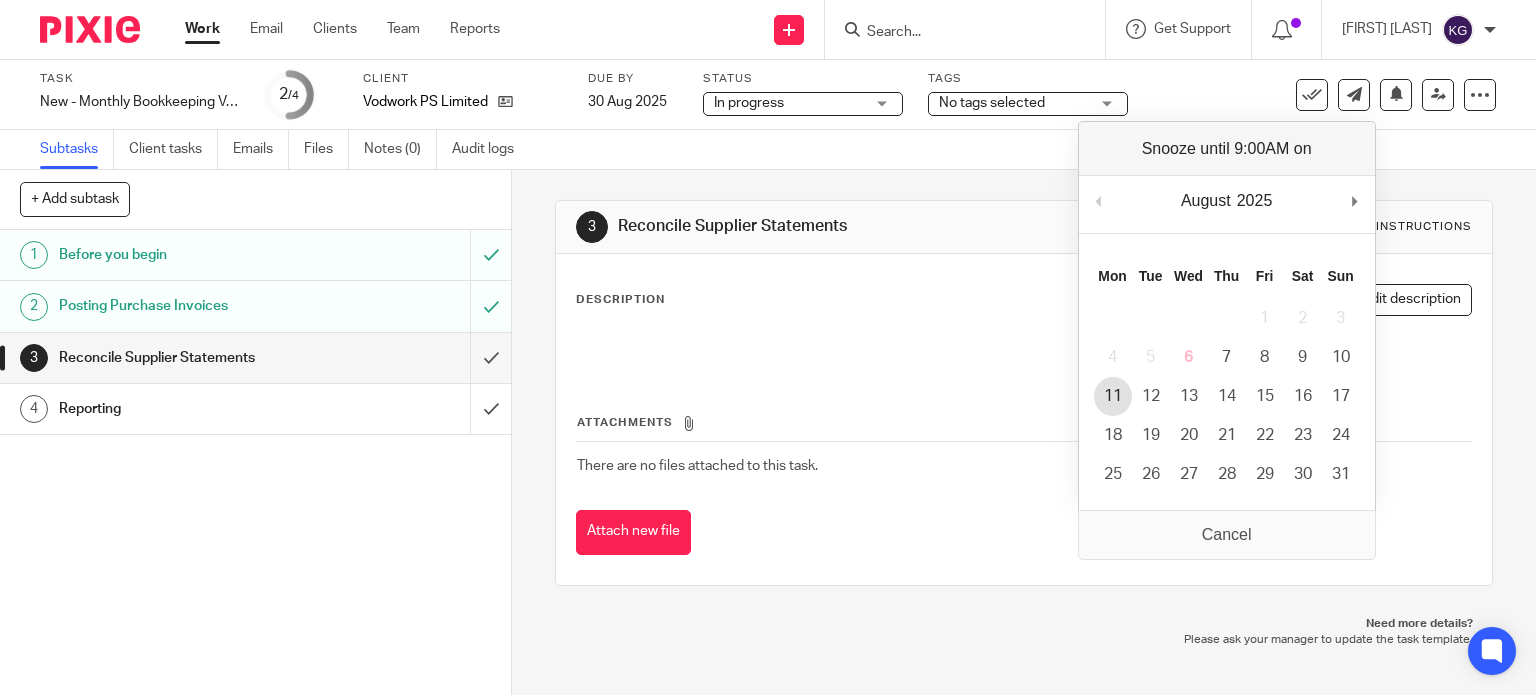 click on "11" at bounding box center [1113, 396] 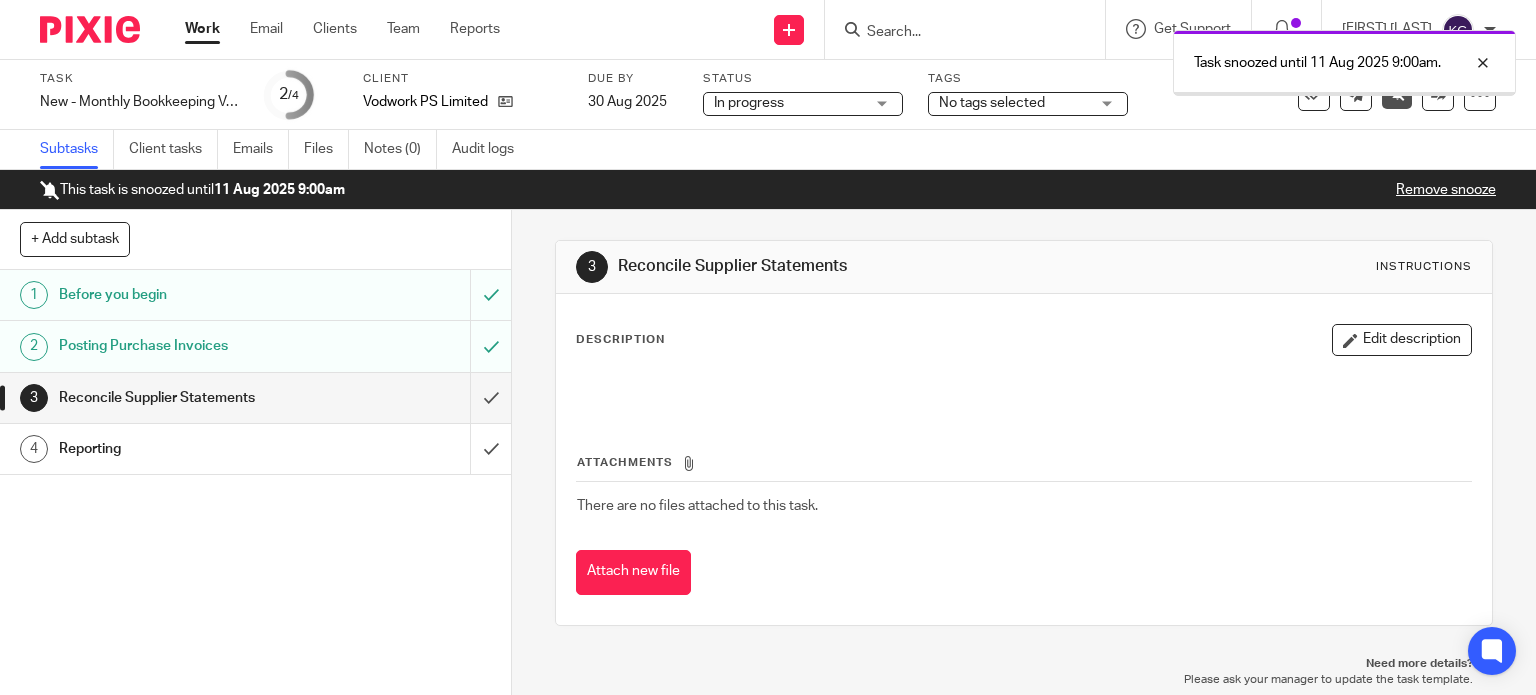 scroll, scrollTop: 0, scrollLeft: 0, axis: both 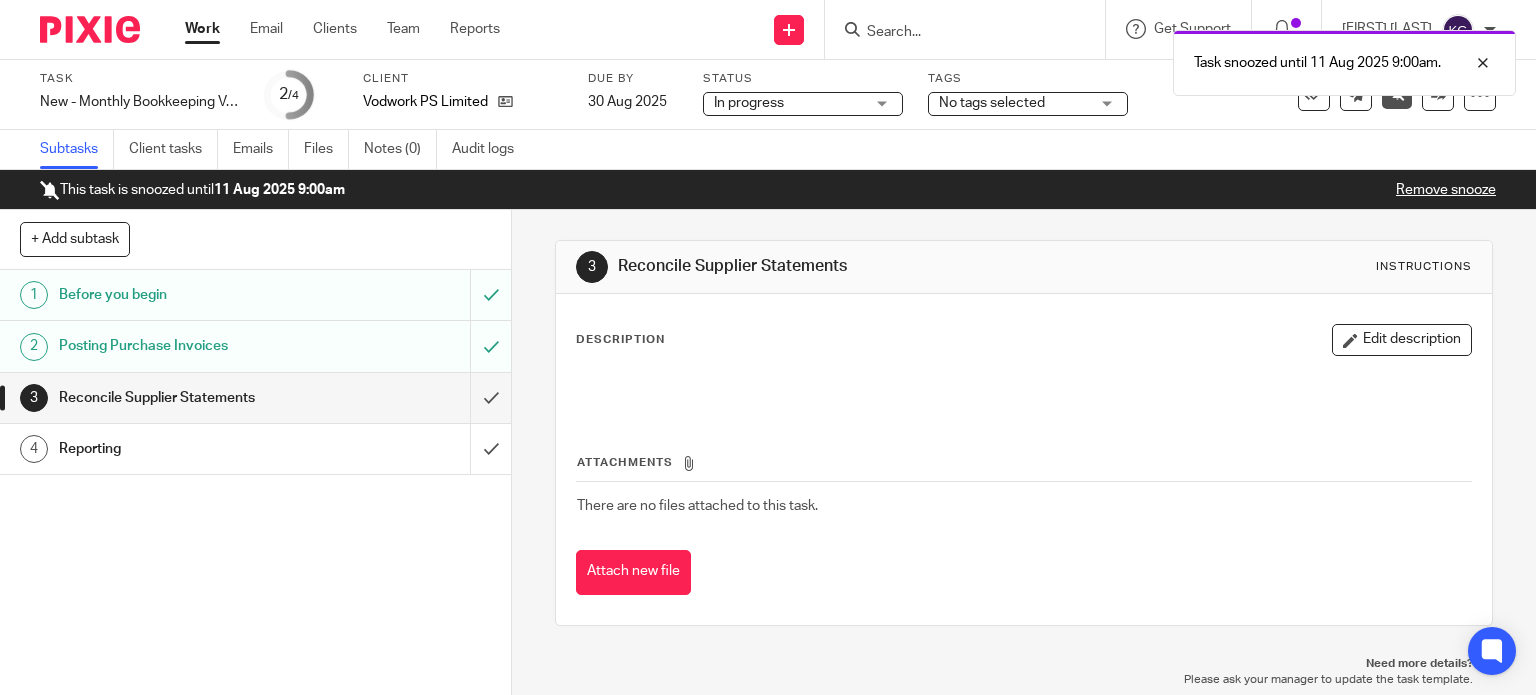 click on "Work" at bounding box center [202, 29] 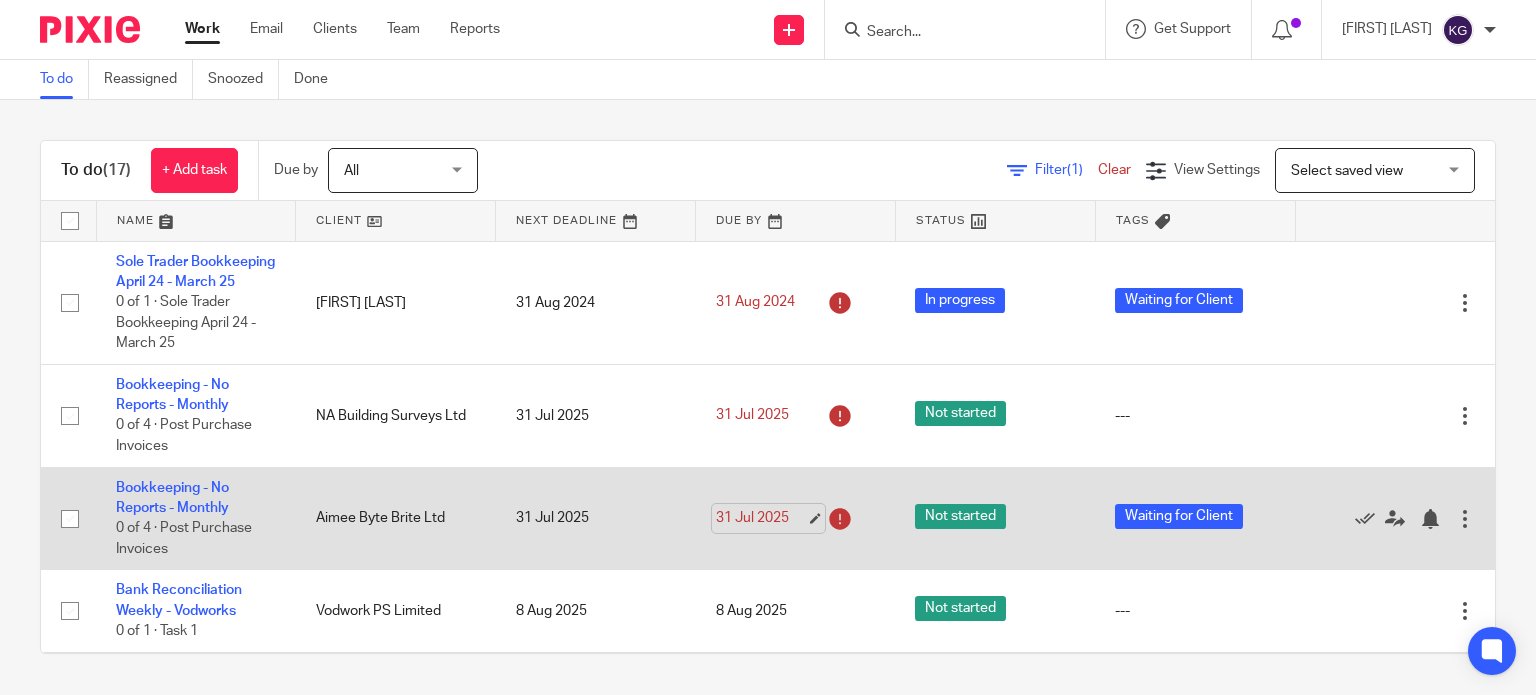 scroll, scrollTop: 0, scrollLeft: 0, axis: both 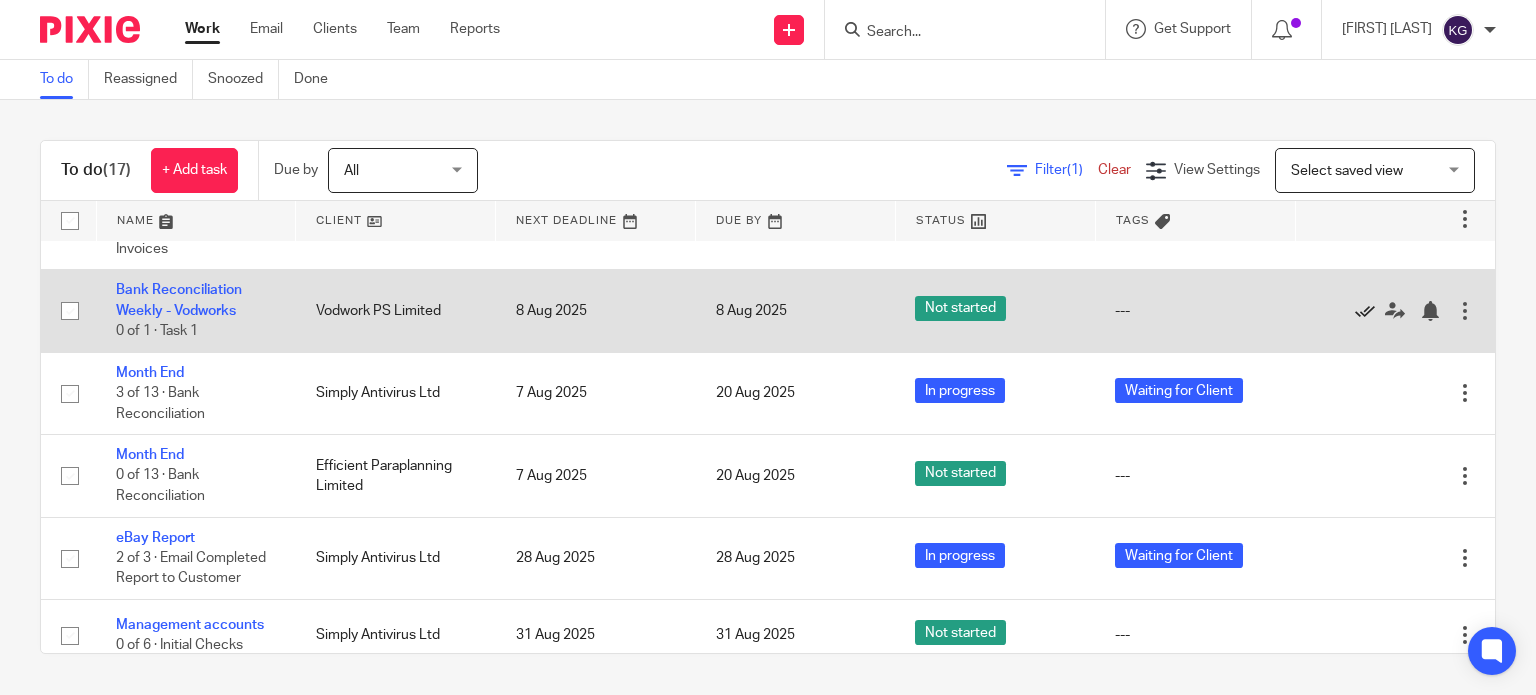 click at bounding box center (1365, 311) 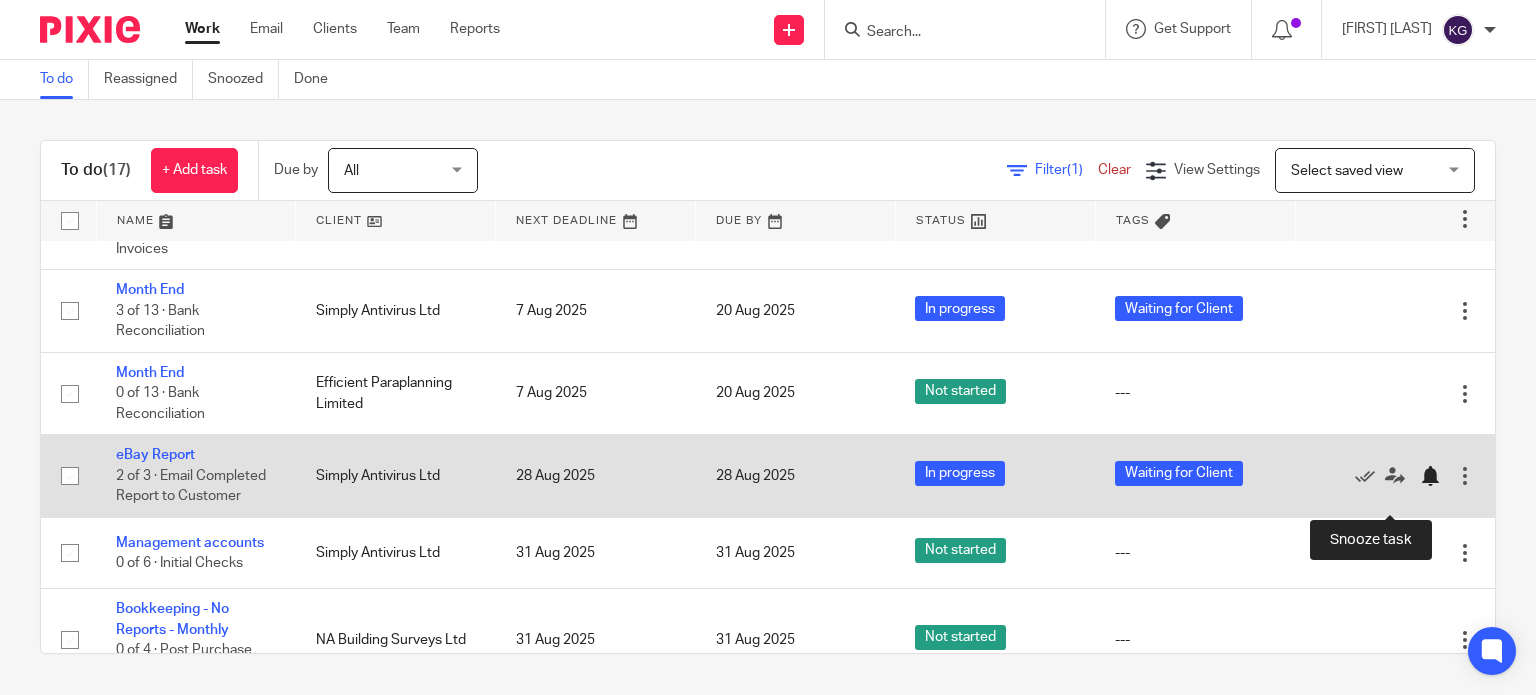 click at bounding box center (1430, 476) 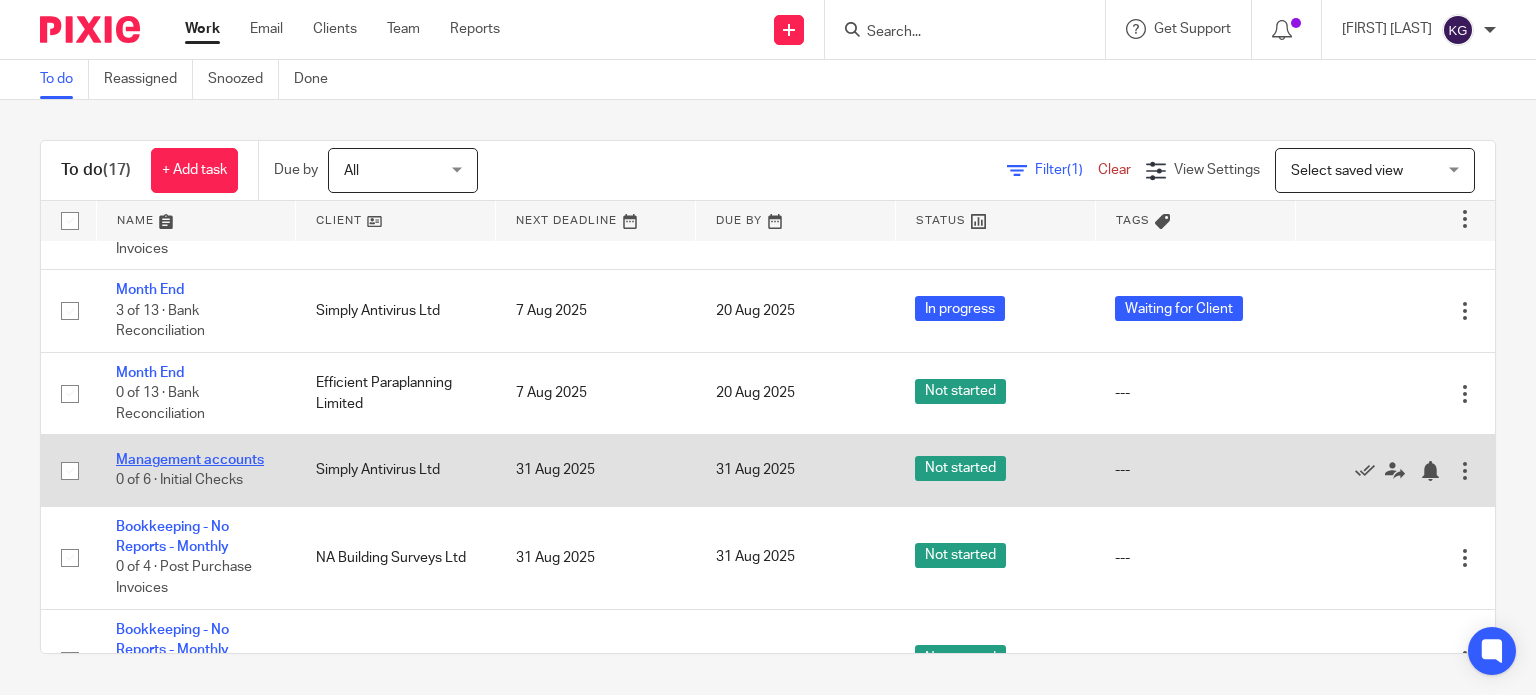 click on "Management accounts" at bounding box center (190, 460) 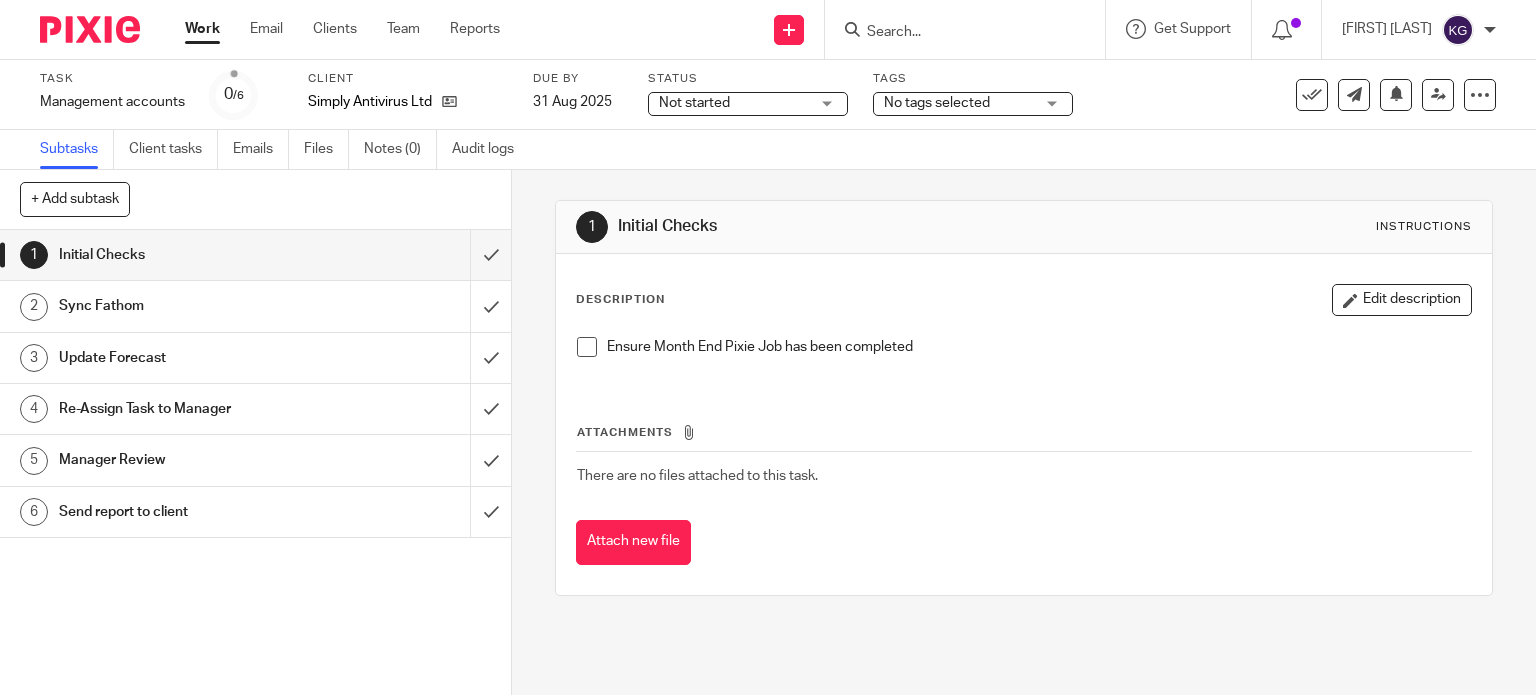 scroll, scrollTop: 0, scrollLeft: 0, axis: both 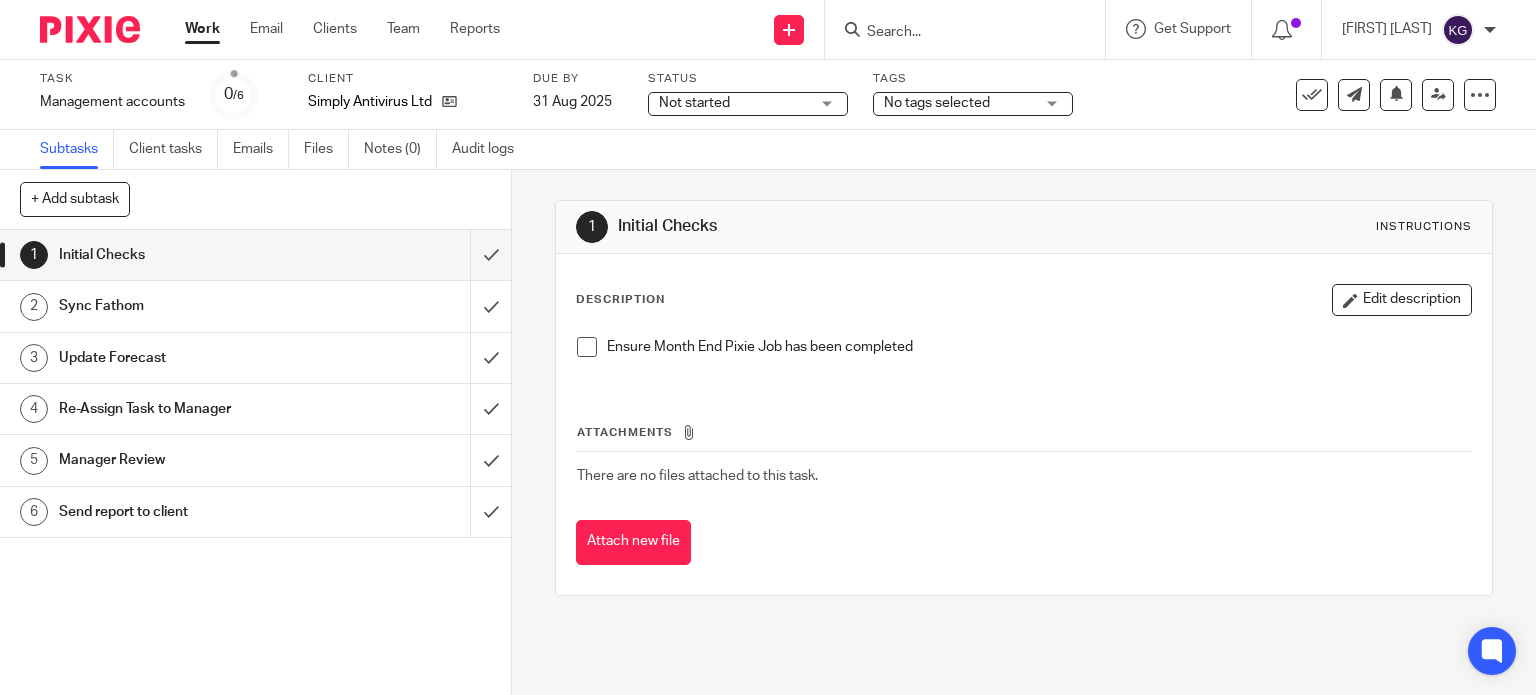 click on "Not started" at bounding box center [734, 103] 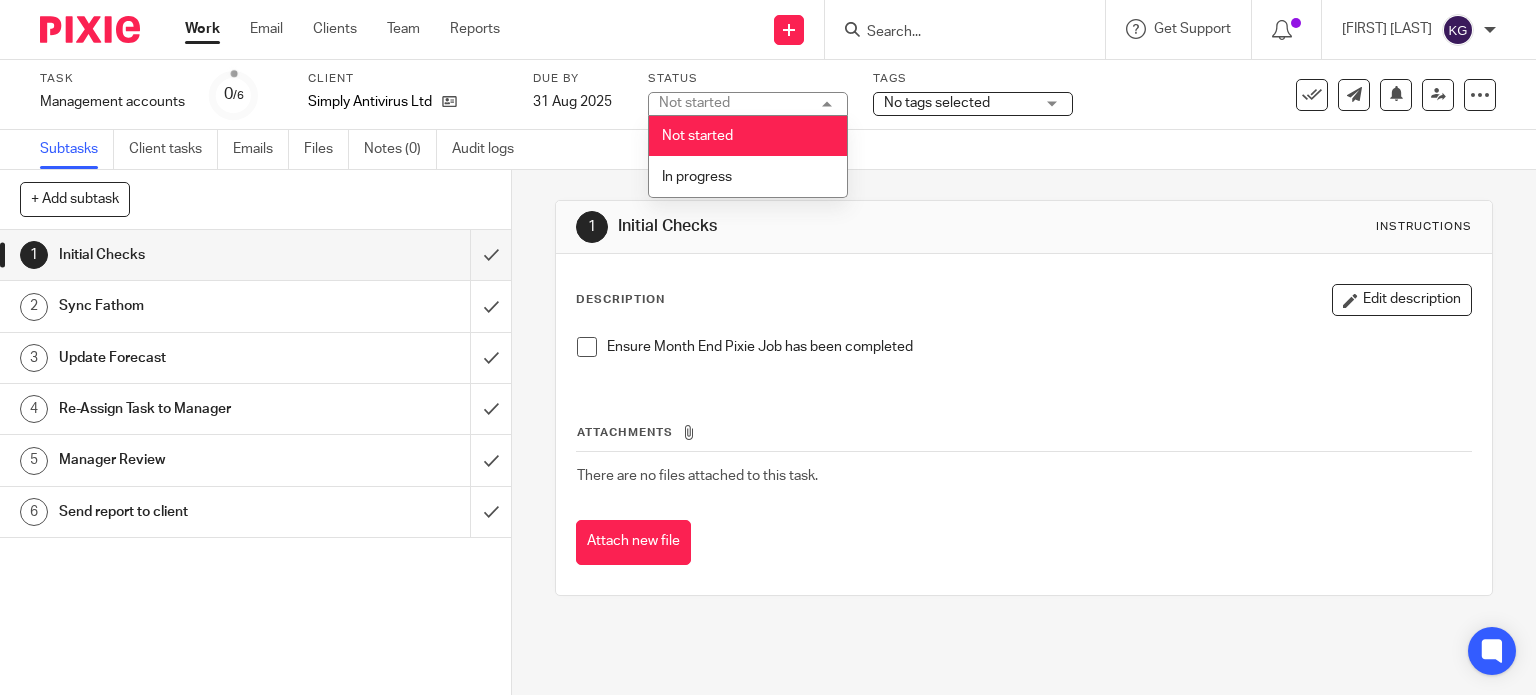 click on "No tags selected" at bounding box center (937, 103) 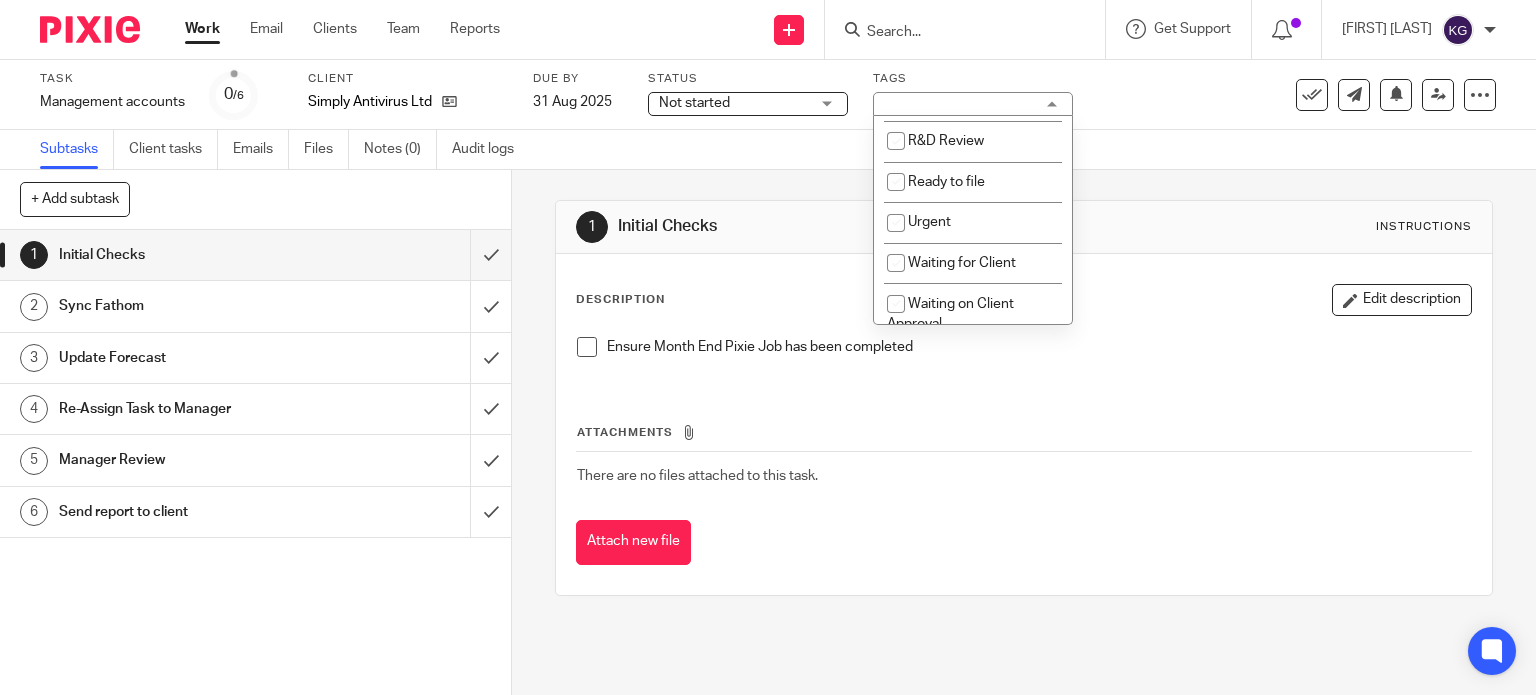 scroll, scrollTop: 600, scrollLeft: 0, axis: vertical 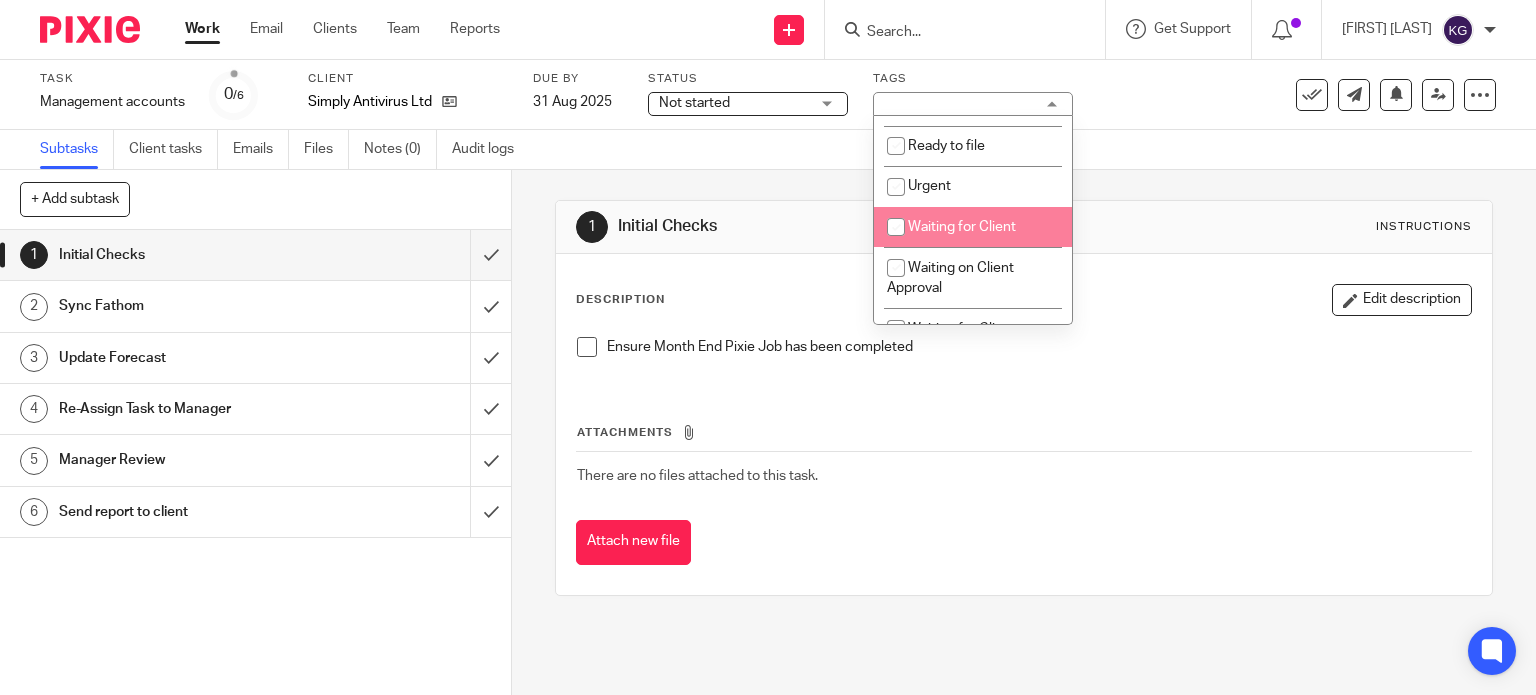 click on "Waiting for Client" at bounding box center [962, 227] 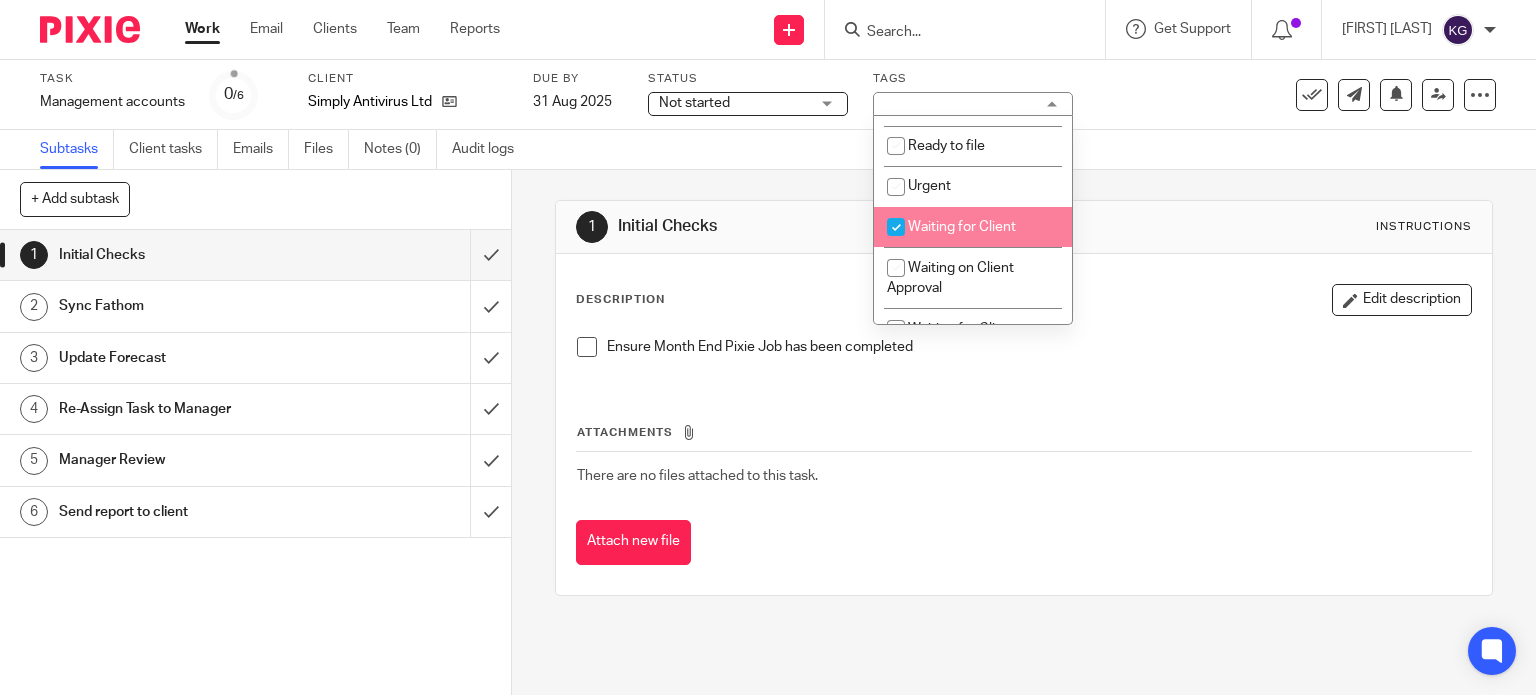 checkbox on "true" 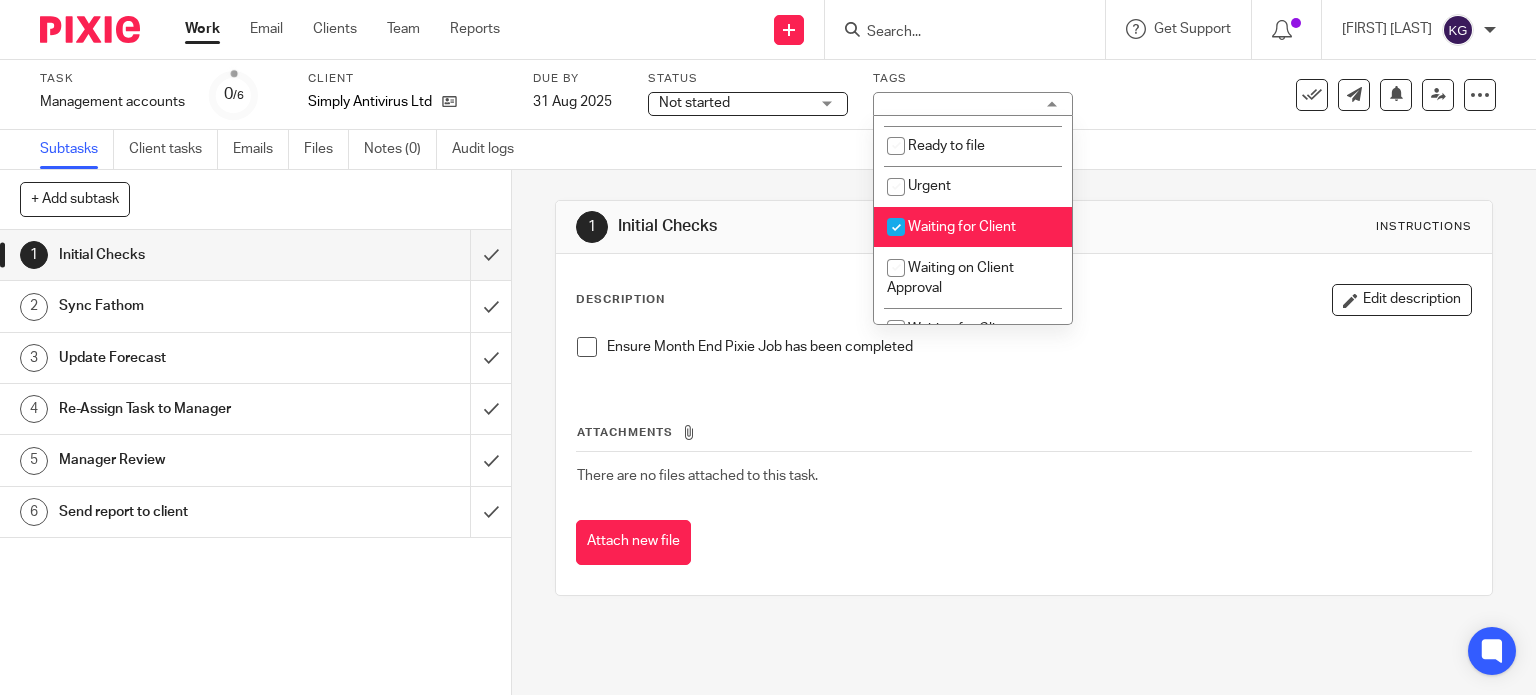 click on "Subtasks
Client tasks
Emails
Files
Notes (0)
Audit logs" at bounding box center (768, 150) 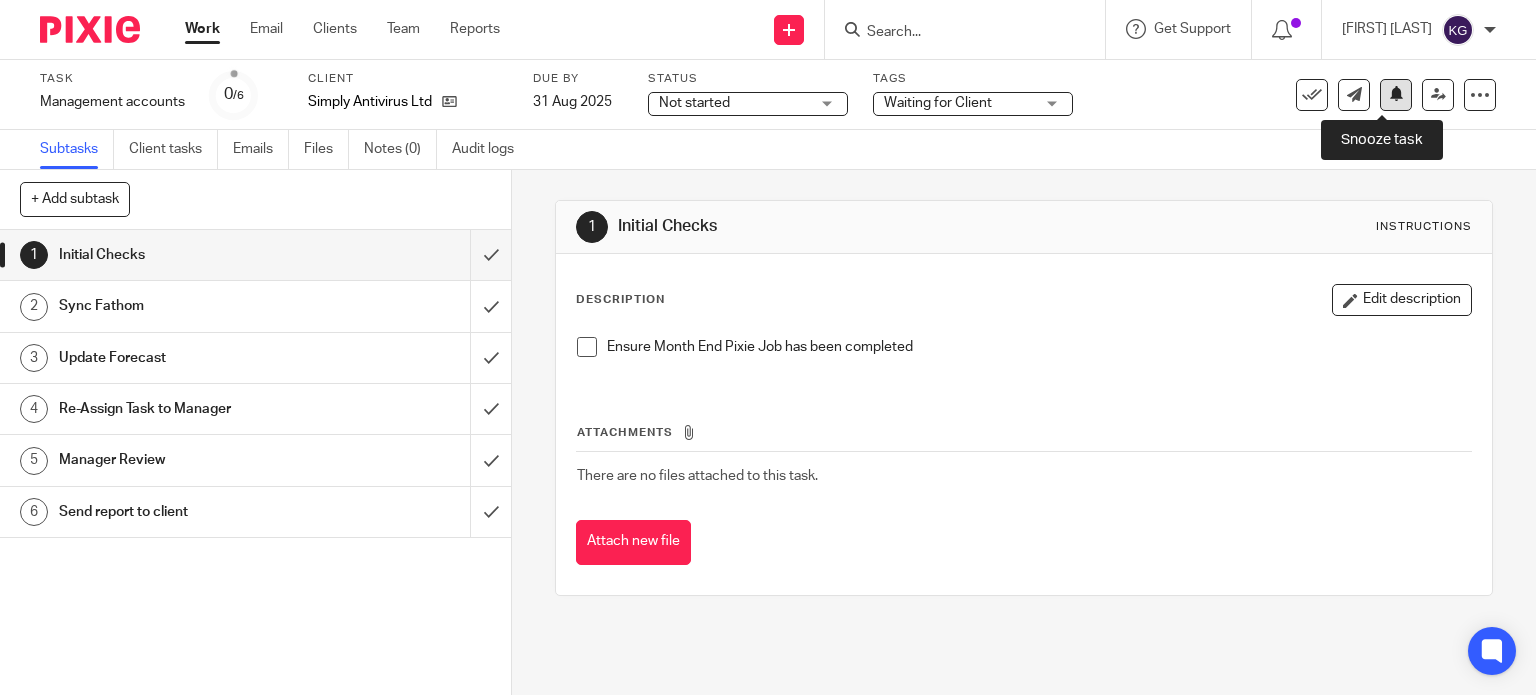 click at bounding box center (1396, 95) 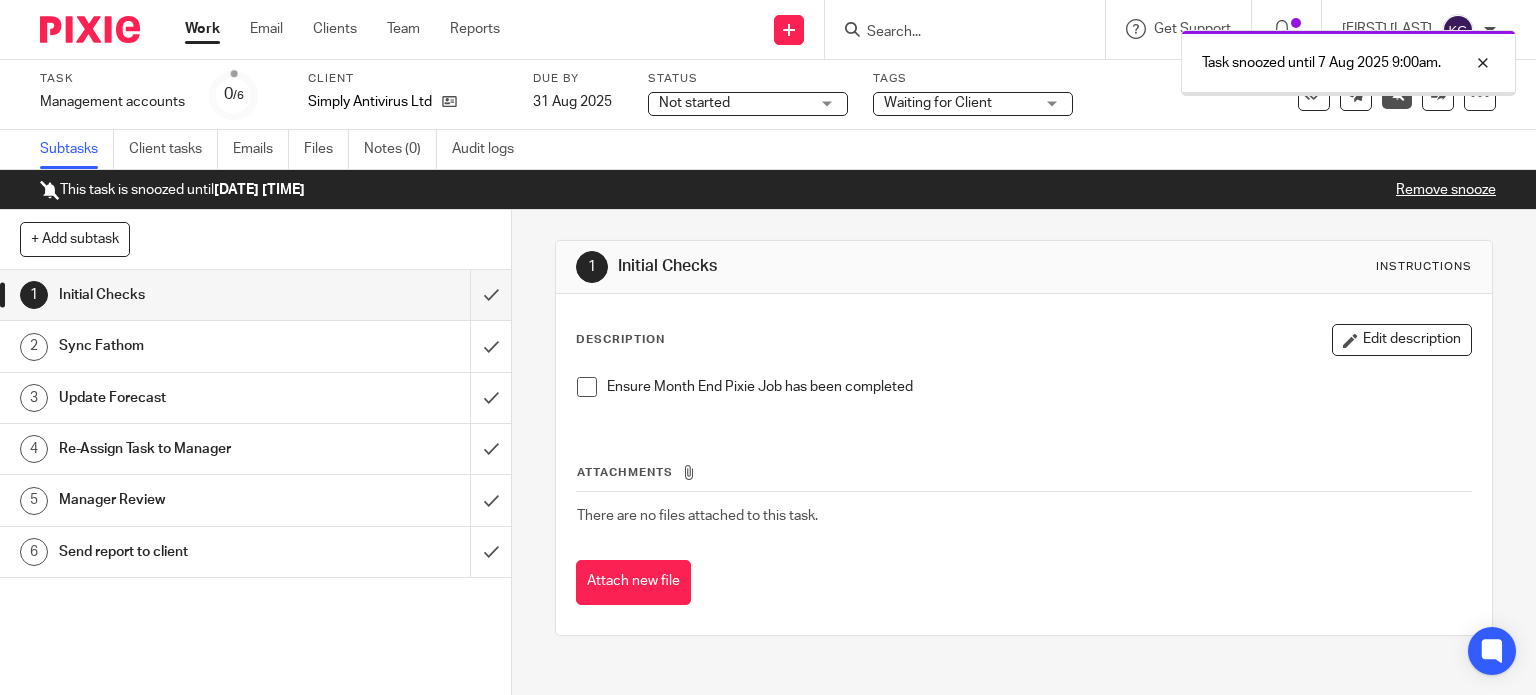scroll, scrollTop: 0, scrollLeft: 0, axis: both 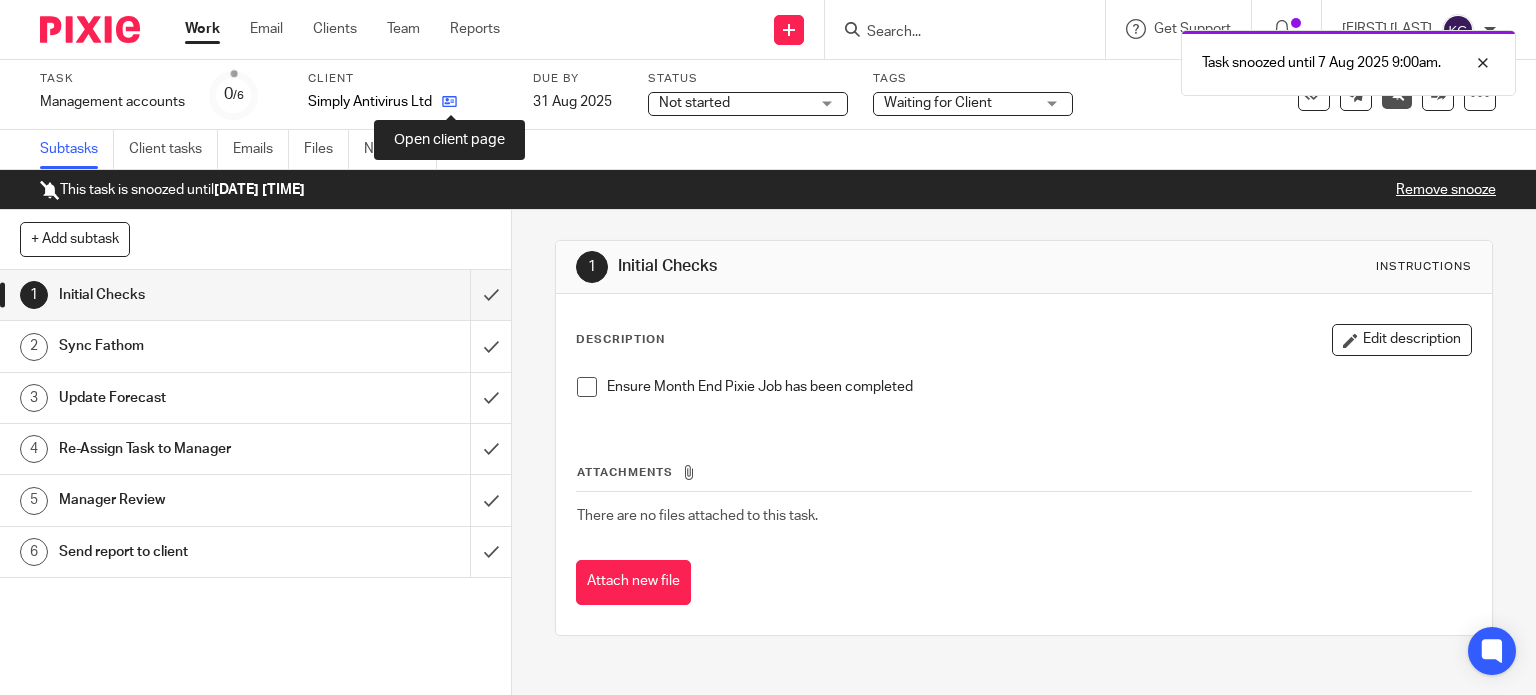 click at bounding box center (449, 101) 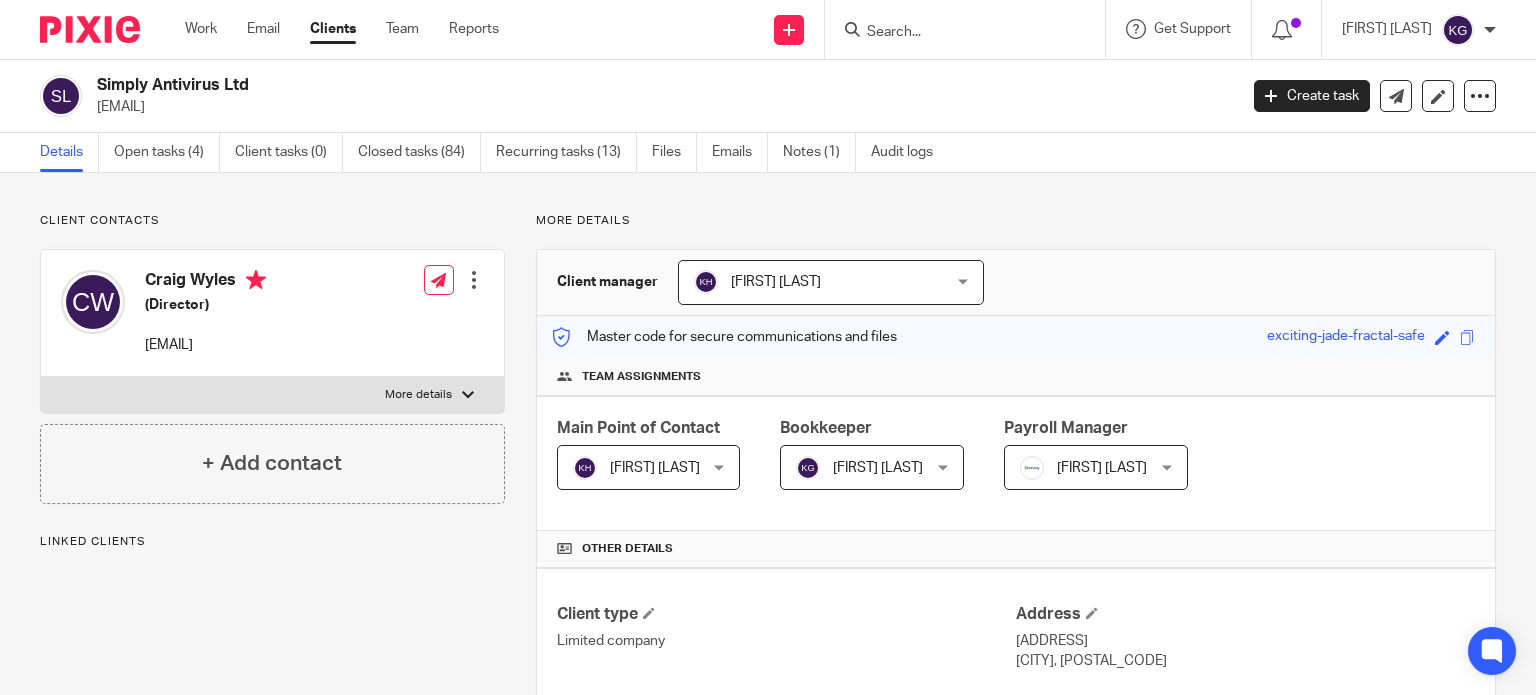 scroll, scrollTop: 0, scrollLeft: 0, axis: both 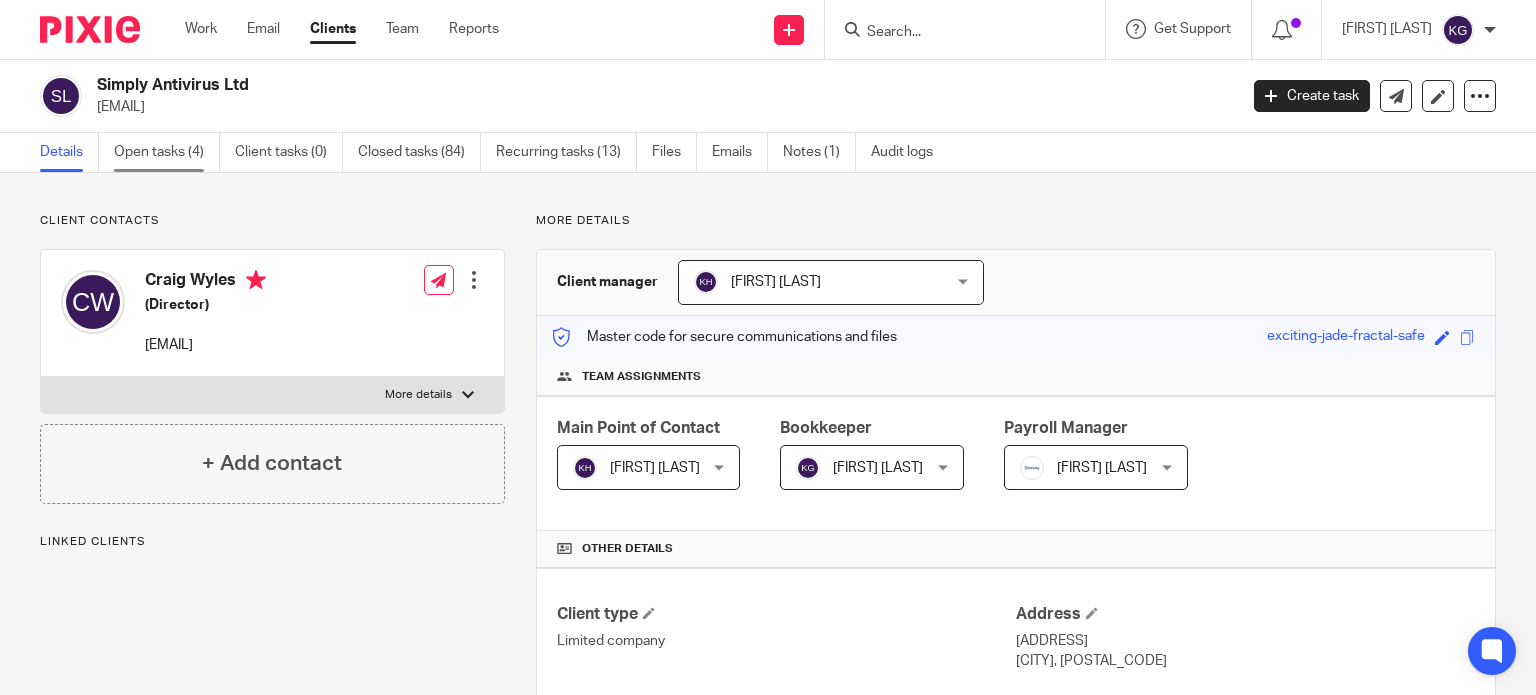 click on "Open tasks (4)" at bounding box center [167, 152] 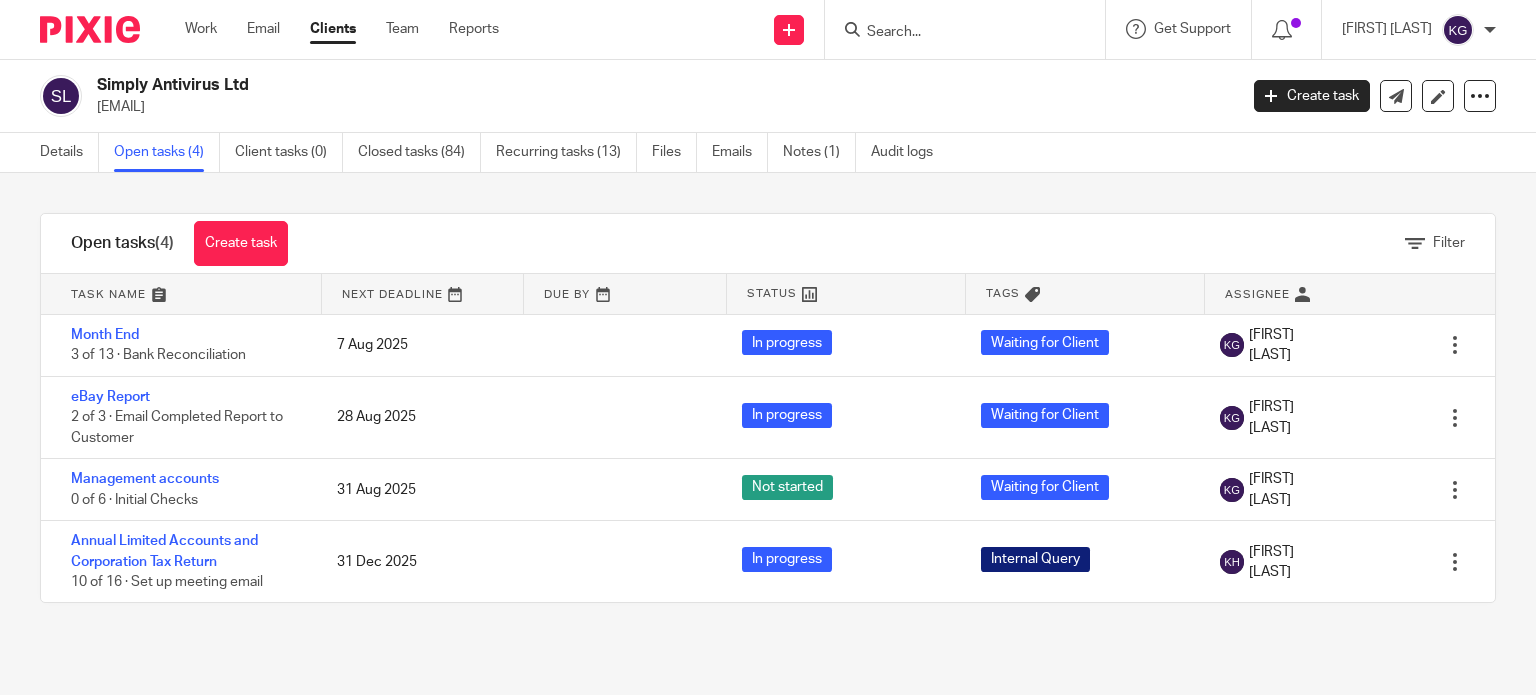 scroll, scrollTop: 0, scrollLeft: 0, axis: both 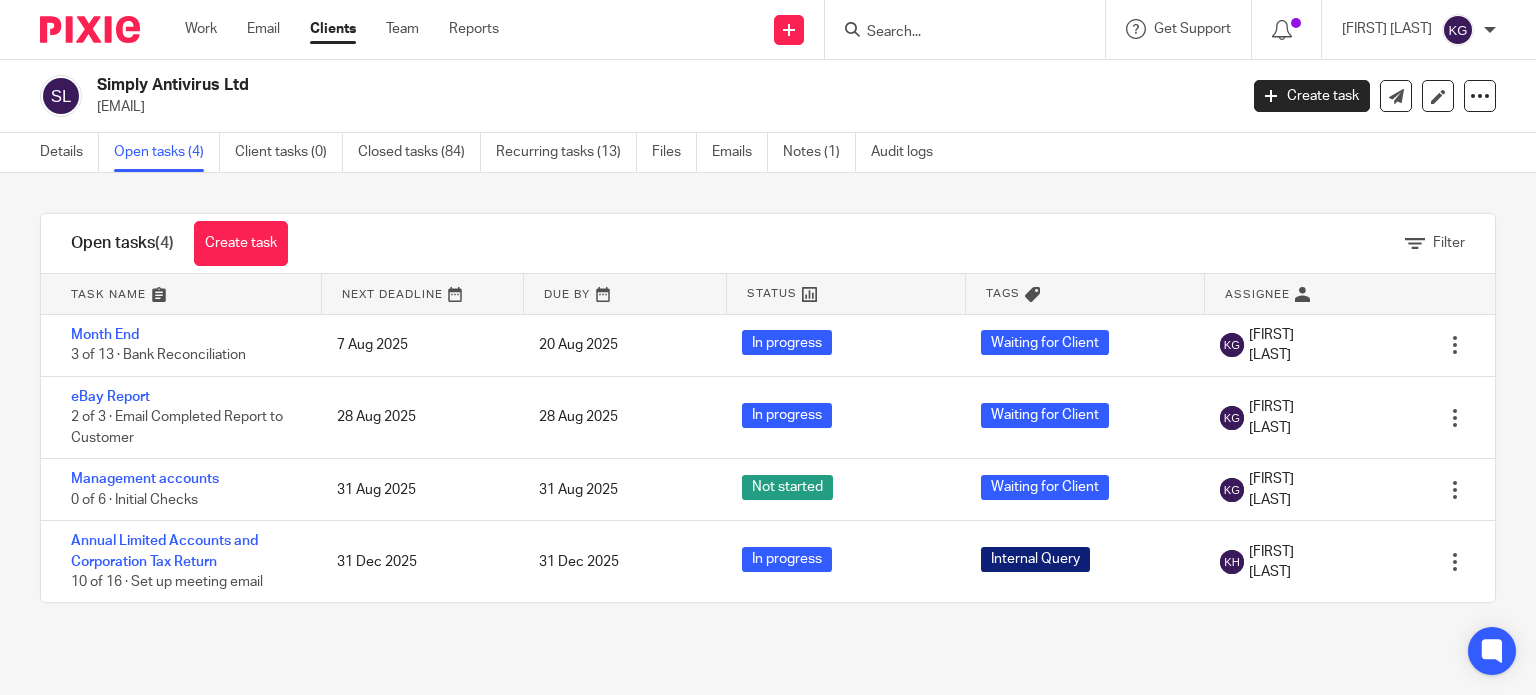click on "Work
Email
Clients
Team
Reports
Work
Email
Clients
Team
Reports
Settings" at bounding box center [347, 29] 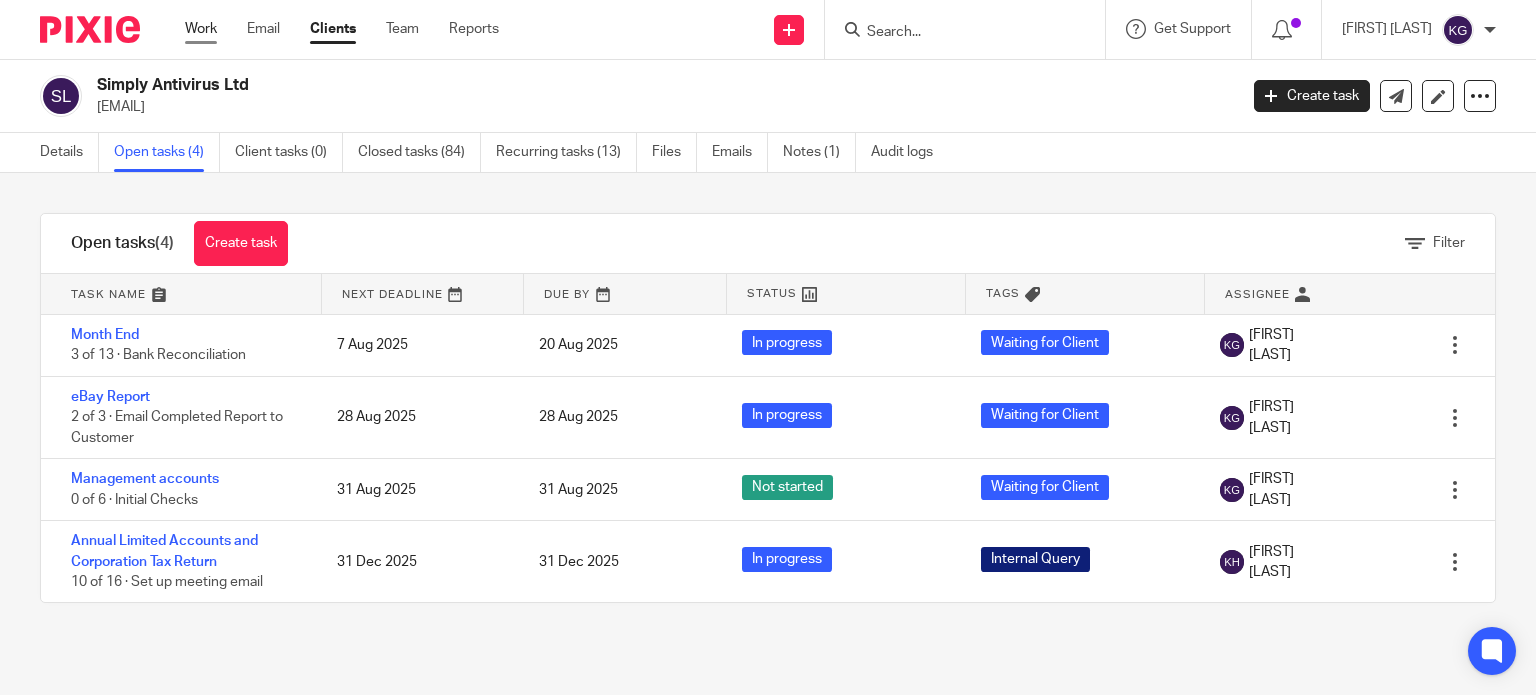 click on "Work" at bounding box center [201, 29] 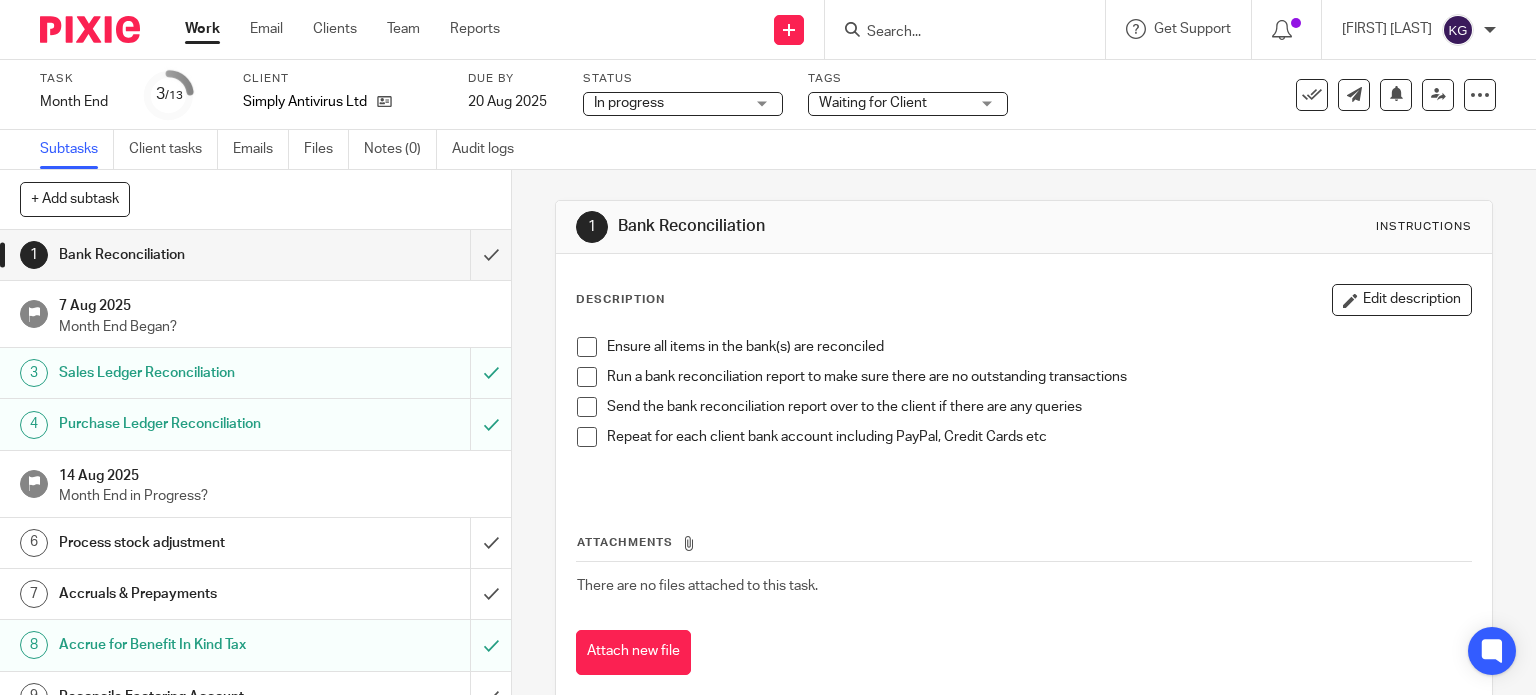scroll, scrollTop: 0, scrollLeft: 0, axis: both 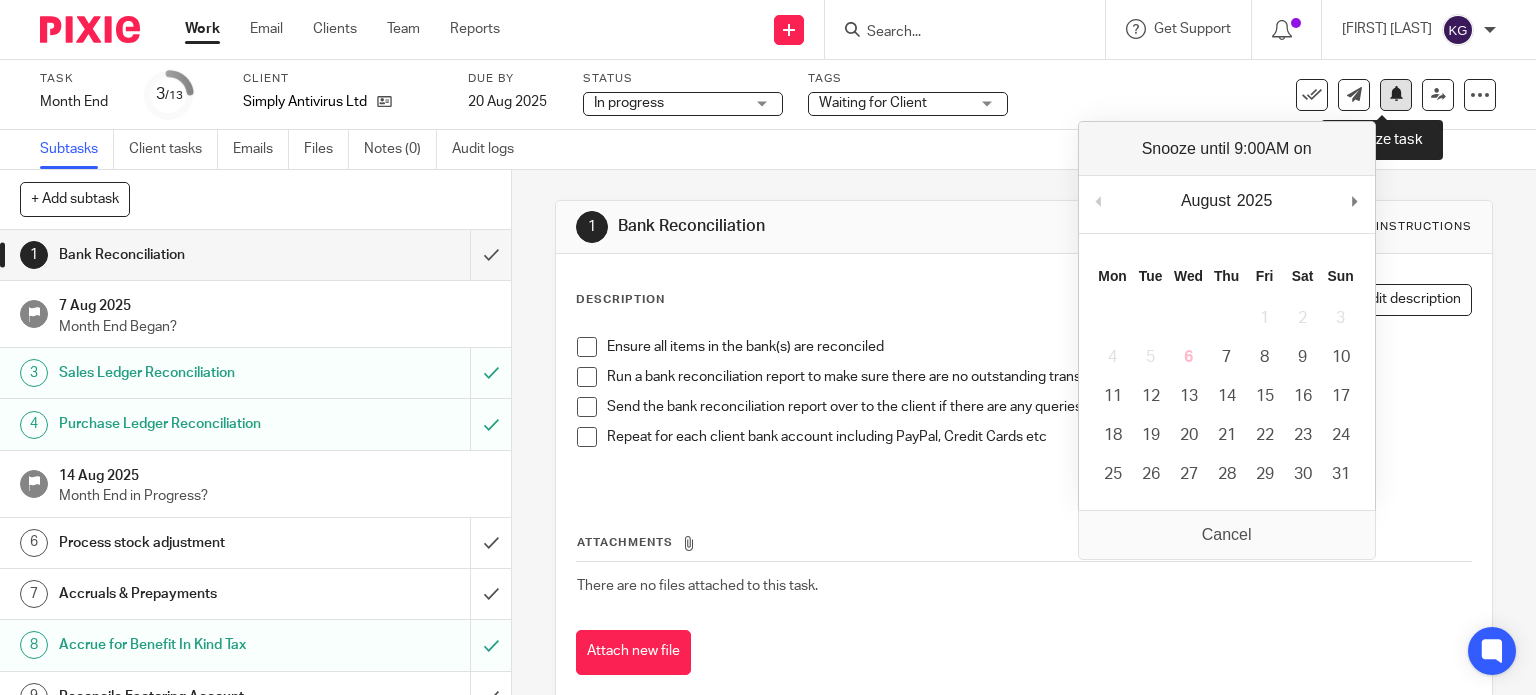 click at bounding box center (1396, 93) 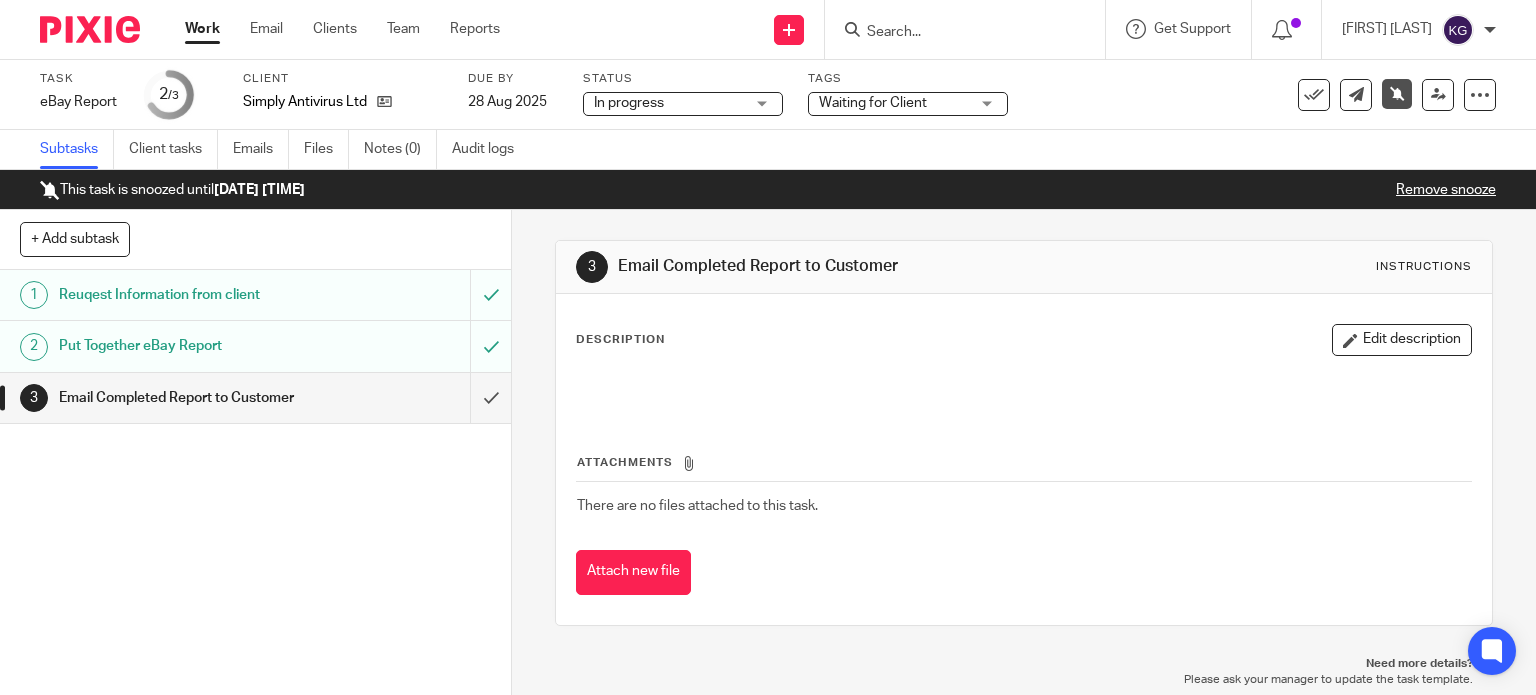 scroll, scrollTop: 0, scrollLeft: 0, axis: both 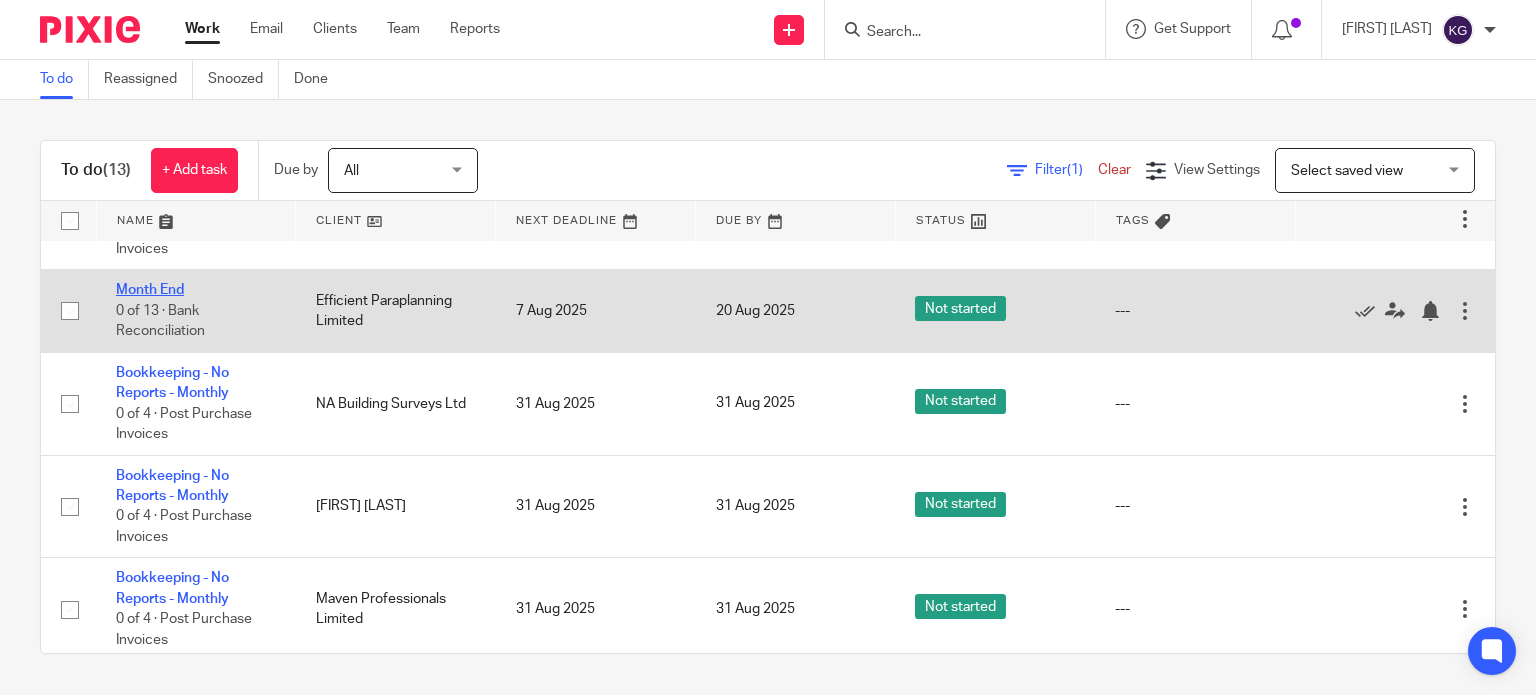 click on "Month End" at bounding box center [150, 290] 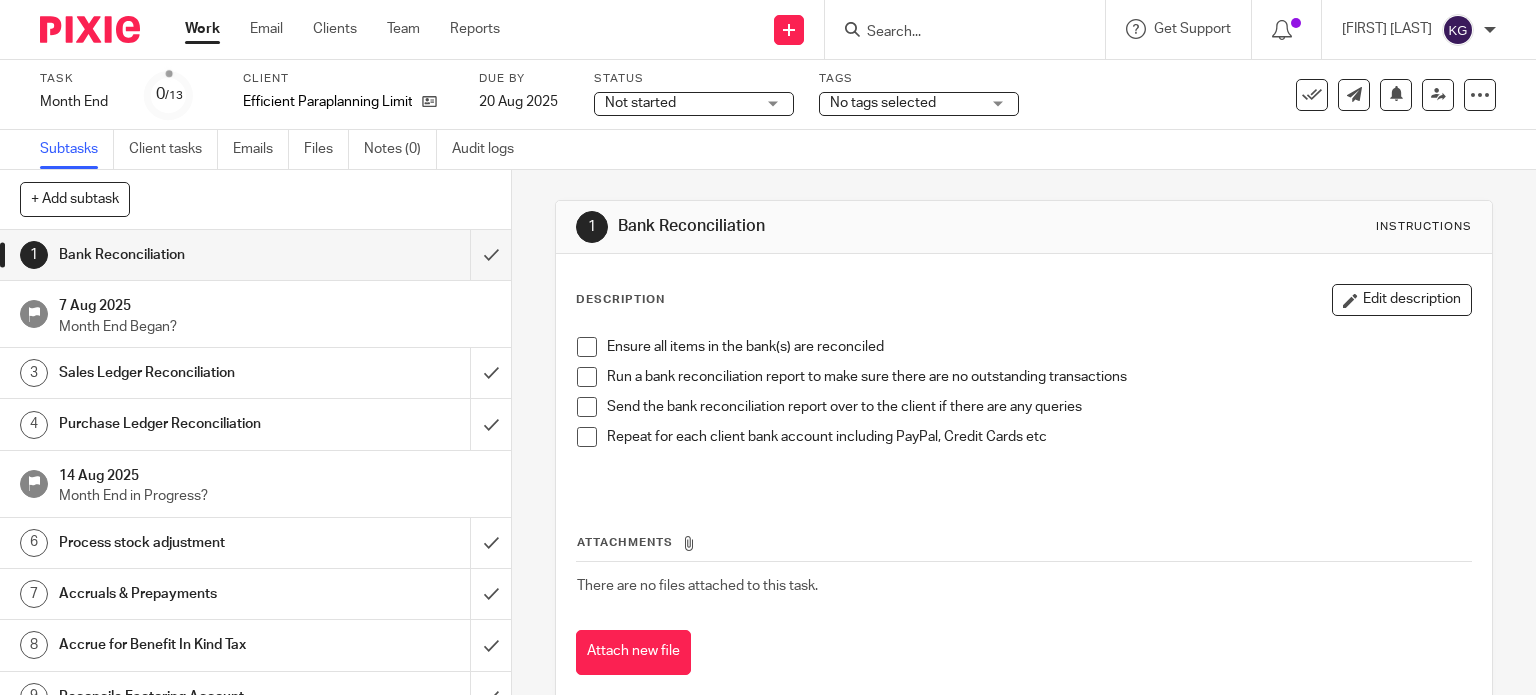 scroll, scrollTop: 0, scrollLeft: 0, axis: both 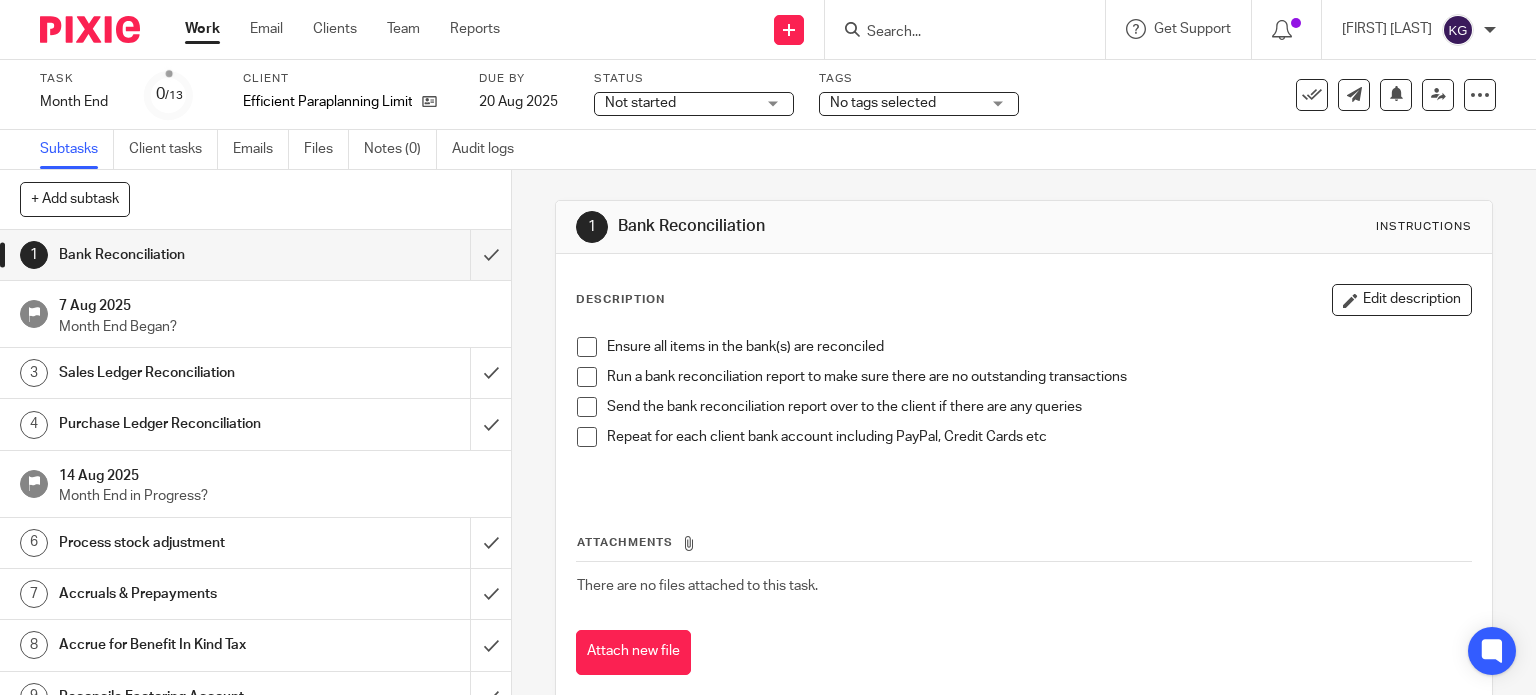 click on "No tags selected" at bounding box center [905, 103] 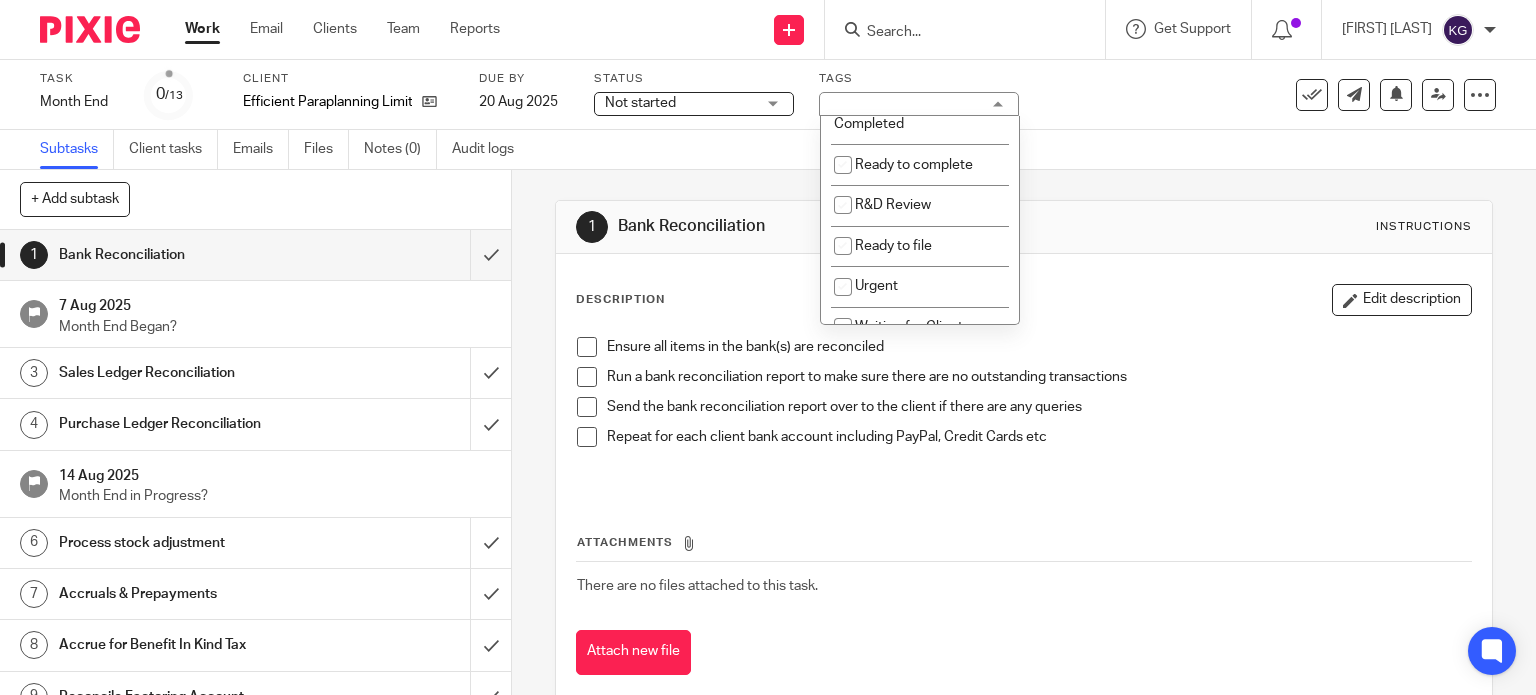 scroll, scrollTop: 600, scrollLeft: 0, axis: vertical 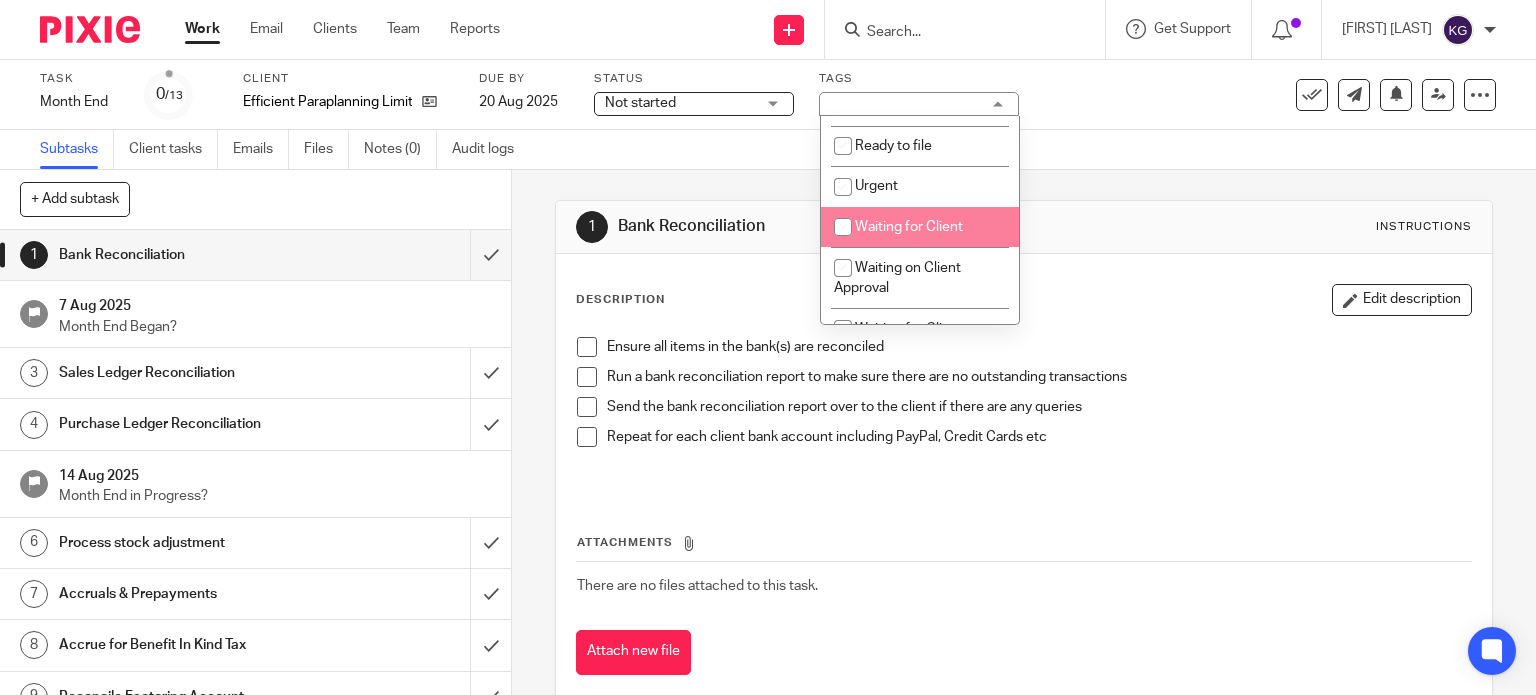 click on "Waiting for Client" at bounding box center (909, 227) 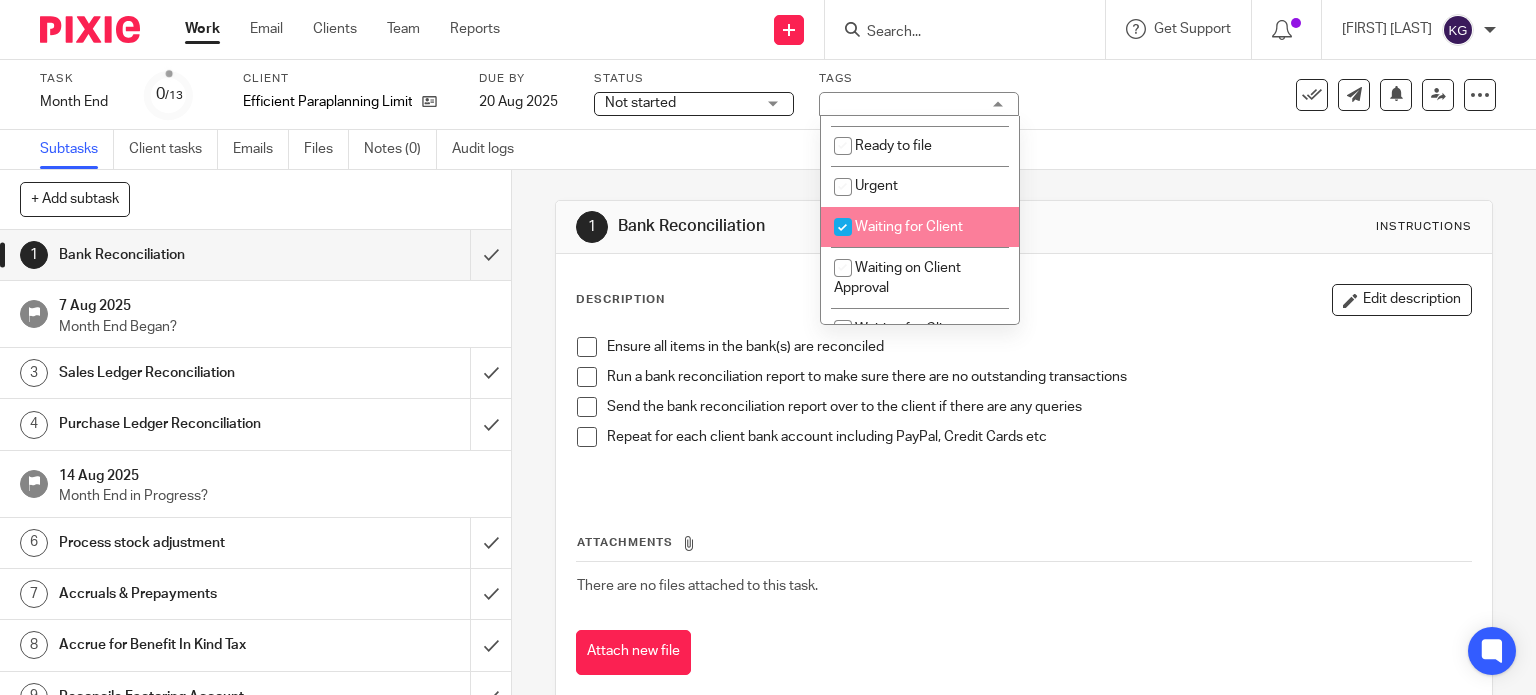 checkbox on "true" 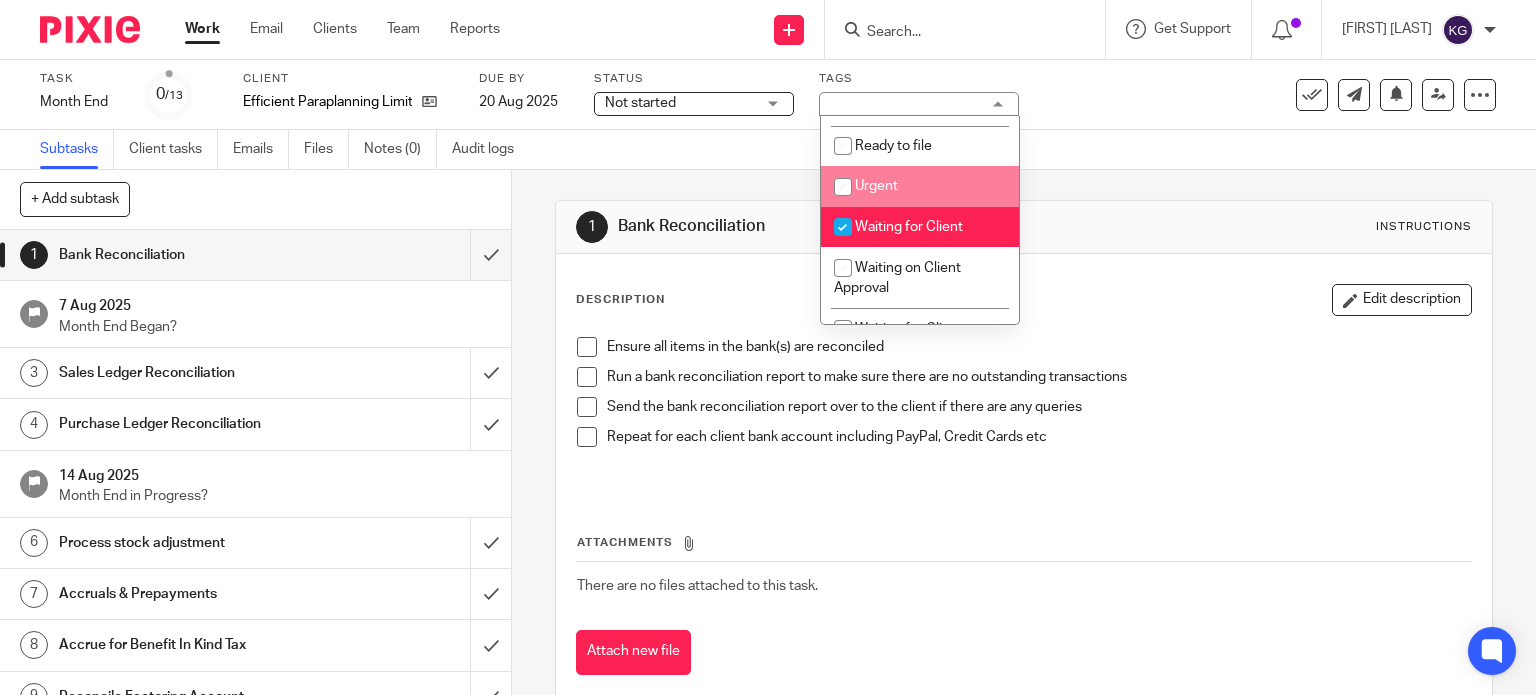 click on "1
Bank Reconciliation
Instructions
Description
Edit description
Ensure all items in the bank(s) are reconciled   Run a bank reconciliation report to make sure there are no outstanding transactions   Send the bank reconciliation report over to the client if there are any queries   Repeat for each client bank account including PayPal, Credit Cards etc           Attachments     There are no files attached to this task.   Attach new file" at bounding box center (1024, 453) 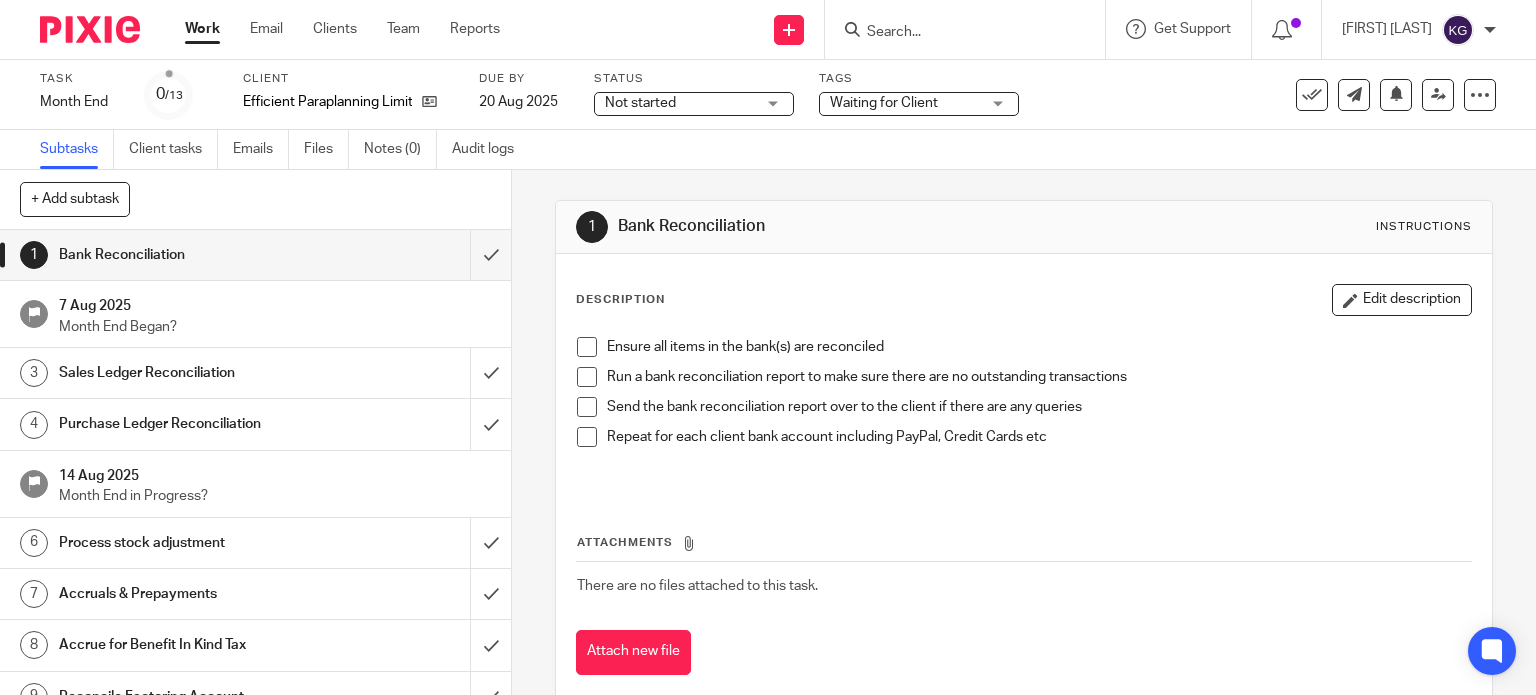 click on "Sales Ledger Reconciliation" at bounding box center [254, 373] 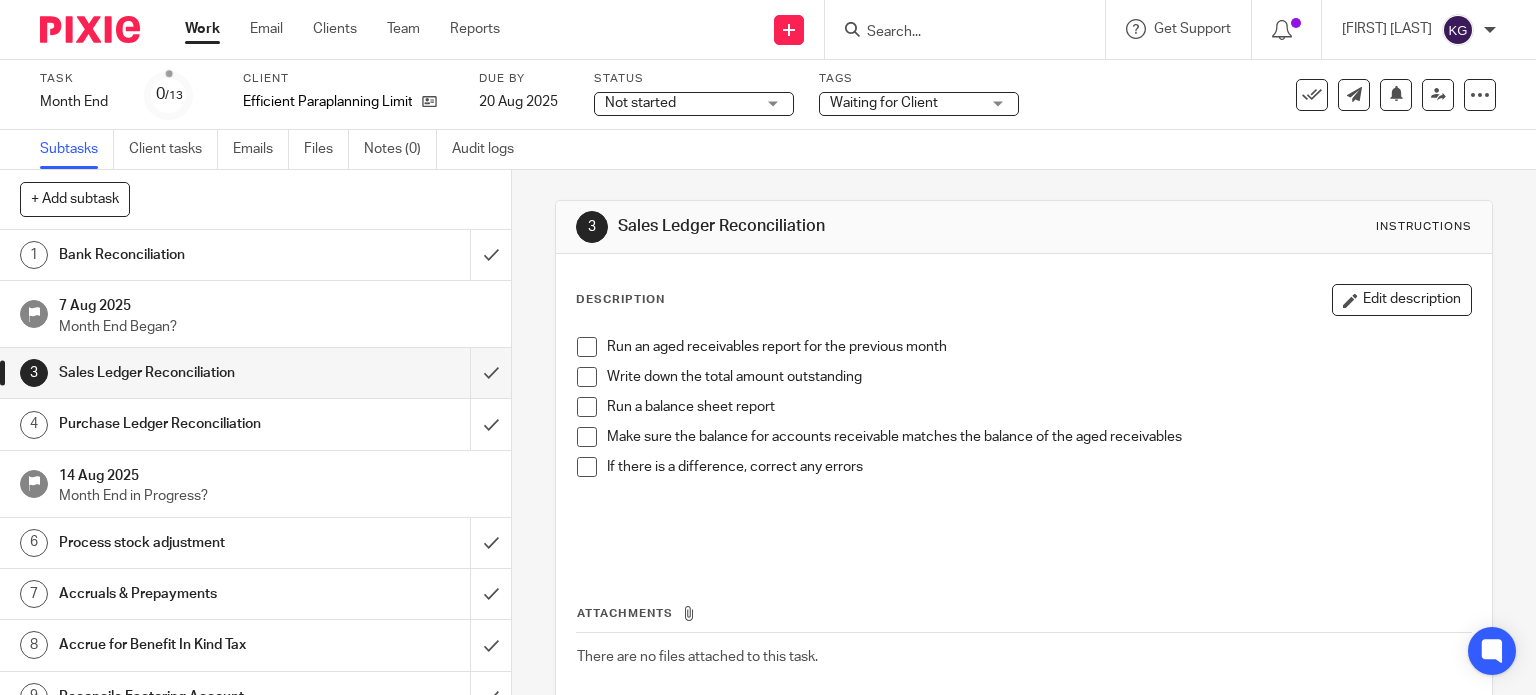 scroll, scrollTop: 0, scrollLeft: 0, axis: both 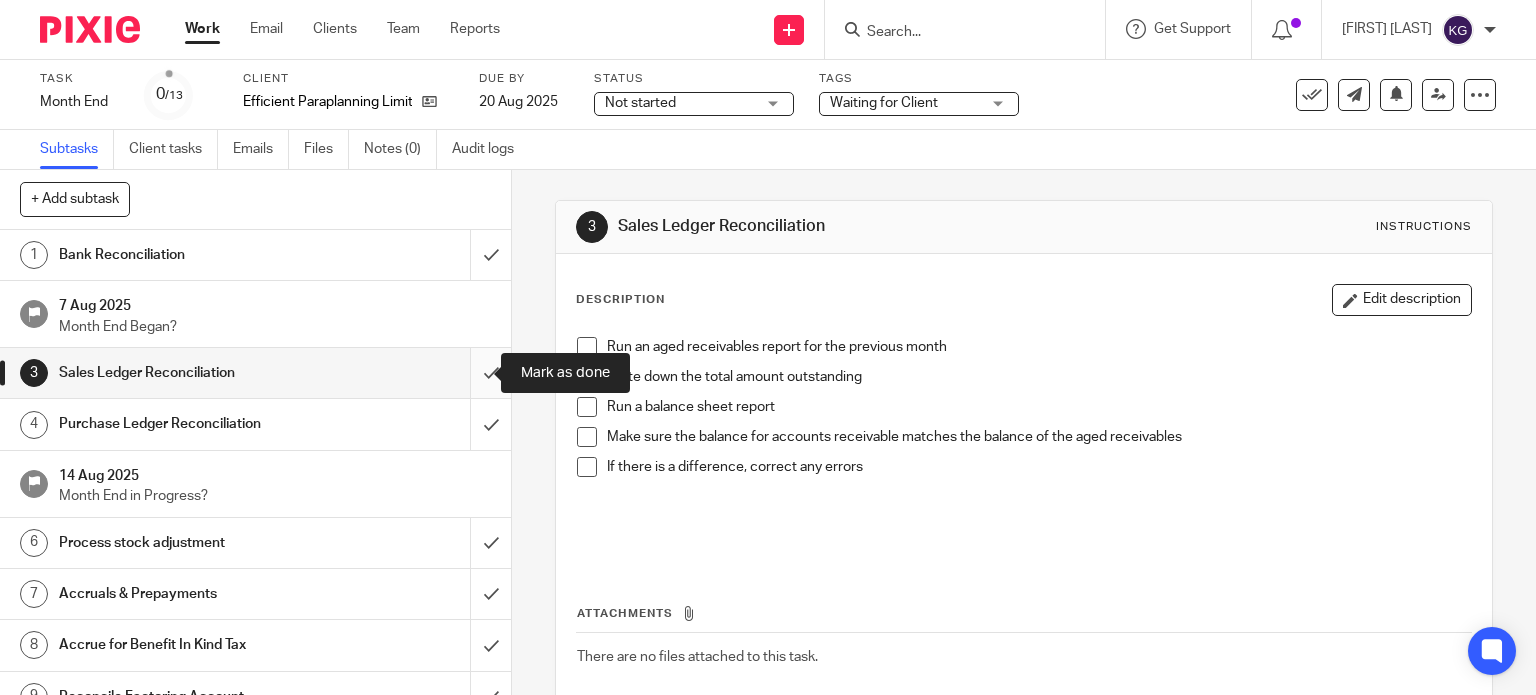 click at bounding box center (255, 373) 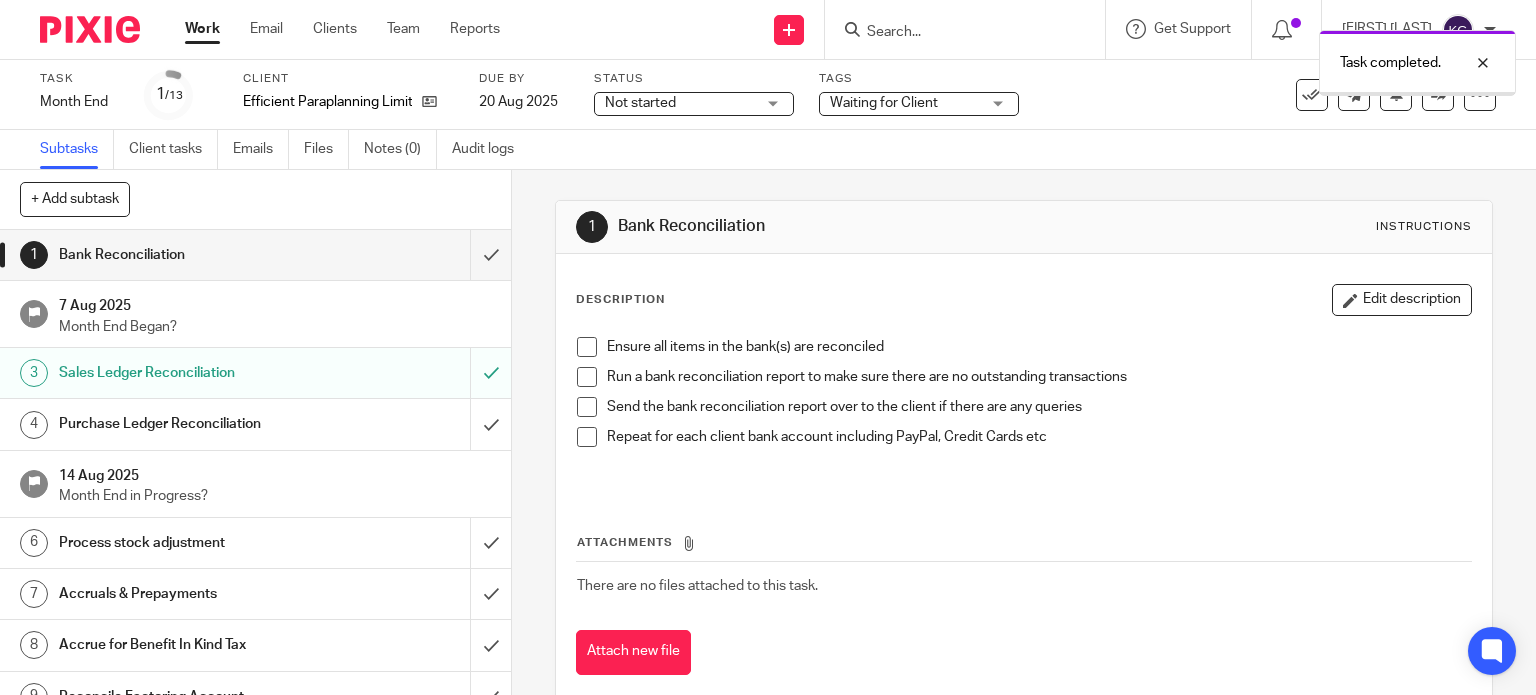 scroll, scrollTop: 0, scrollLeft: 0, axis: both 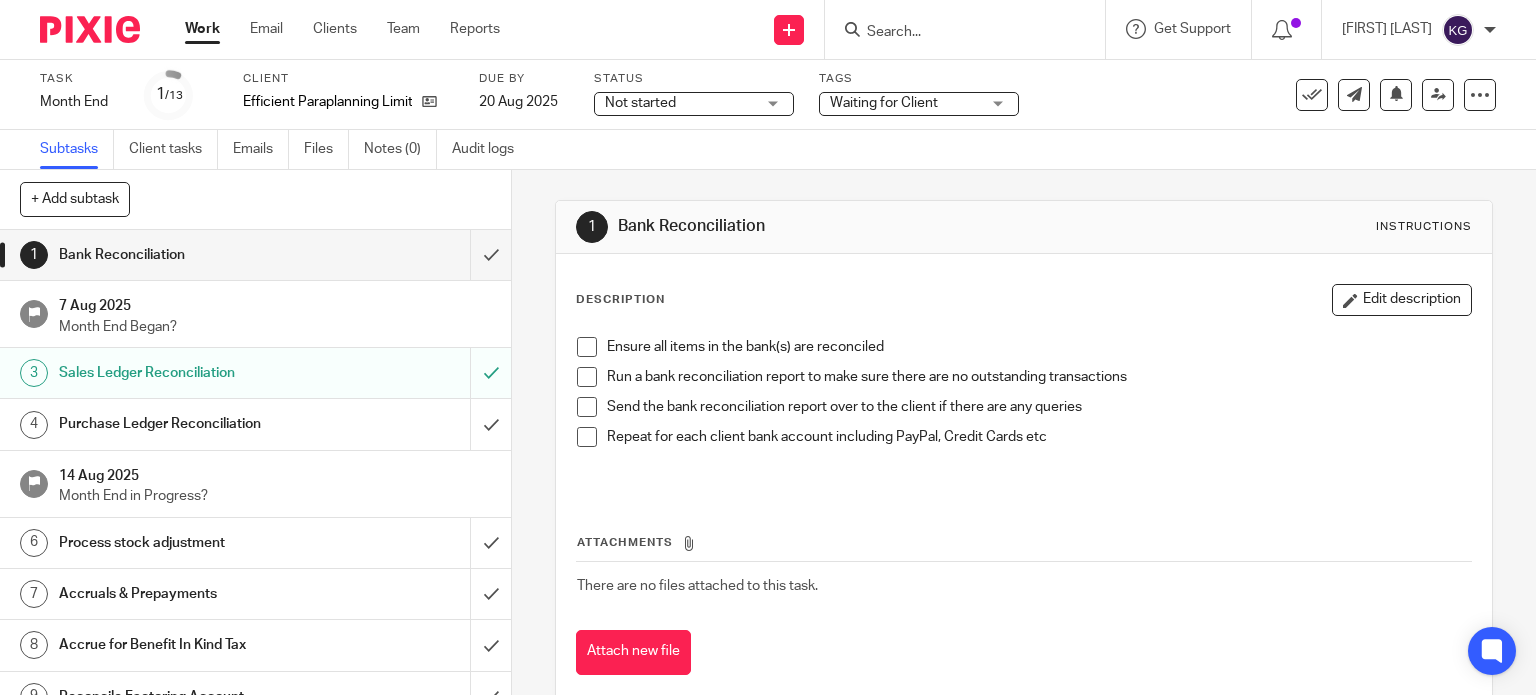 click on "Purchase Ledger Reconciliation" at bounding box center [254, 424] 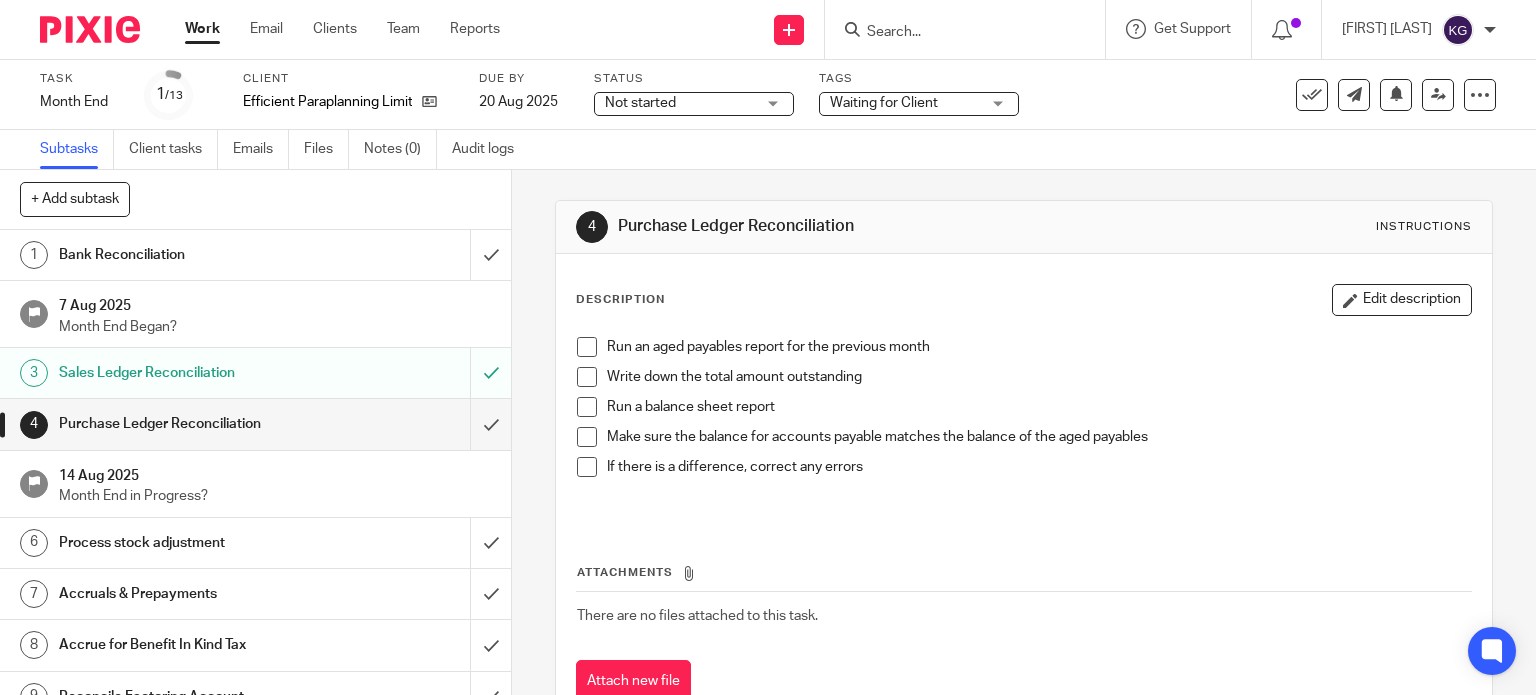 scroll, scrollTop: 0, scrollLeft: 0, axis: both 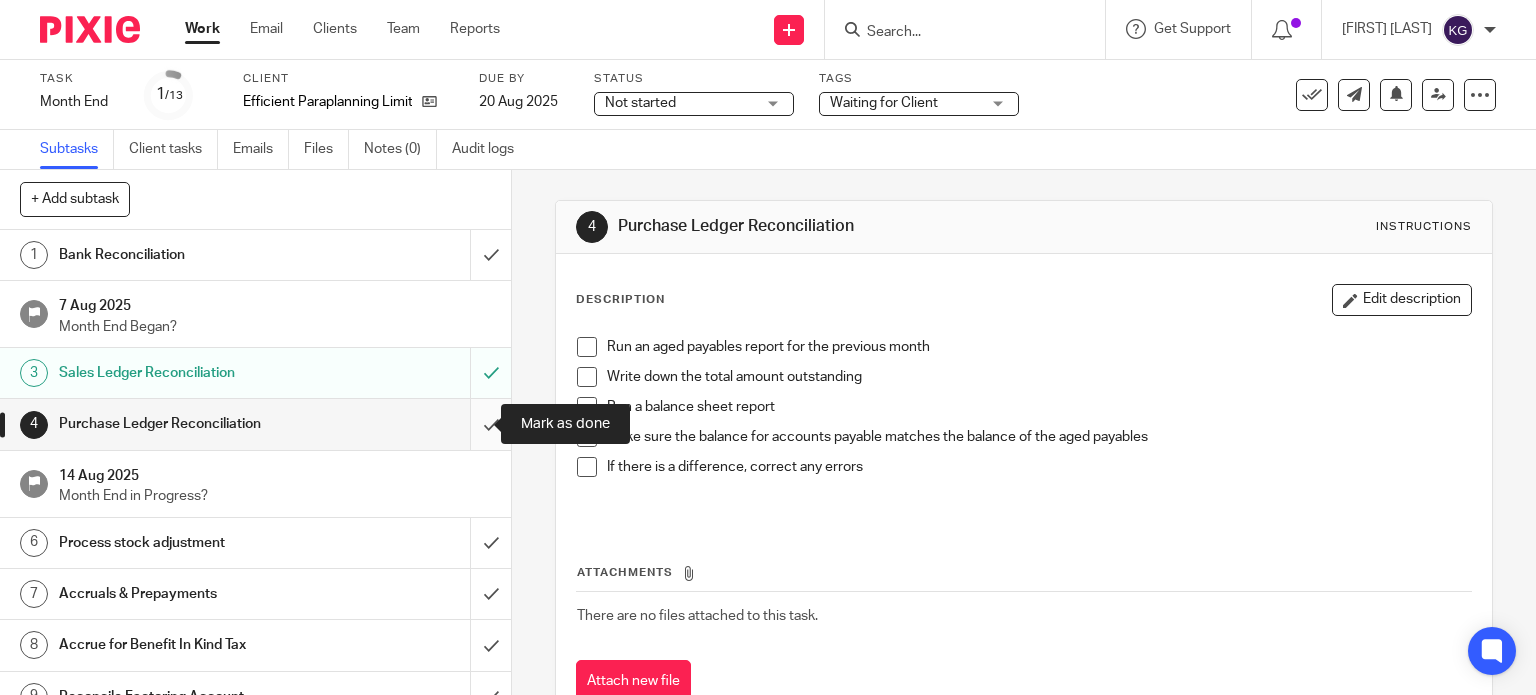 click at bounding box center (255, 424) 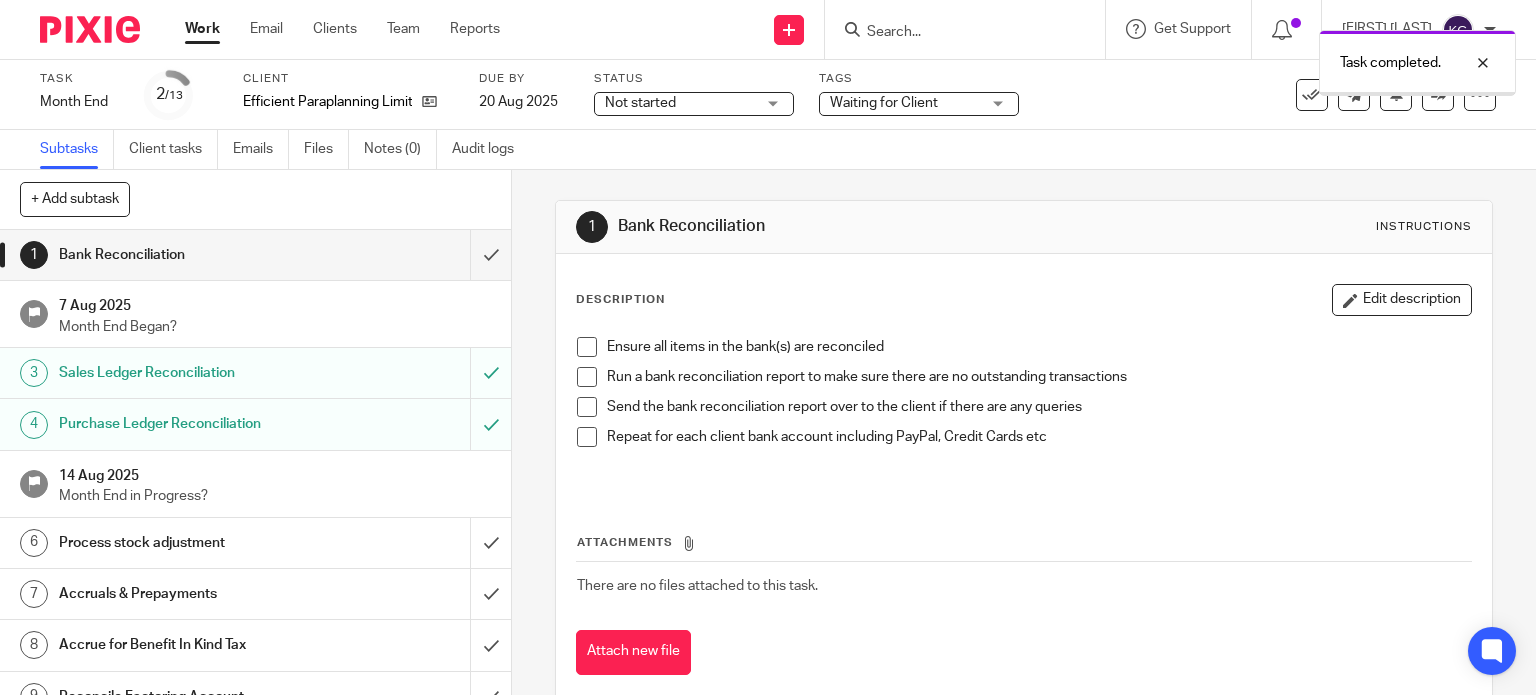scroll, scrollTop: 0, scrollLeft: 0, axis: both 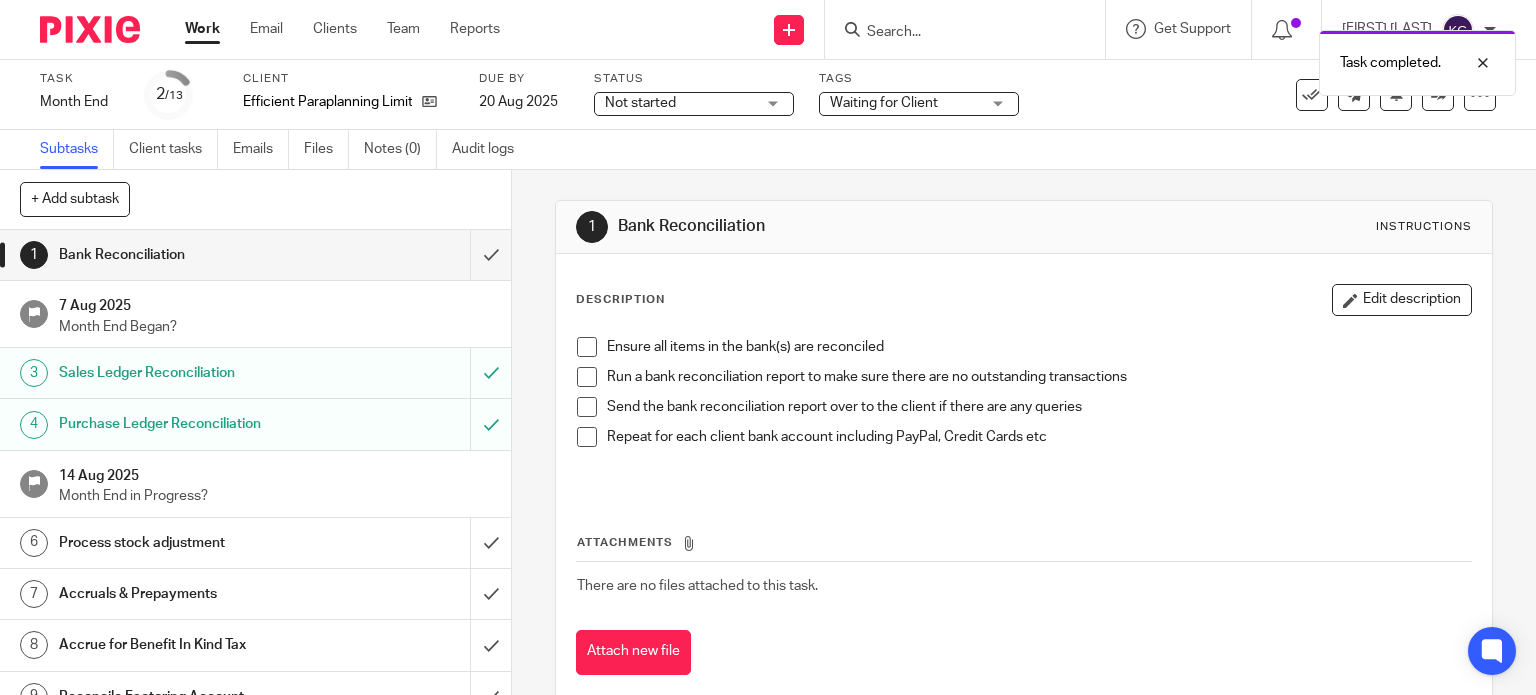 click on "Process stock adjustment" at bounding box center [254, 543] 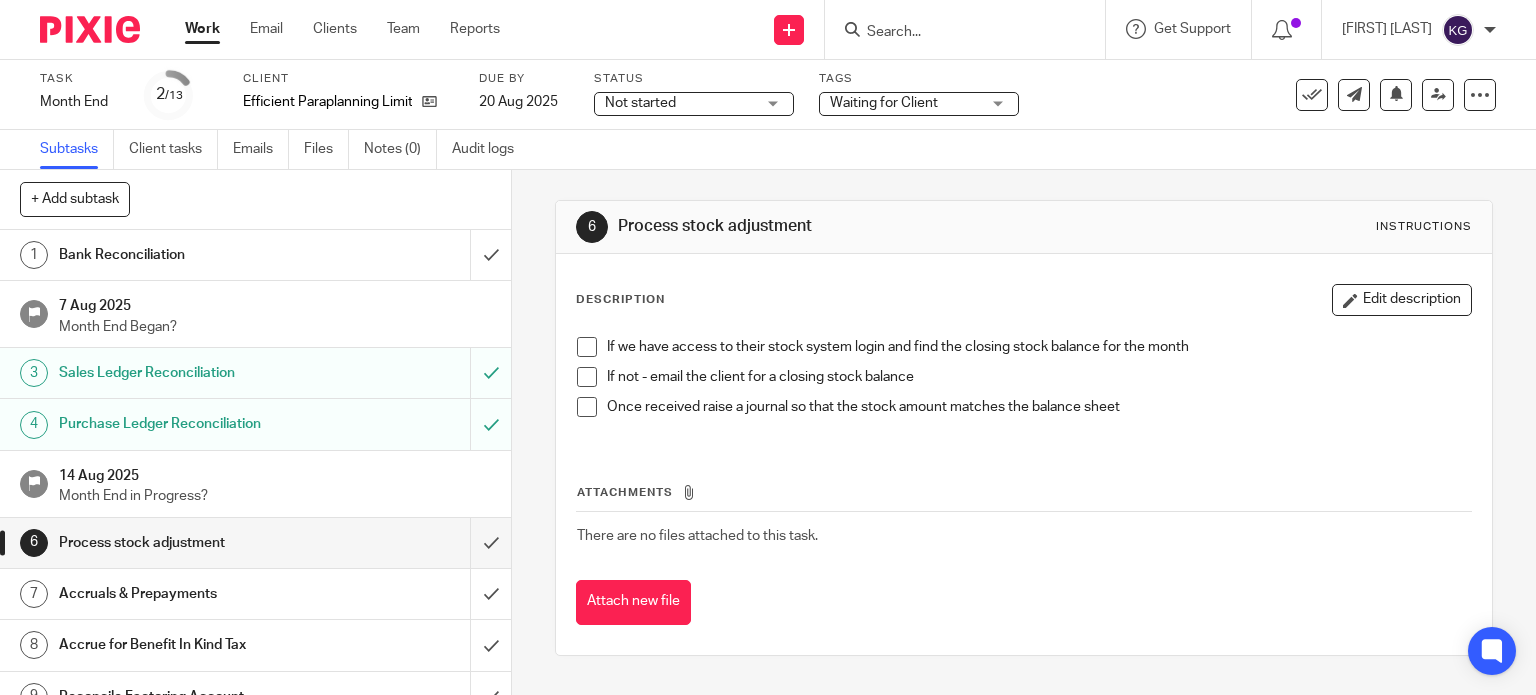 scroll, scrollTop: 0, scrollLeft: 0, axis: both 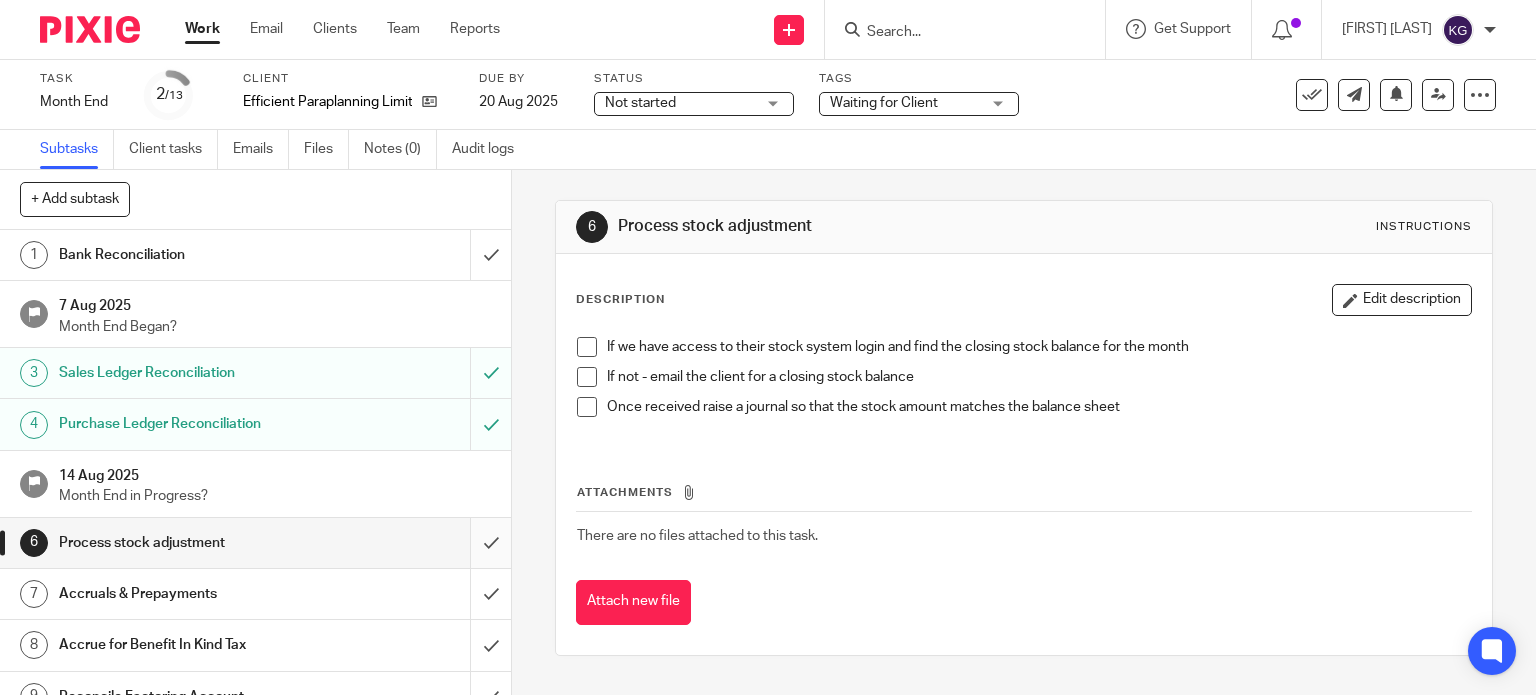 click at bounding box center (255, 543) 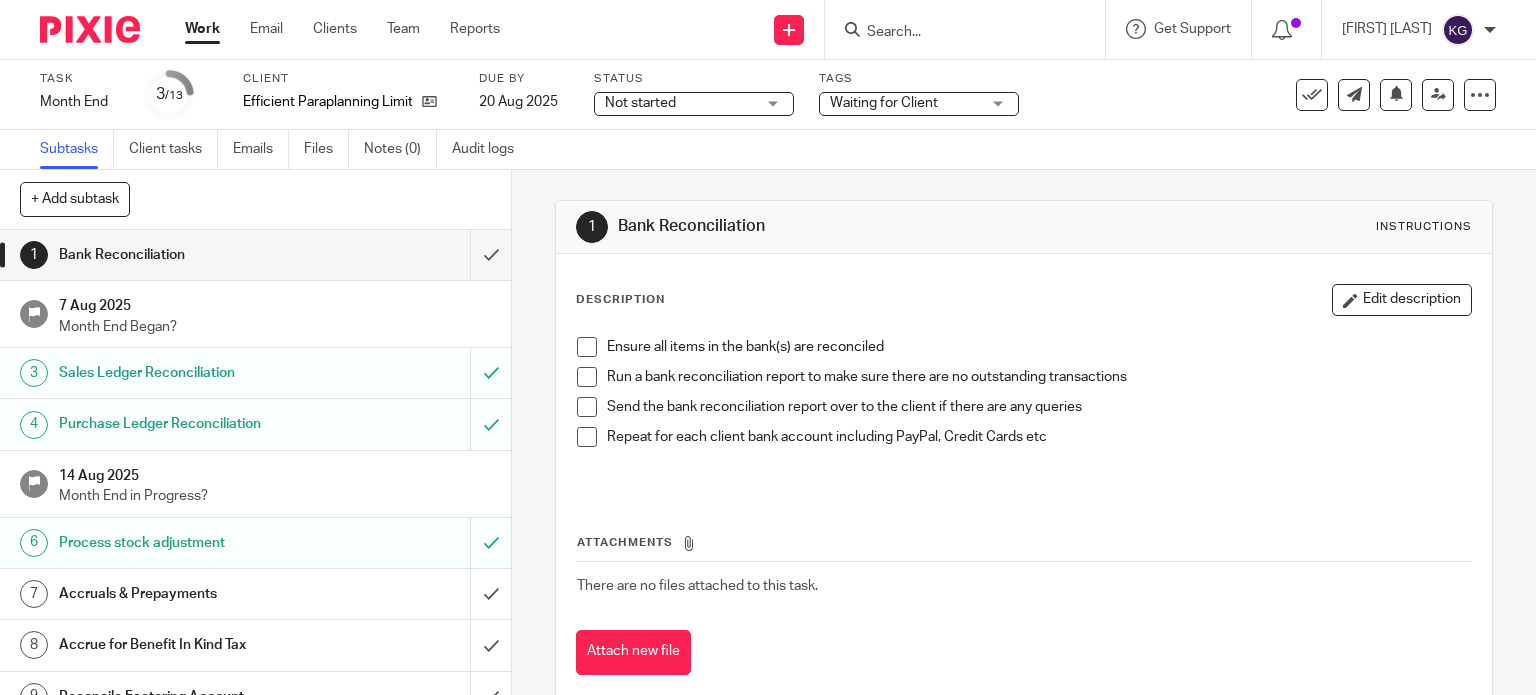 scroll, scrollTop: 0, scrollLeft: 0, axis: both 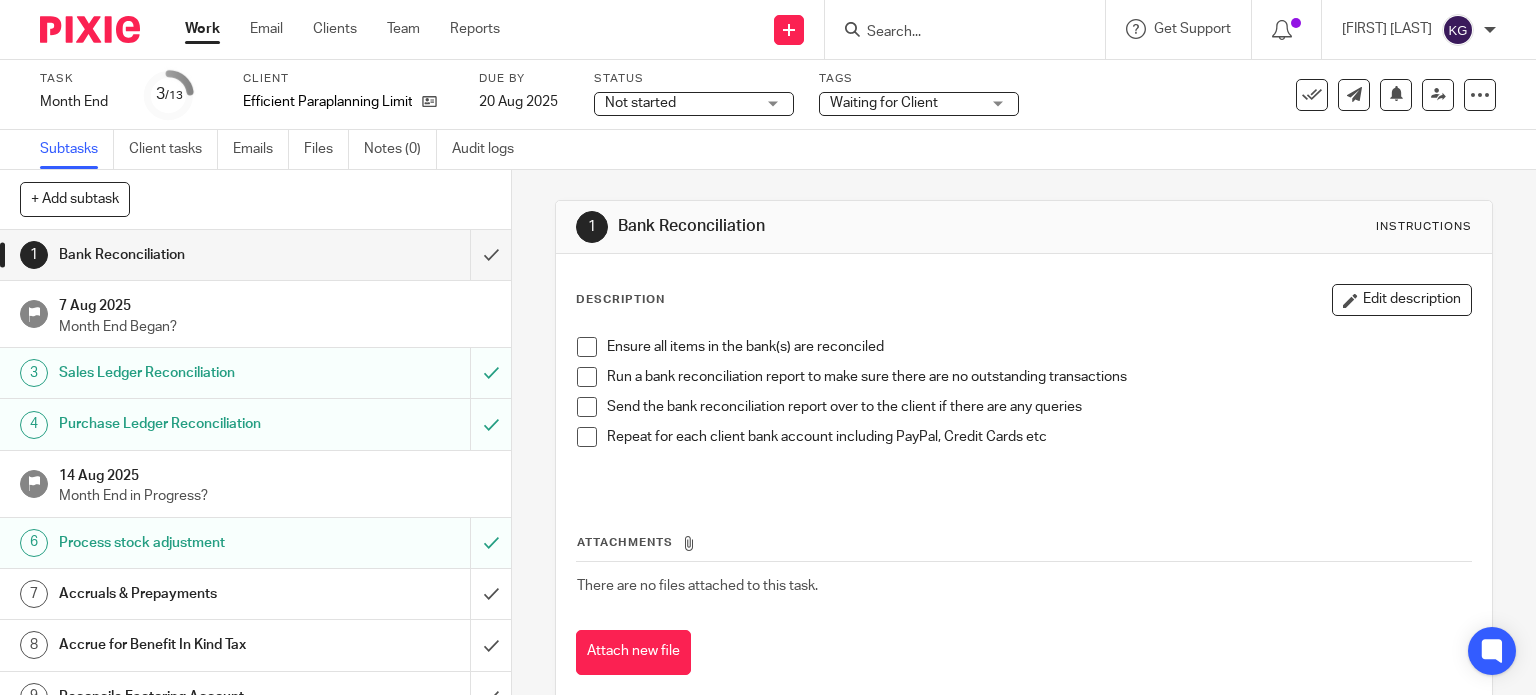 click on "Accruals & Prepayments" at bounding box center (254, 594) 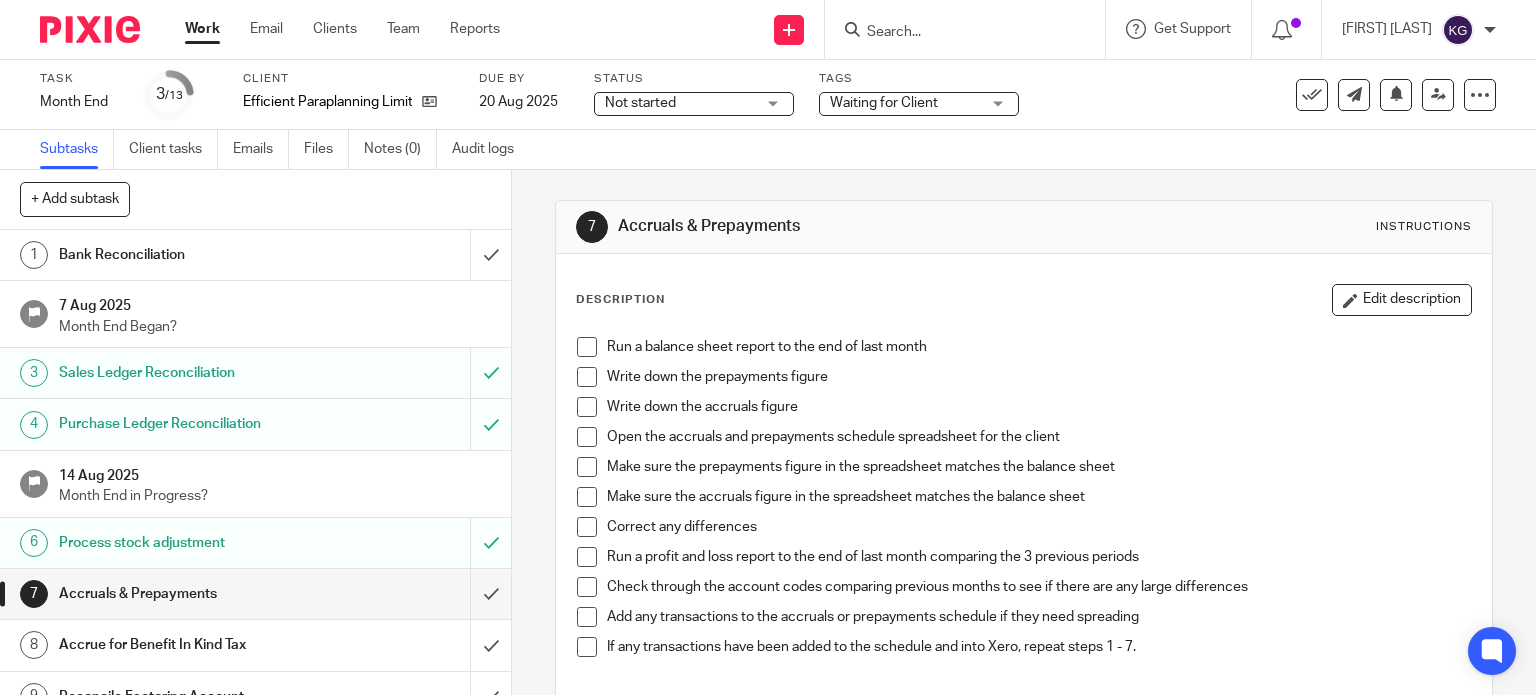 scroll, scrollTop: 0, scrollLeft: 0, axis: both 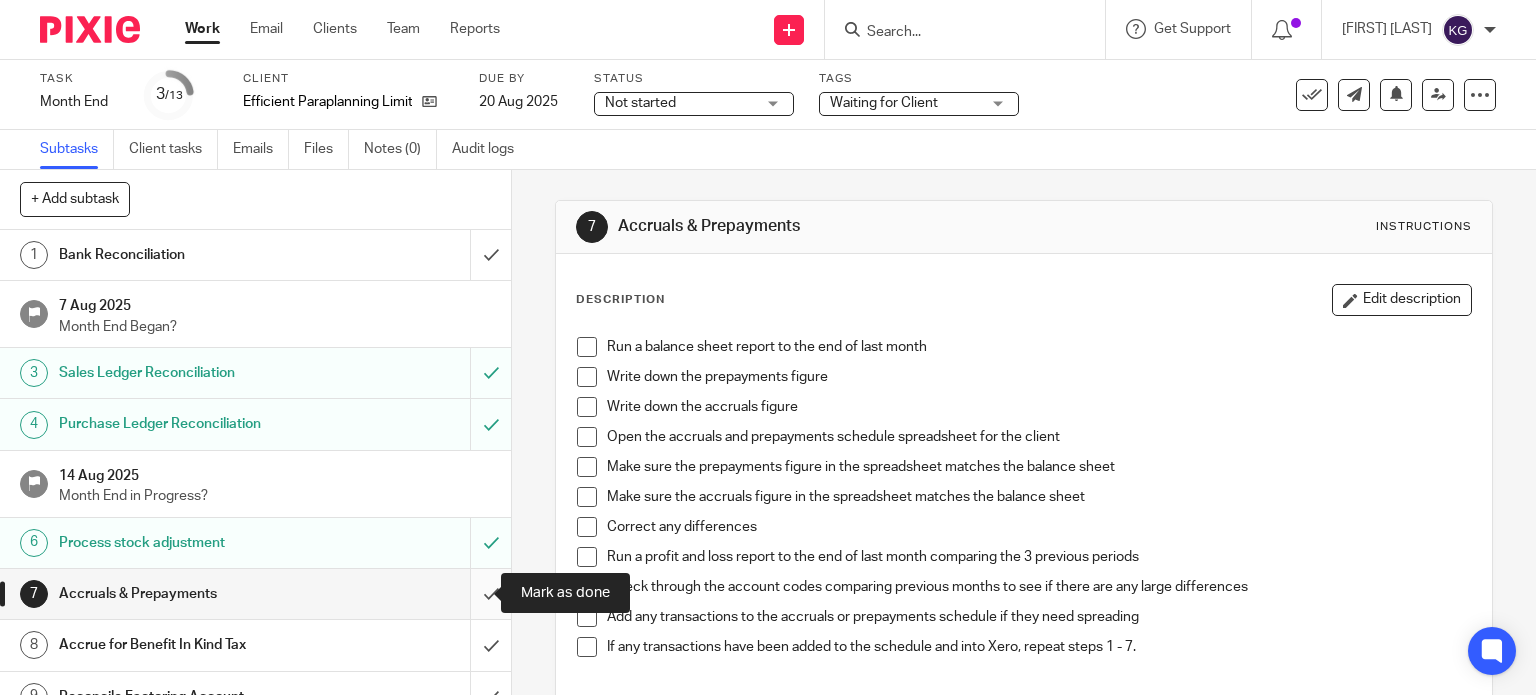 click at bounding box center (255, 594) 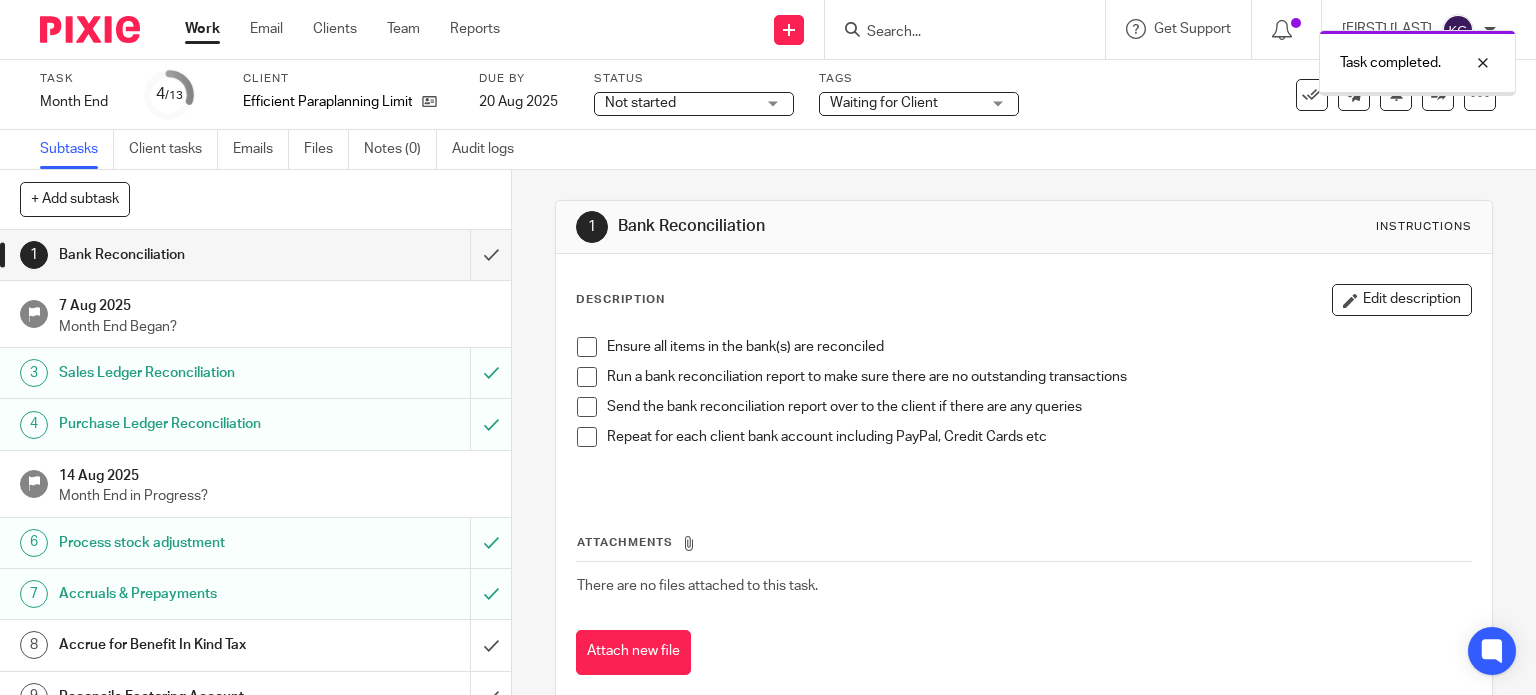scroll, scrollTop: 0, scrollLeft: 0, axis: both 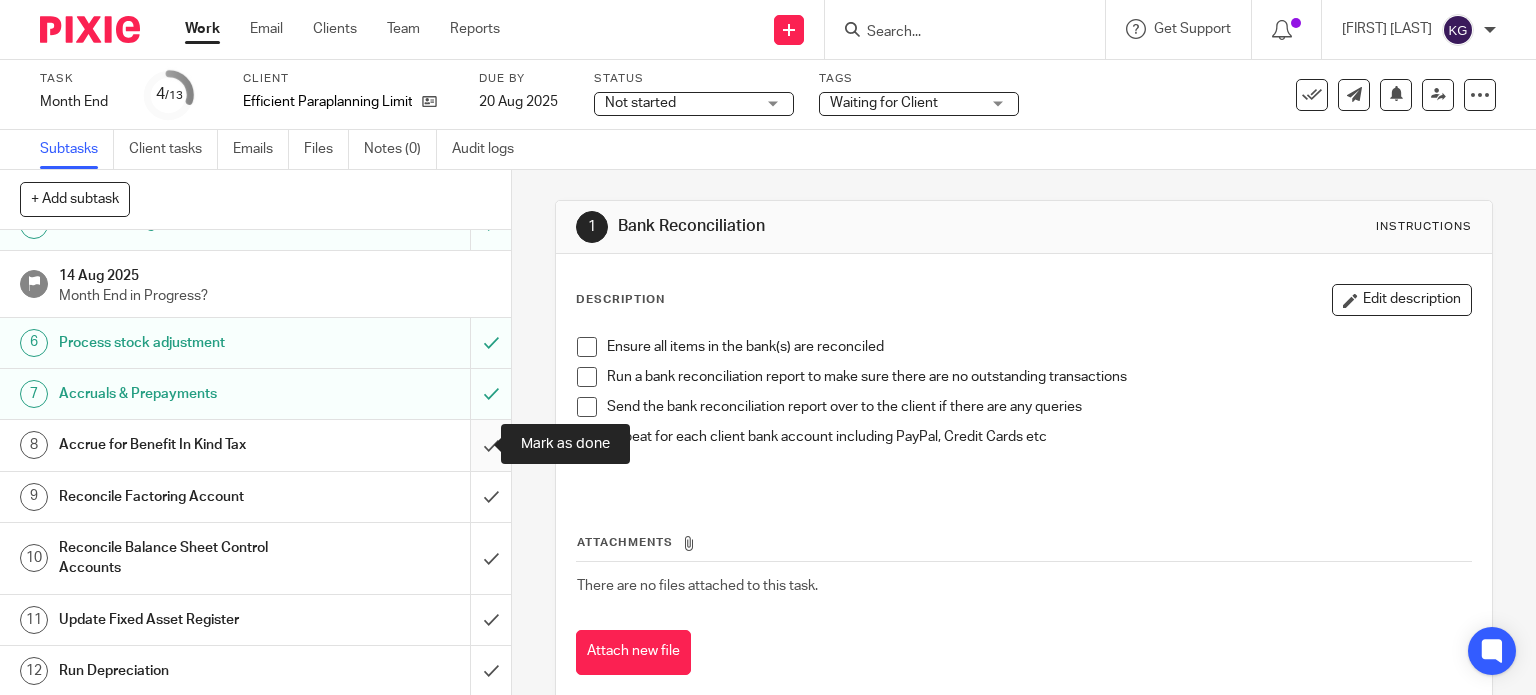 click at bounding box center [255, 445] 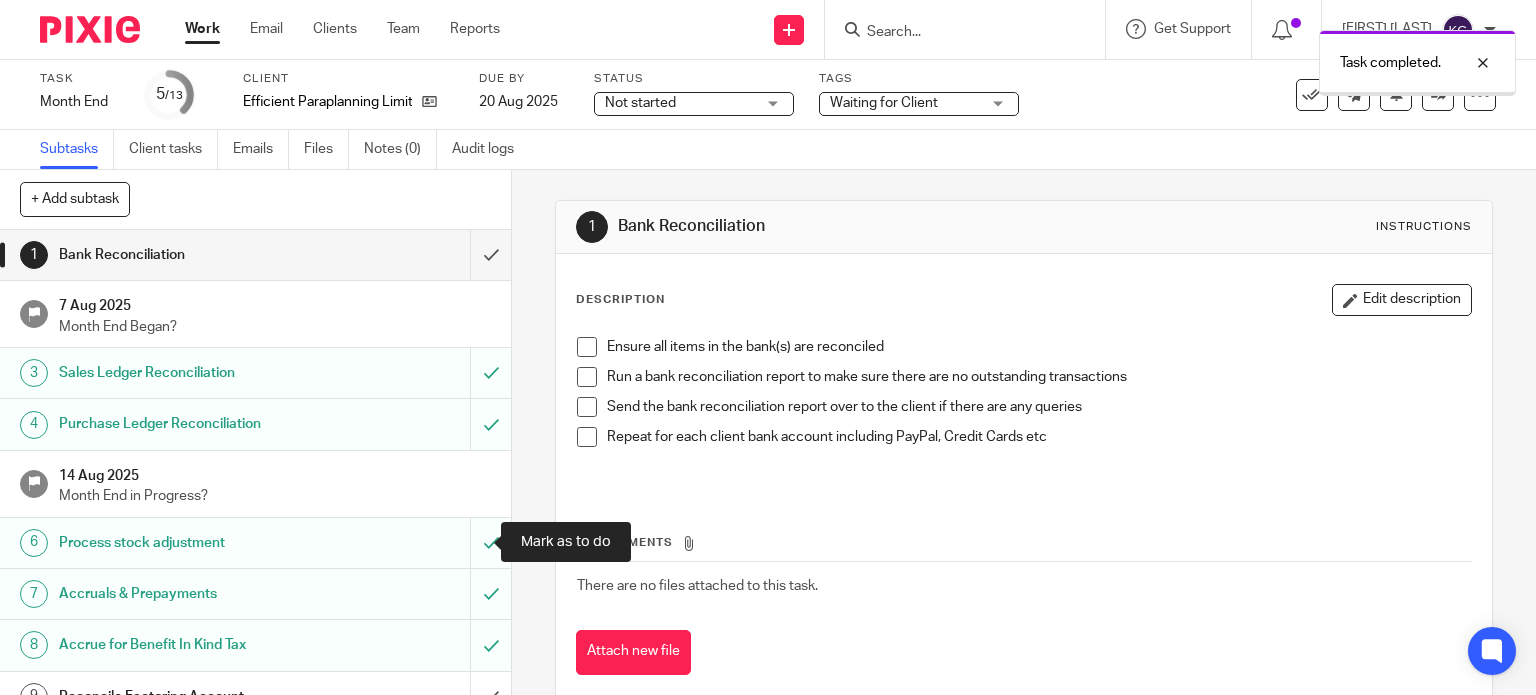 scroll, scrollTop: 0, scrollLeft: 0, axis: both 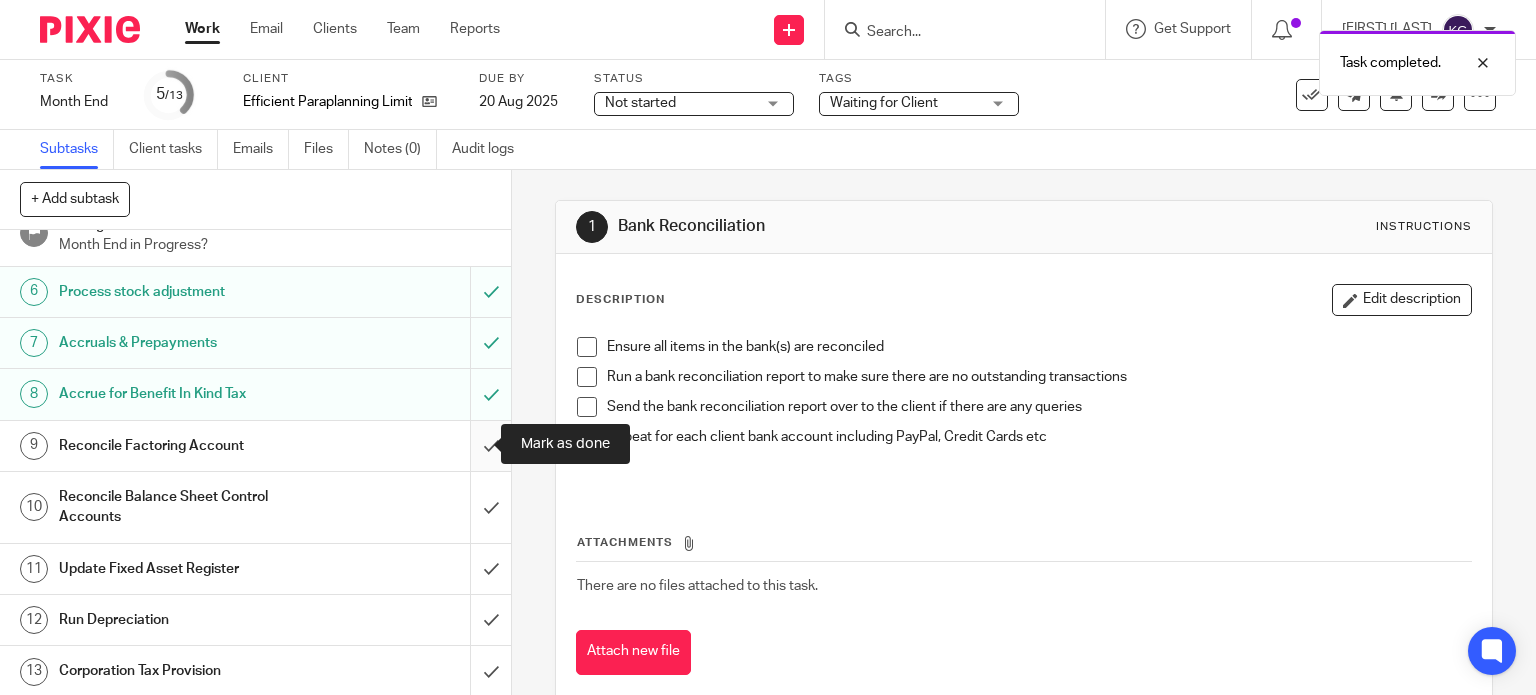 click at bounding box center (255, 446) 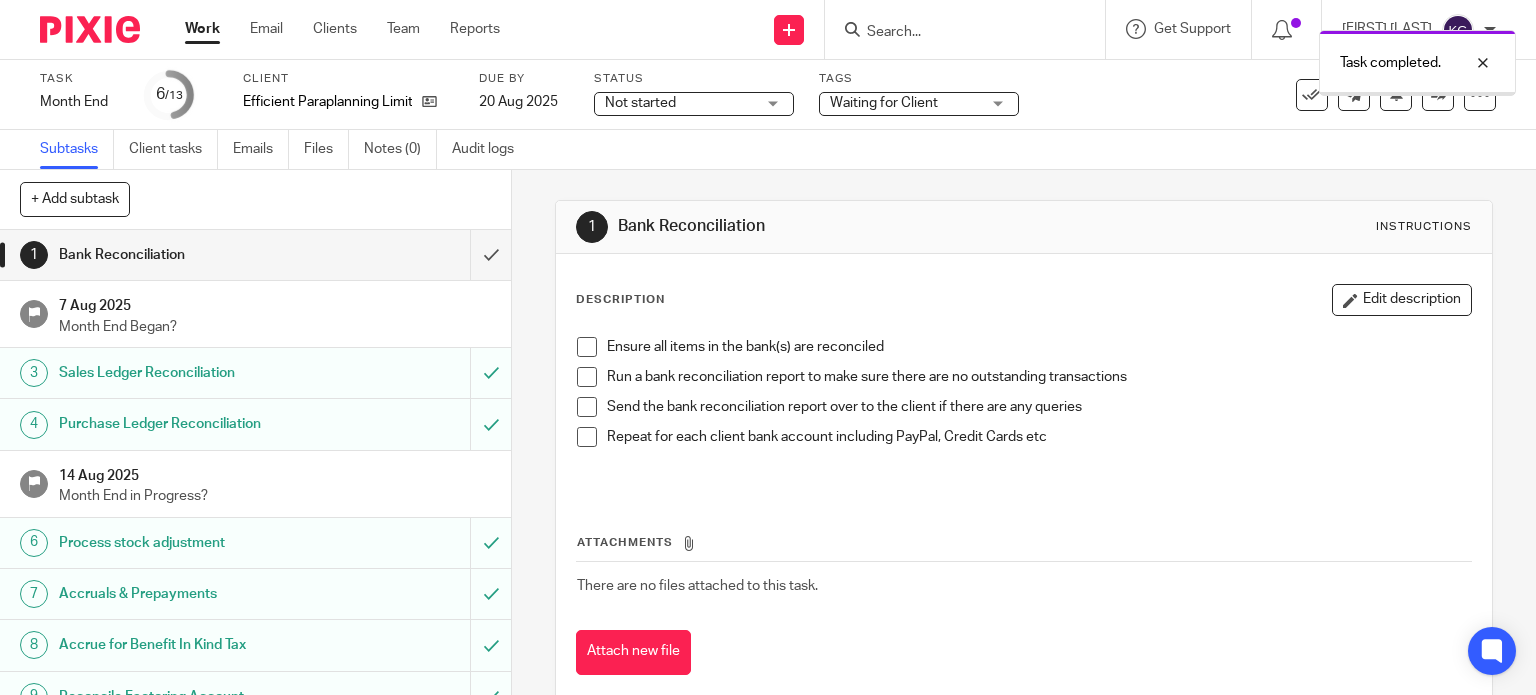 scroll, scrollTop: 0, scrollLeft: 0, axis: both 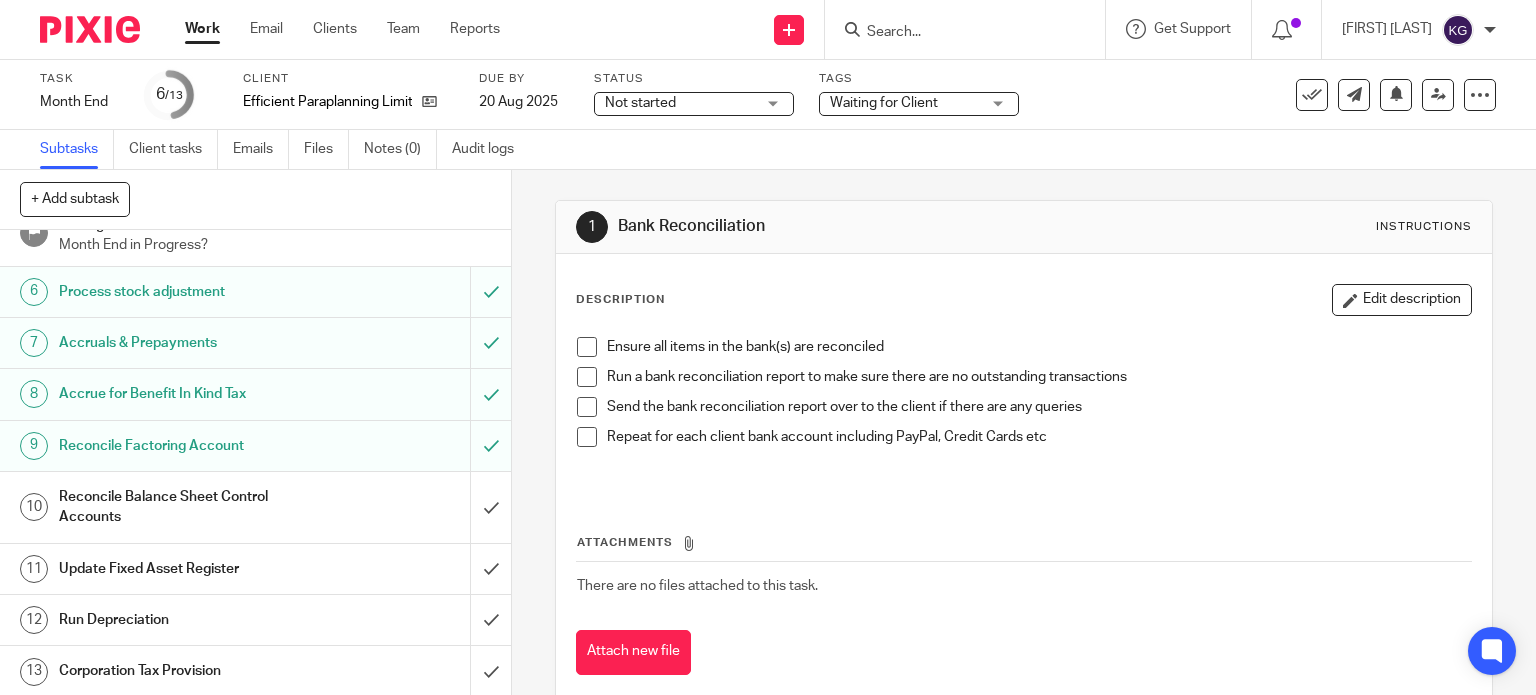 click on "Reconcile Balance Sheet Control Accounts" at bounding box center [189, 507] 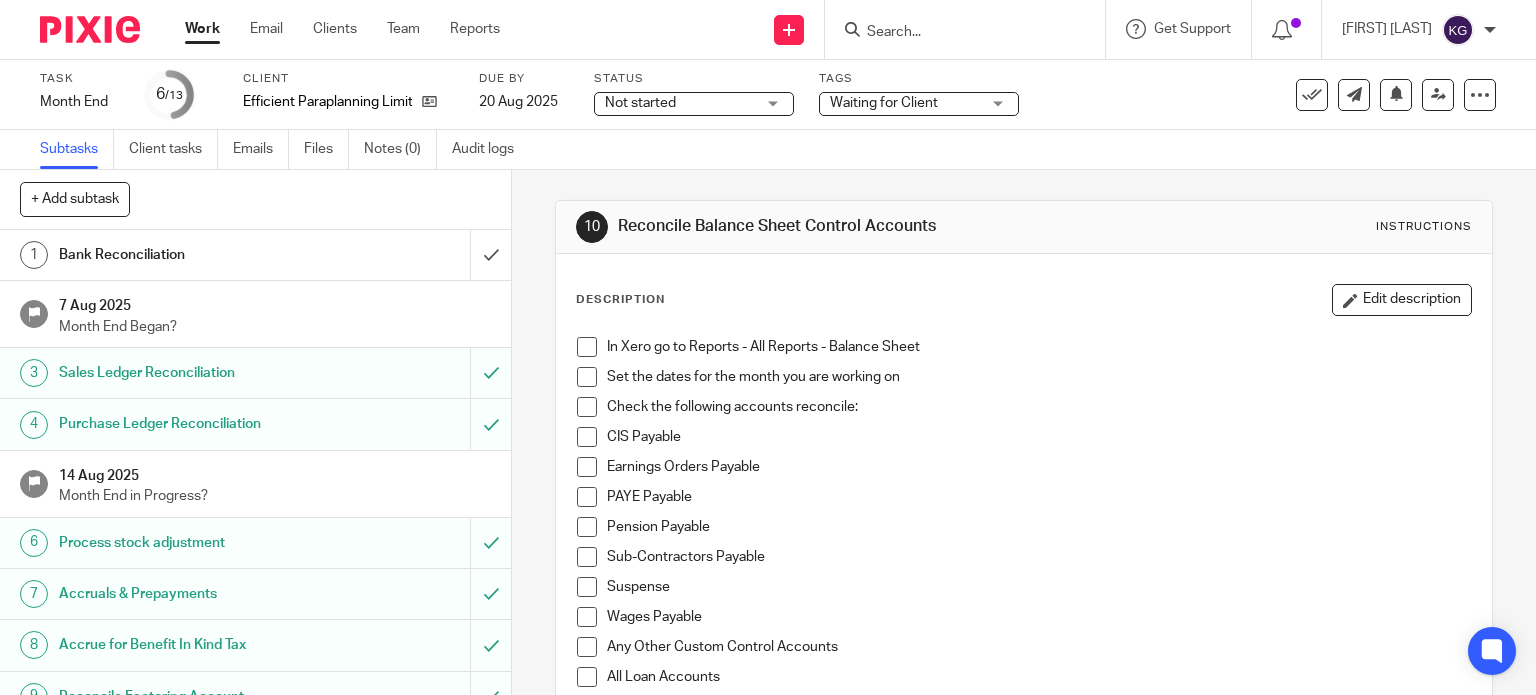 scroll, scrollTop: 0, scrollLeft: 0, axis: both 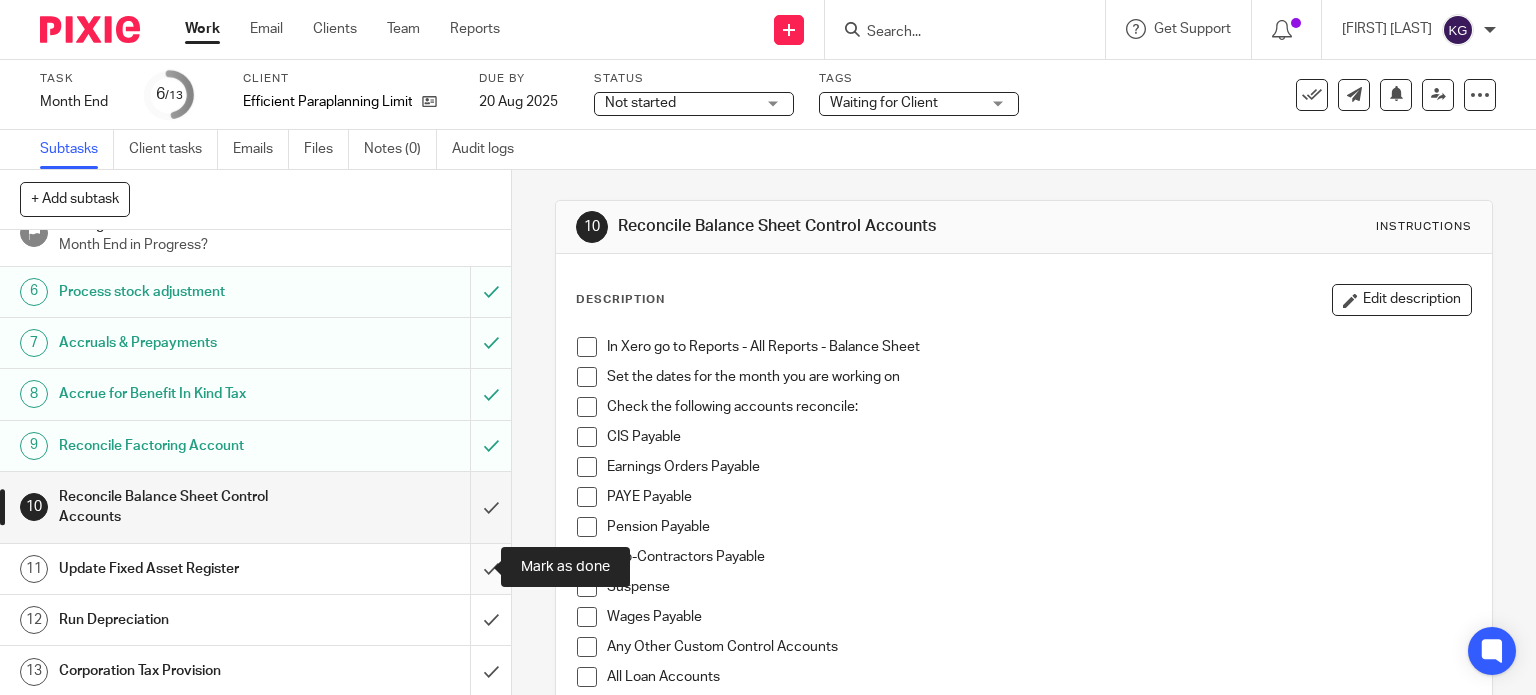 click at bounding box center (255, 569) 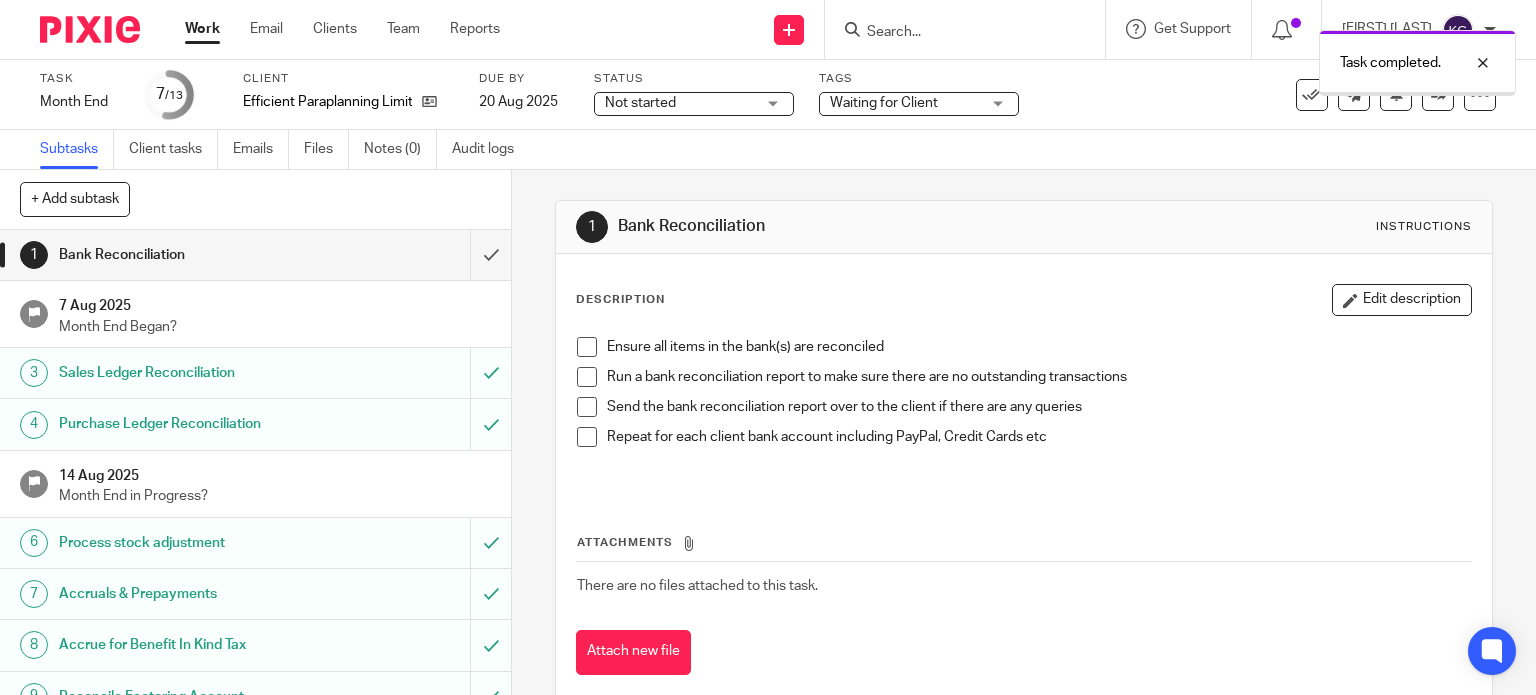 scroll, scrollTop: 0, scrollLeft: 0, axis: both 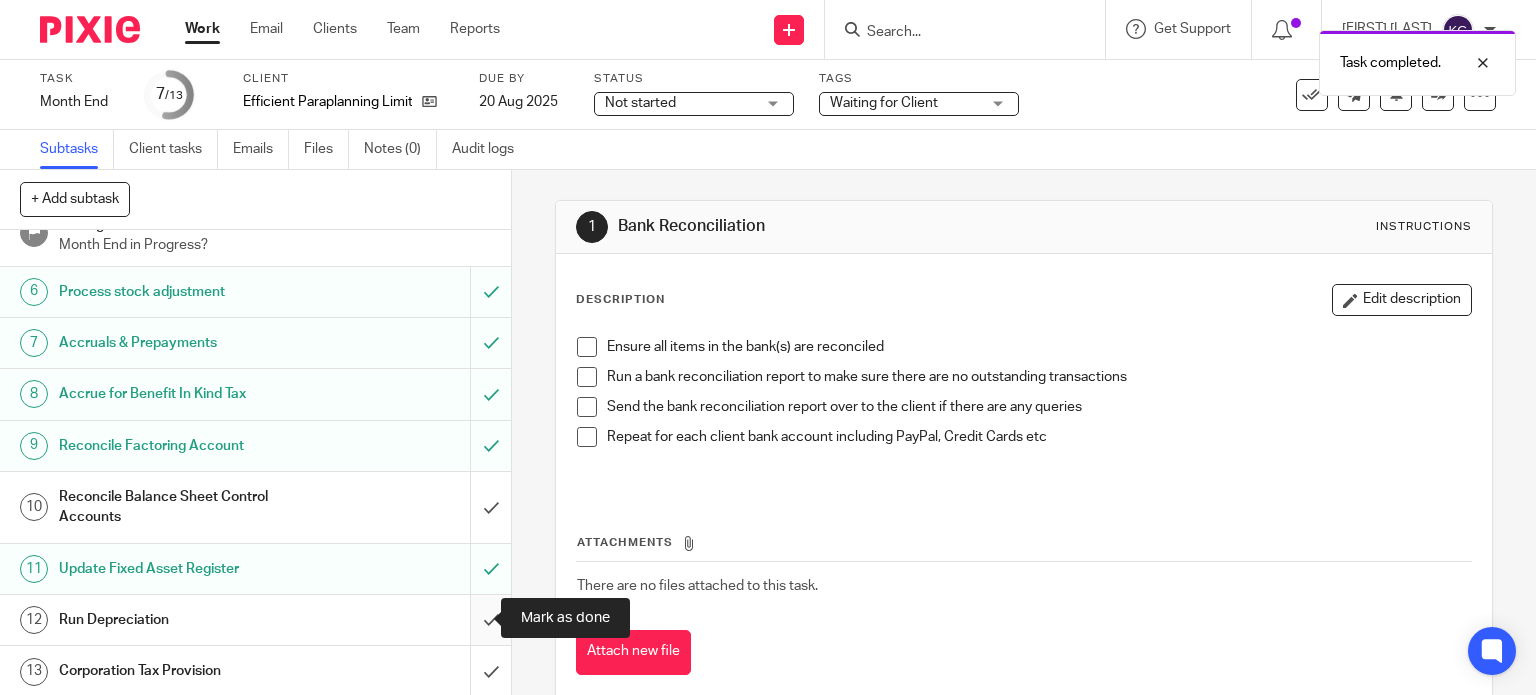 click at bounding box center [255, 620] 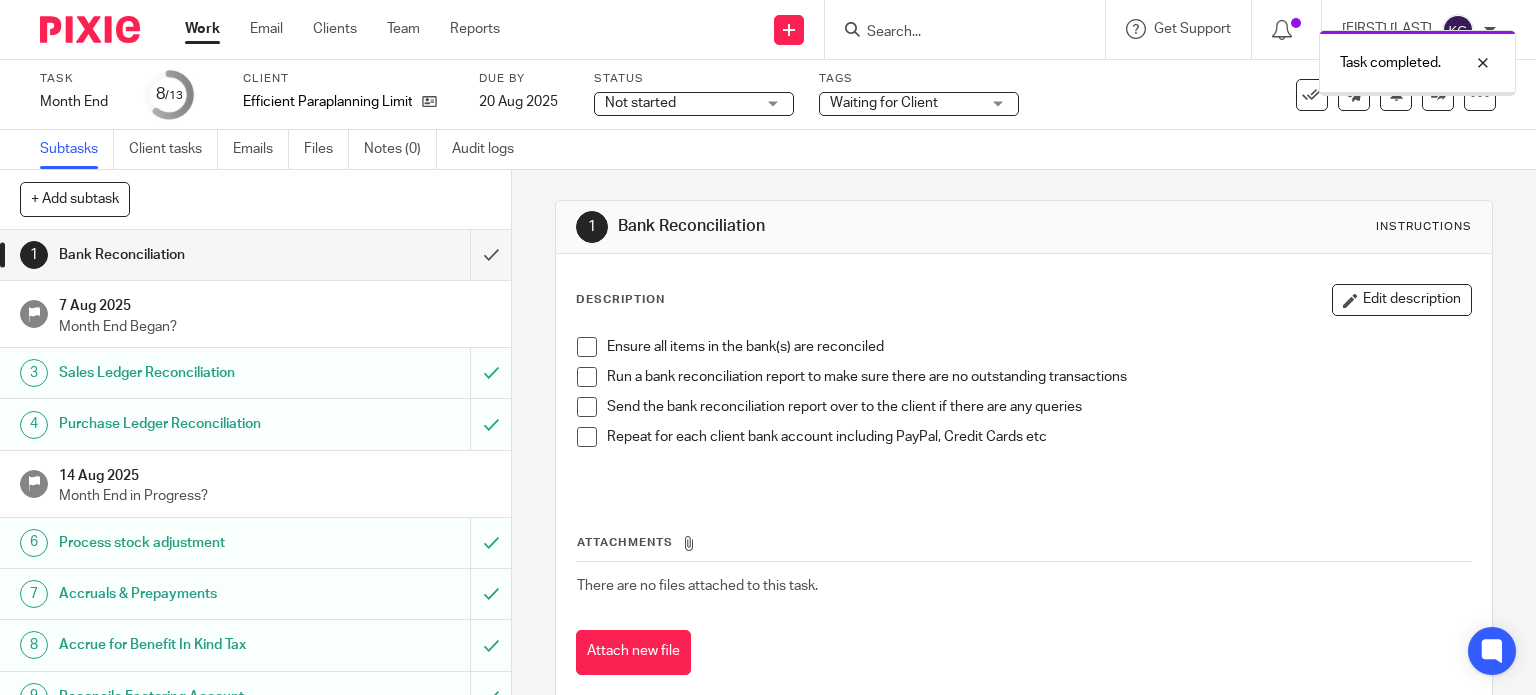 scroll, scrollTop: 0, scrollLeft: 0, axis: both 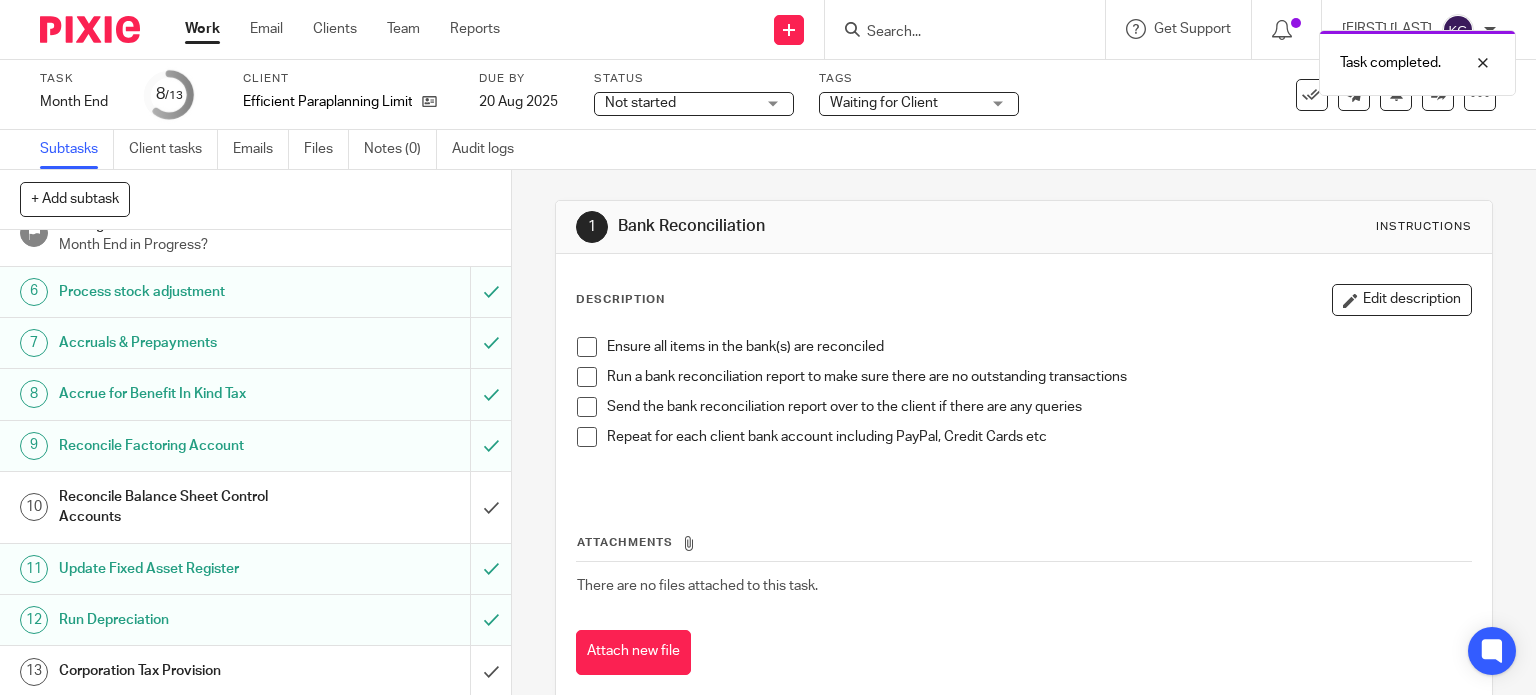 click on "Reconcile Balance Sheet Control Accounts" at bounding box center (189, 507) 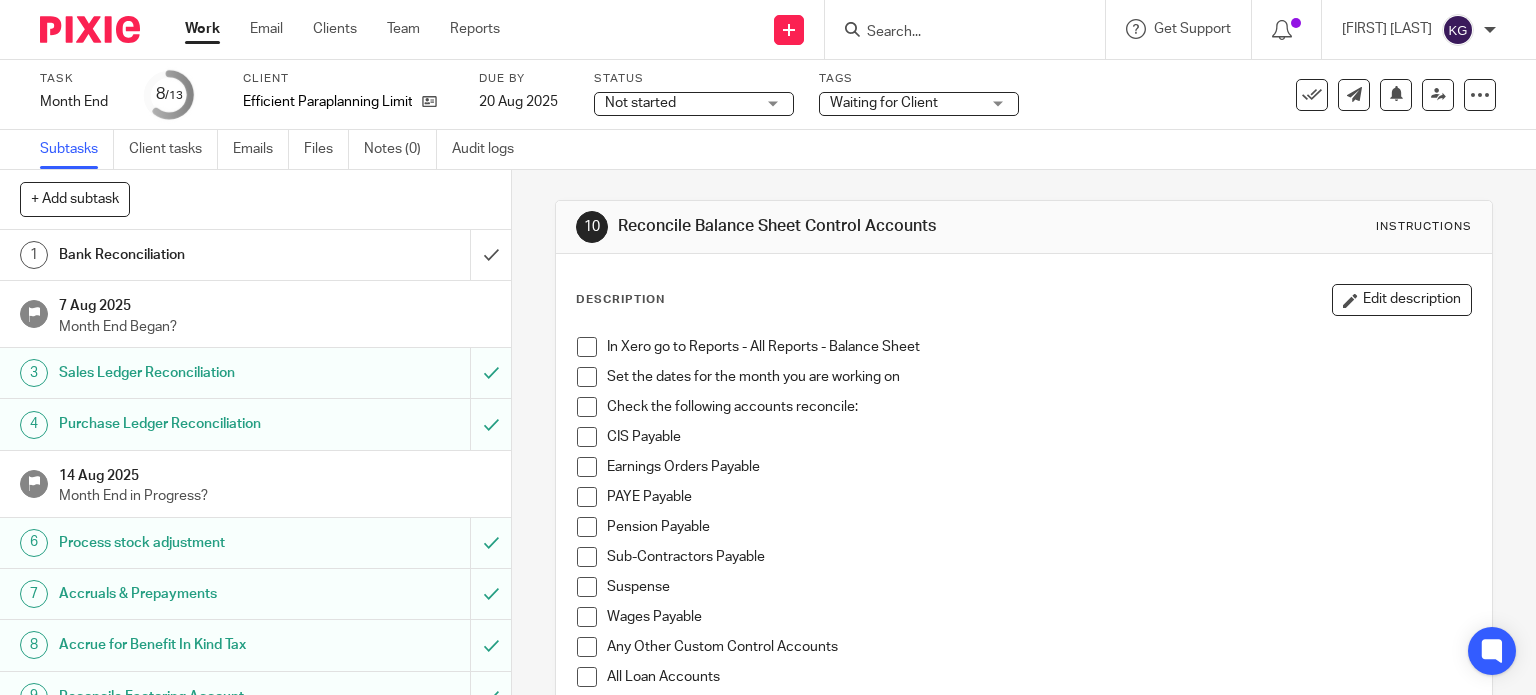 scroll, scrollTop: 0, scrollLeft: 0, axis: both 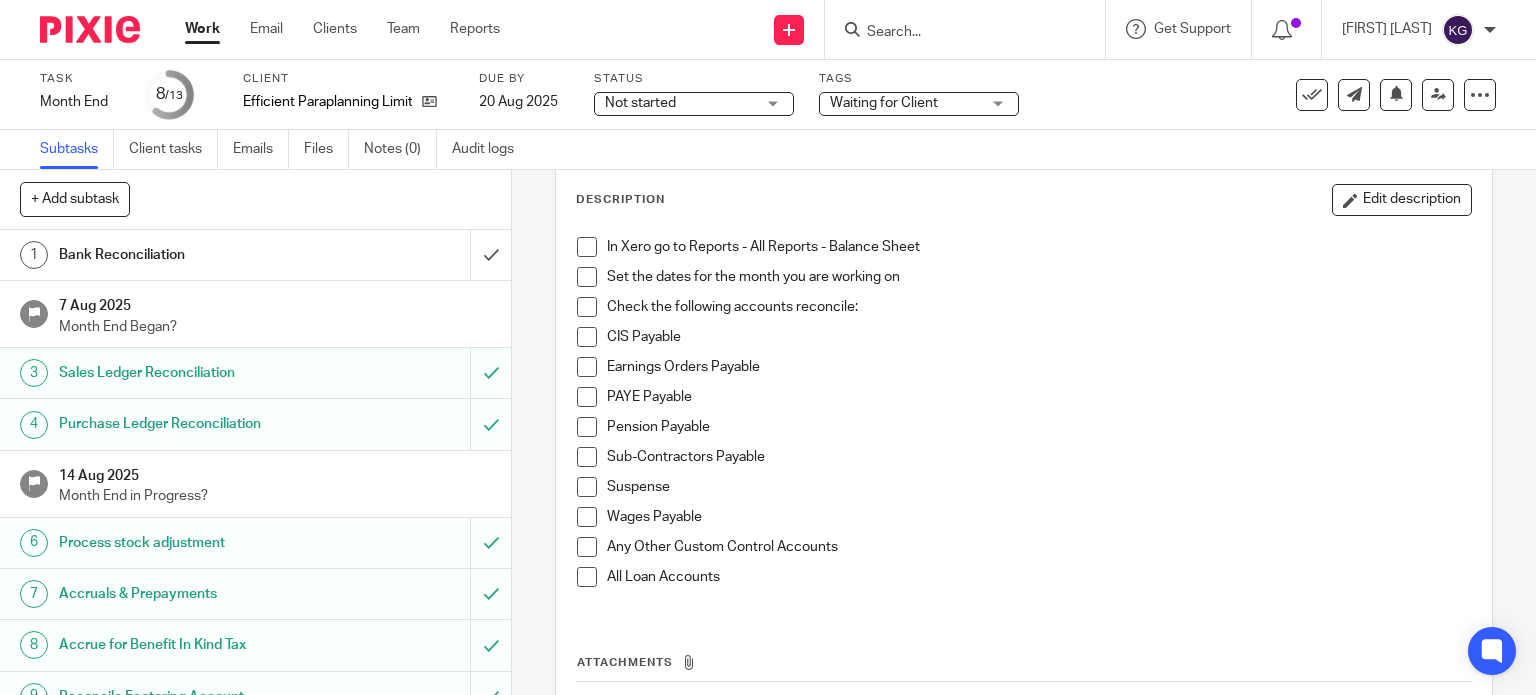 click on "Month End in Progress?" at bounding box center (275, 496) 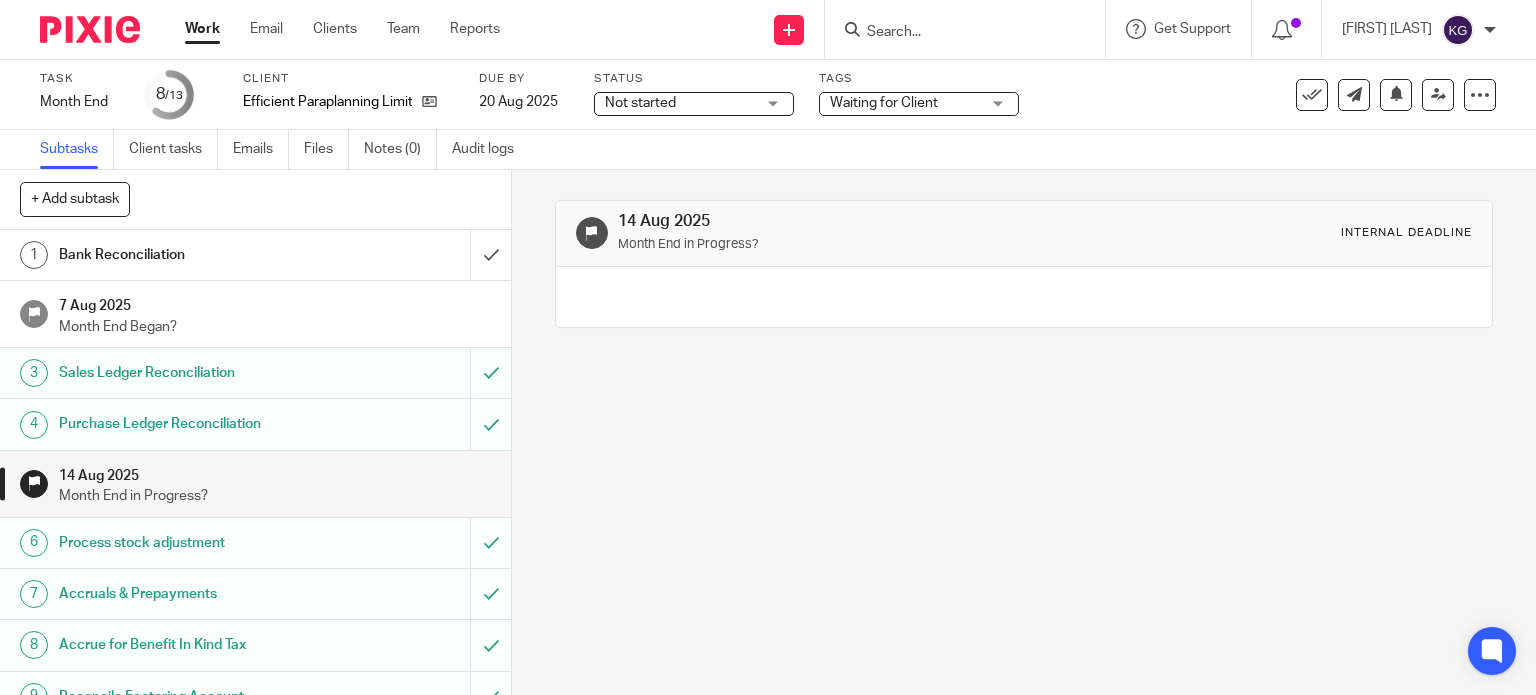 scroll, scrollTop: 0, scrollLeft: 0, axis: both 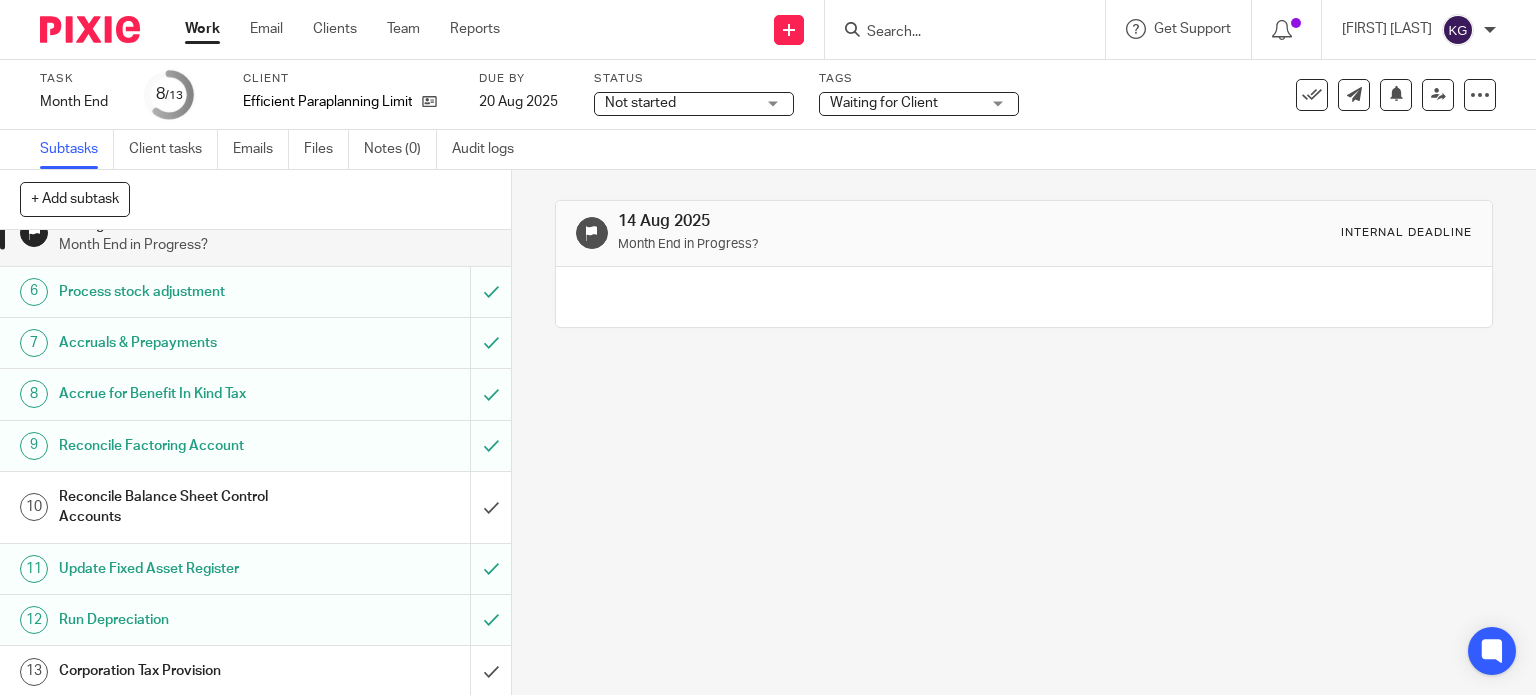 click on "Reconcile Balance Sheet Control Accounts" at bounding box center (254, 507) 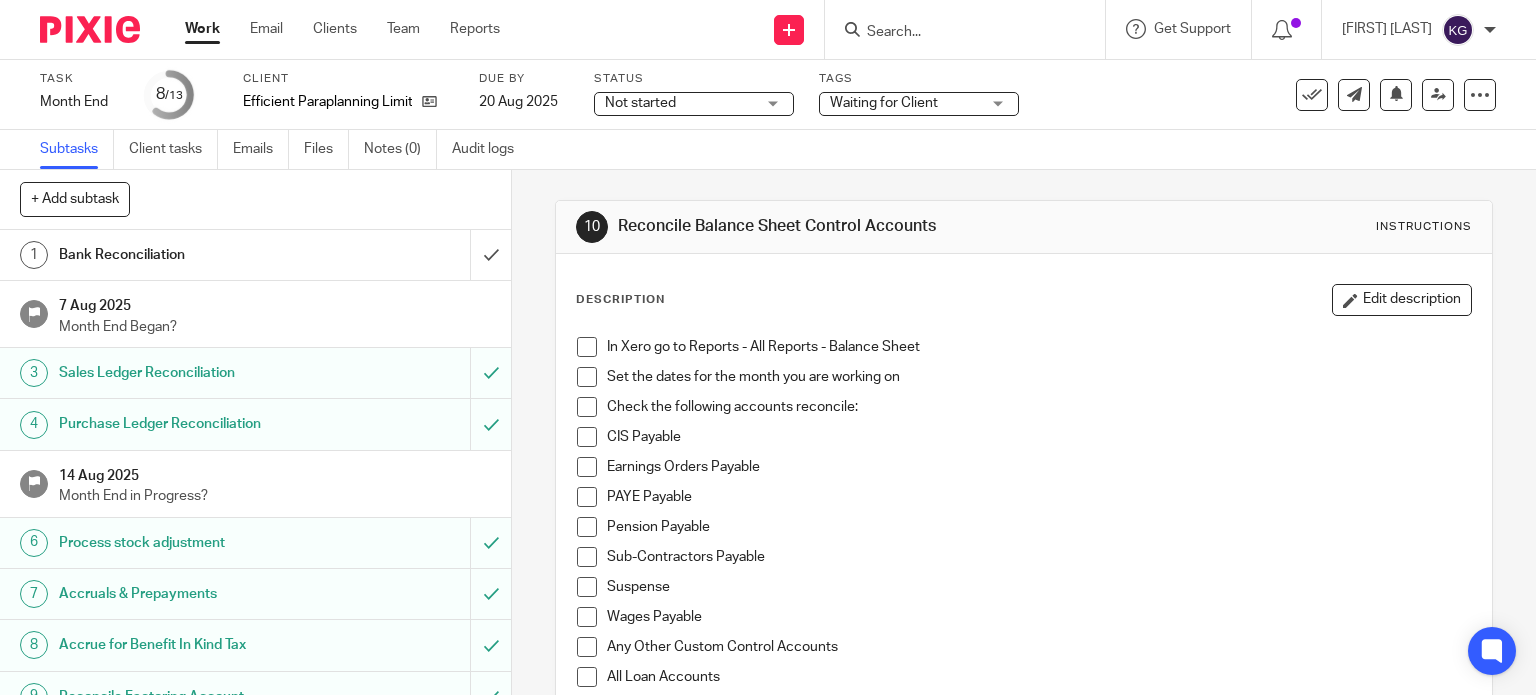 scroll, scrollTop: 0, scrollLeft: 0, axis: both 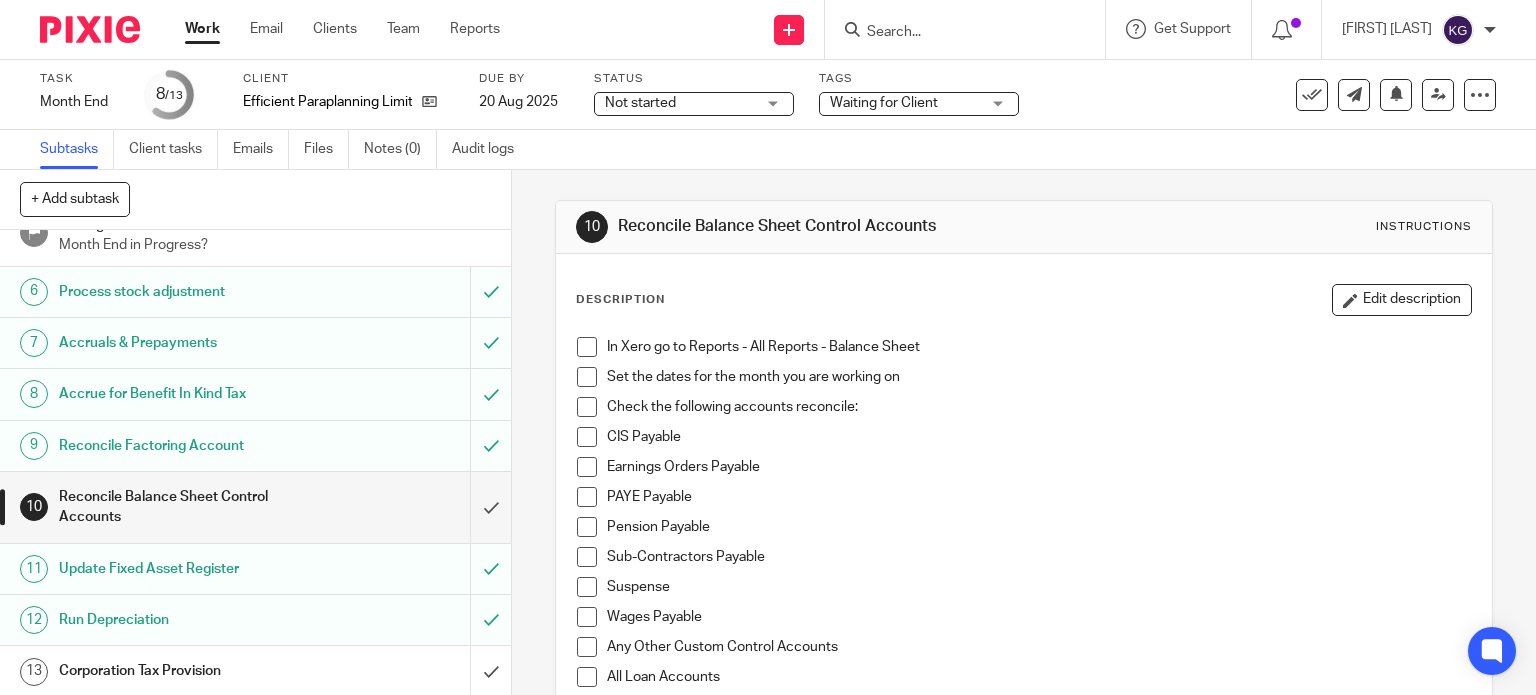 click on "Accruals & Prepayments" at bounding box center [189, 343] 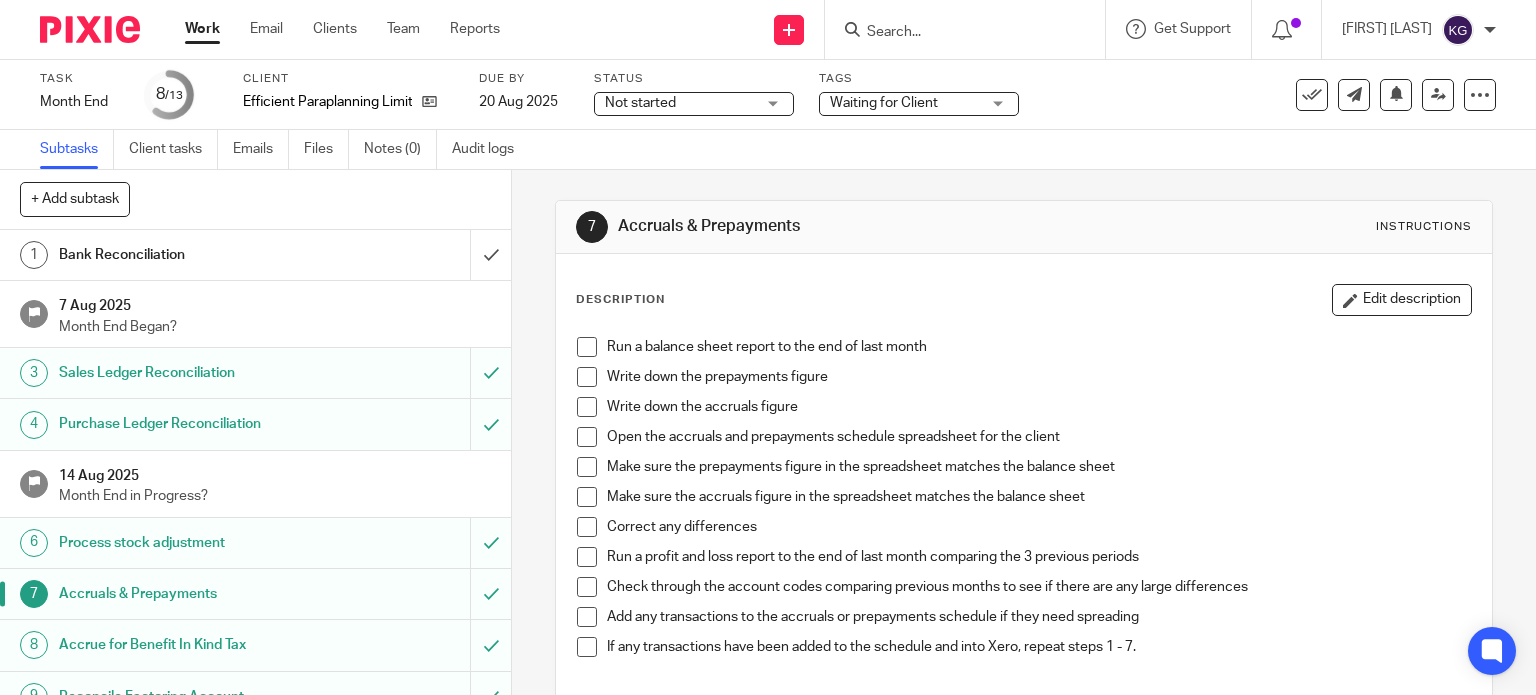 scroll, scrollTop: 0, scrollLeft: 0, axis: both 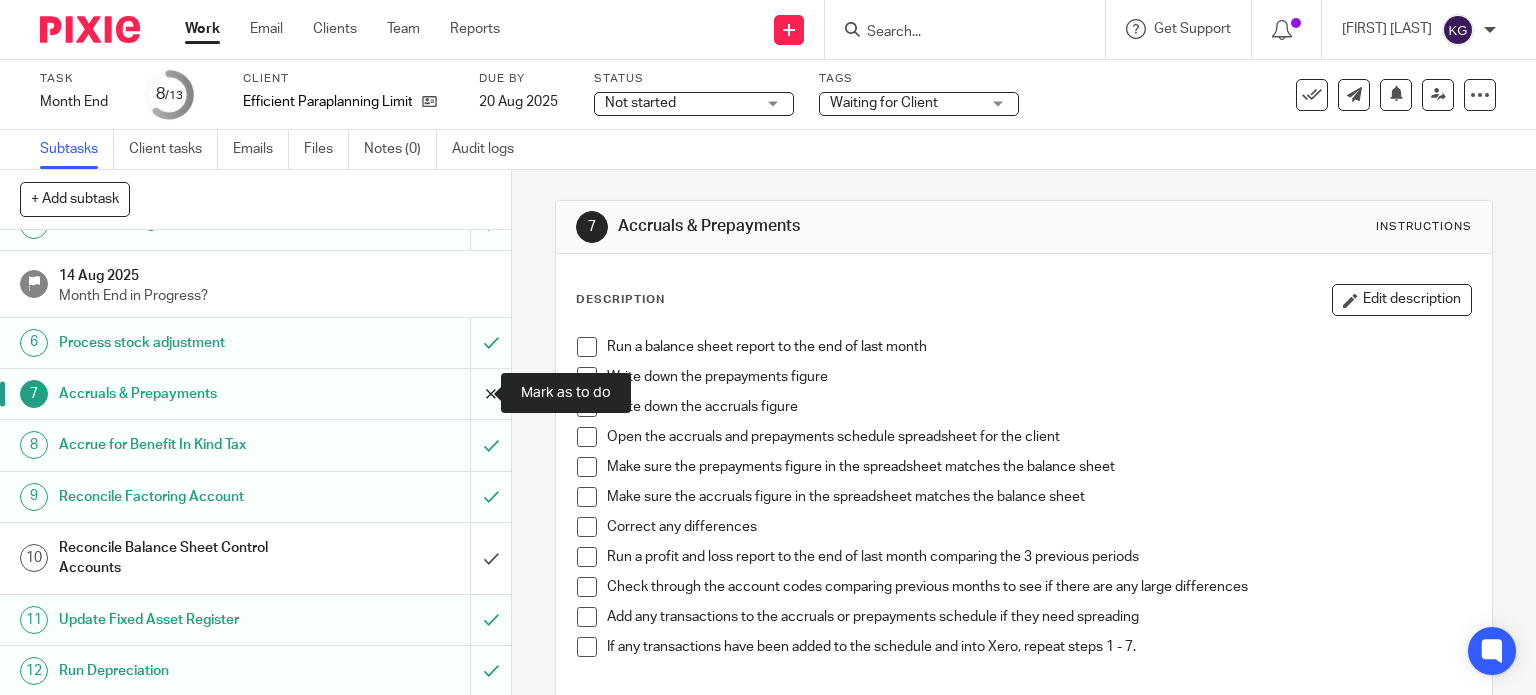 click at bounding box center (255, 394) 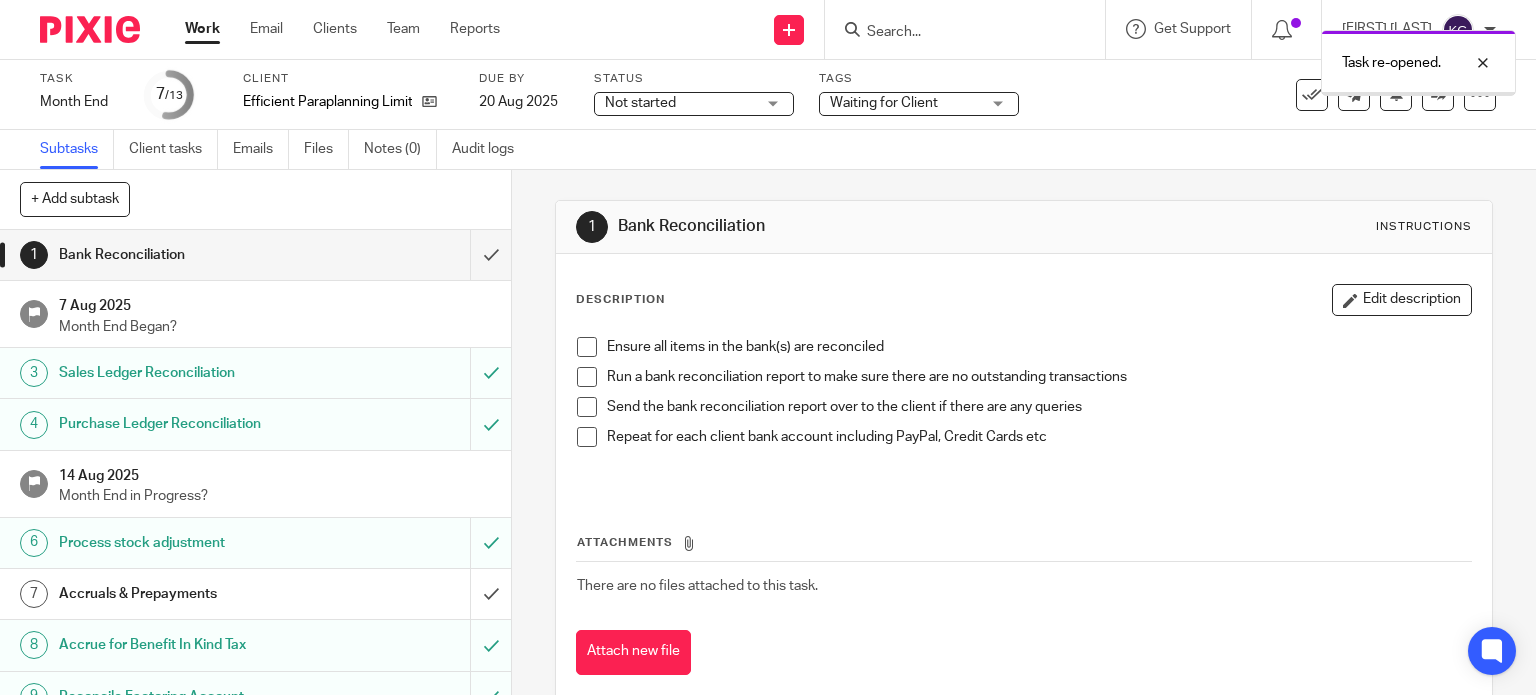 scroll, scrollTop: 0, scrollLeft: 0, axis: both 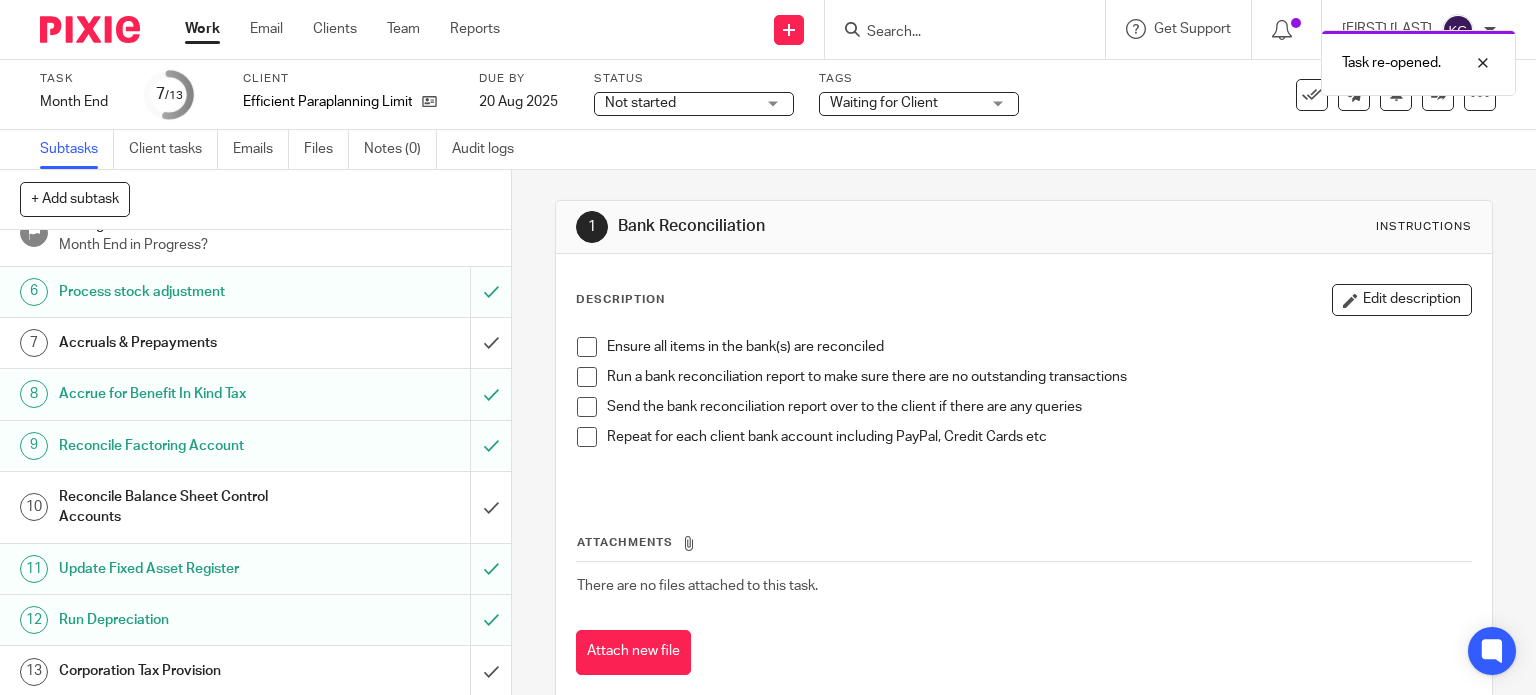 click on "Accruals & Prepayments" at bounding box center (189, 343) 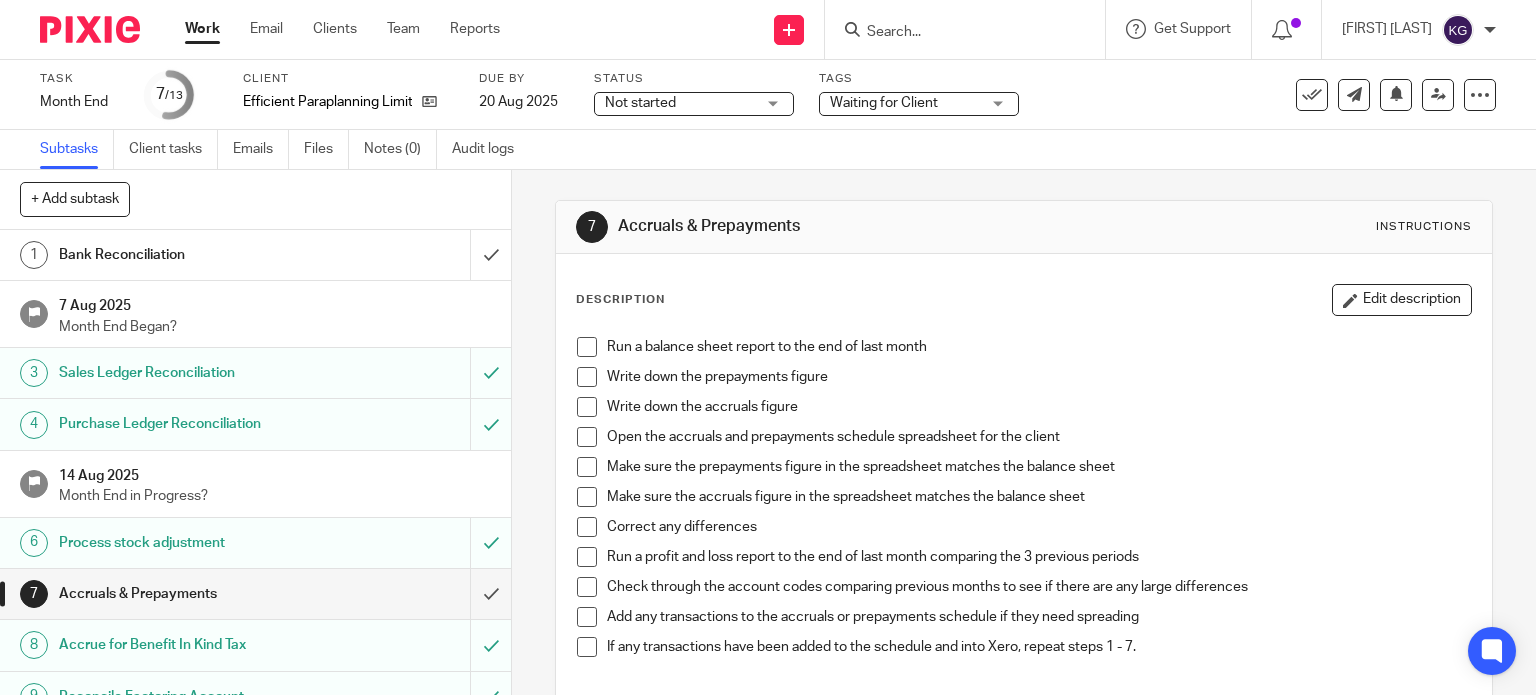 scroll, scrollTop: 0, scrollLeft: 0, axis: both 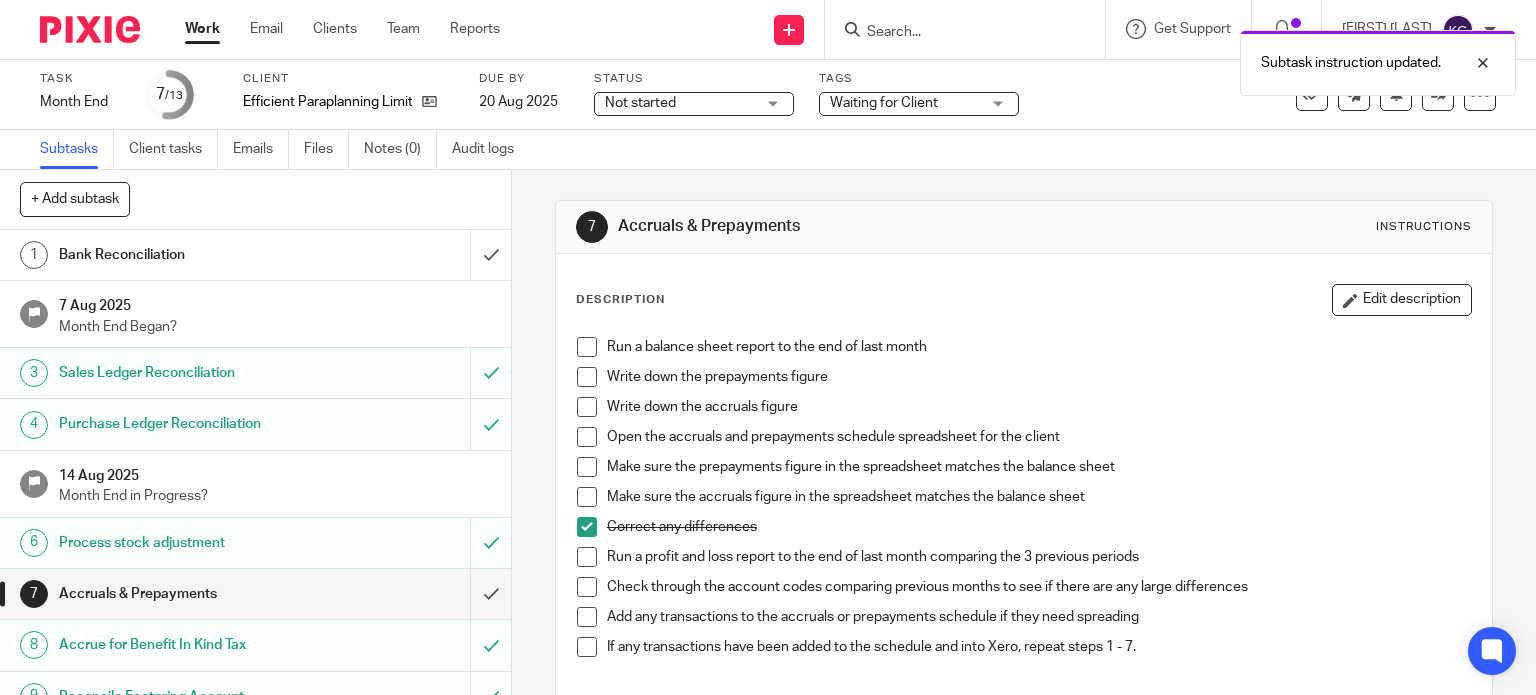 click at bounding box center (587, 497) 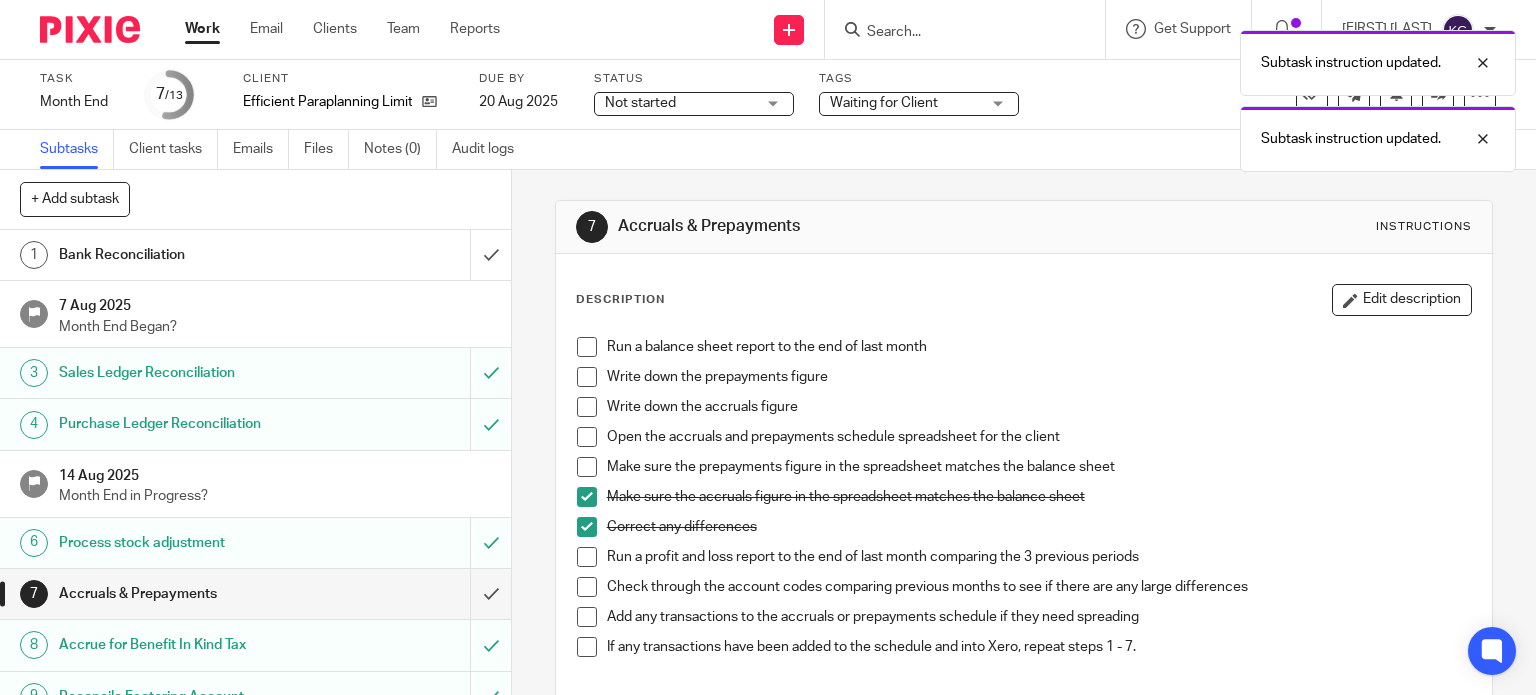 click at bounding box center [587, 467] 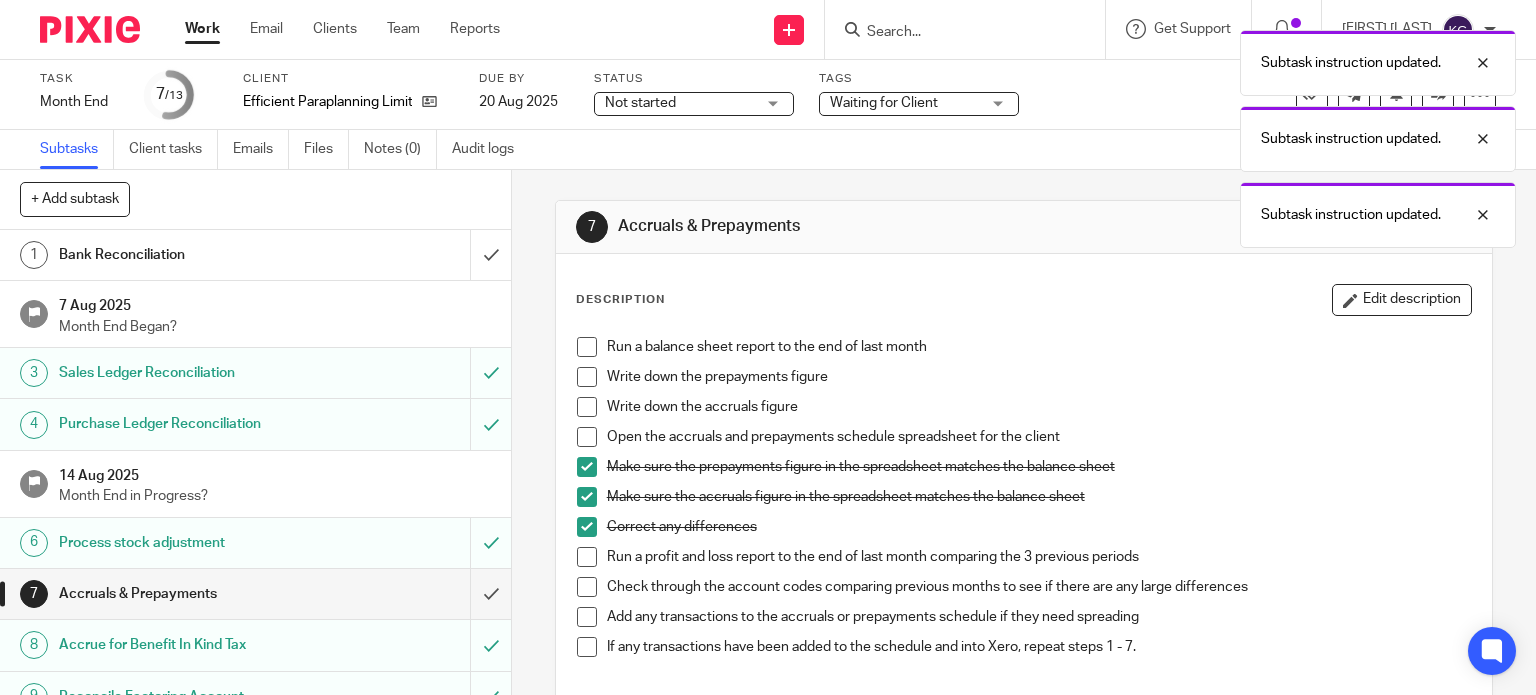 click at bounding box center (587, 437) 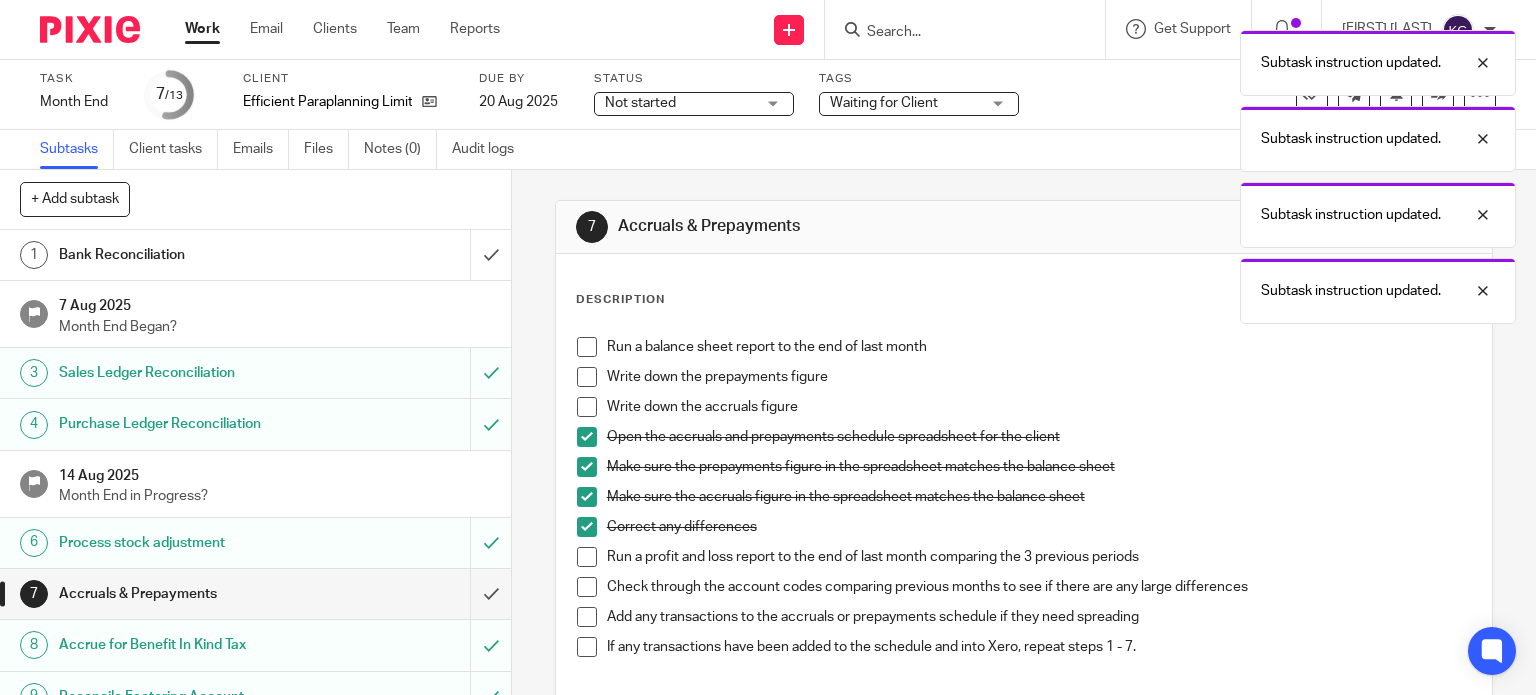 click at bounding box center (587, 407) 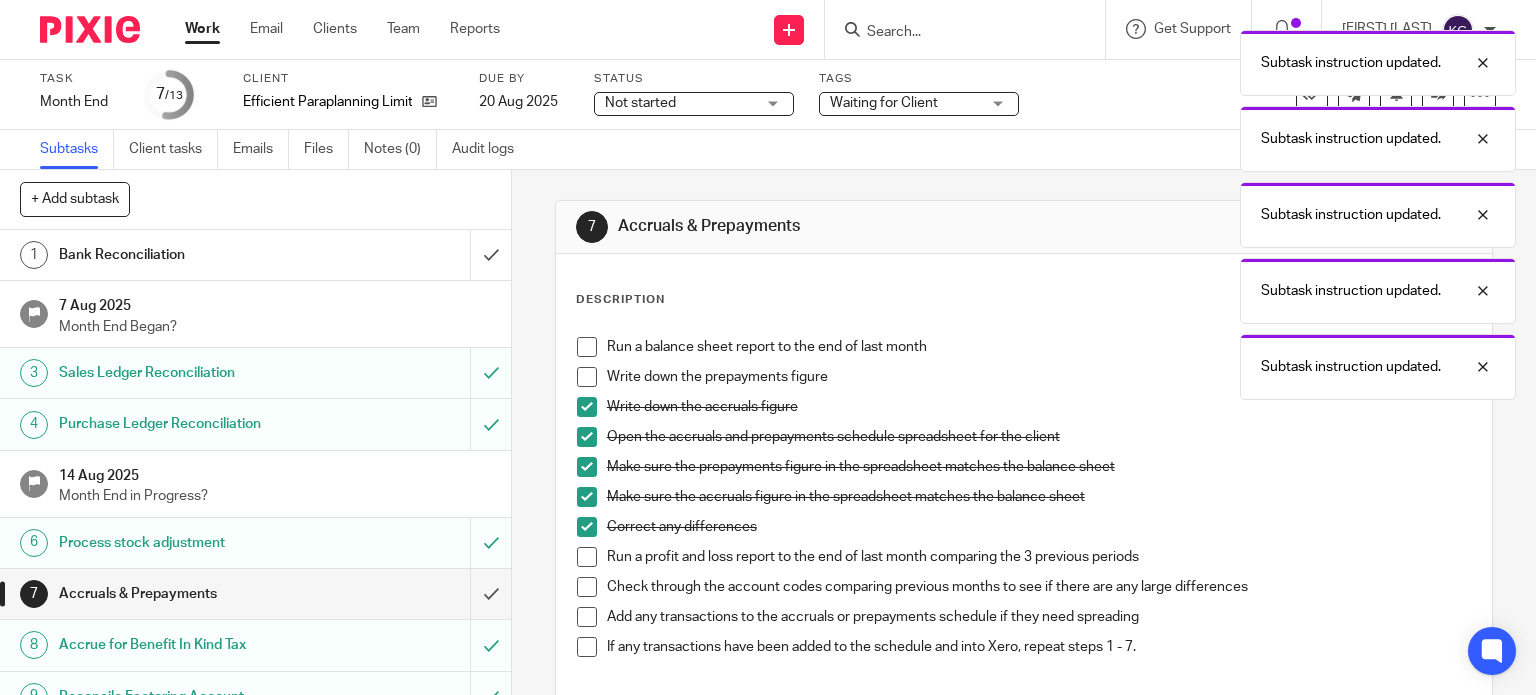 click at bounding box center [587, 377] 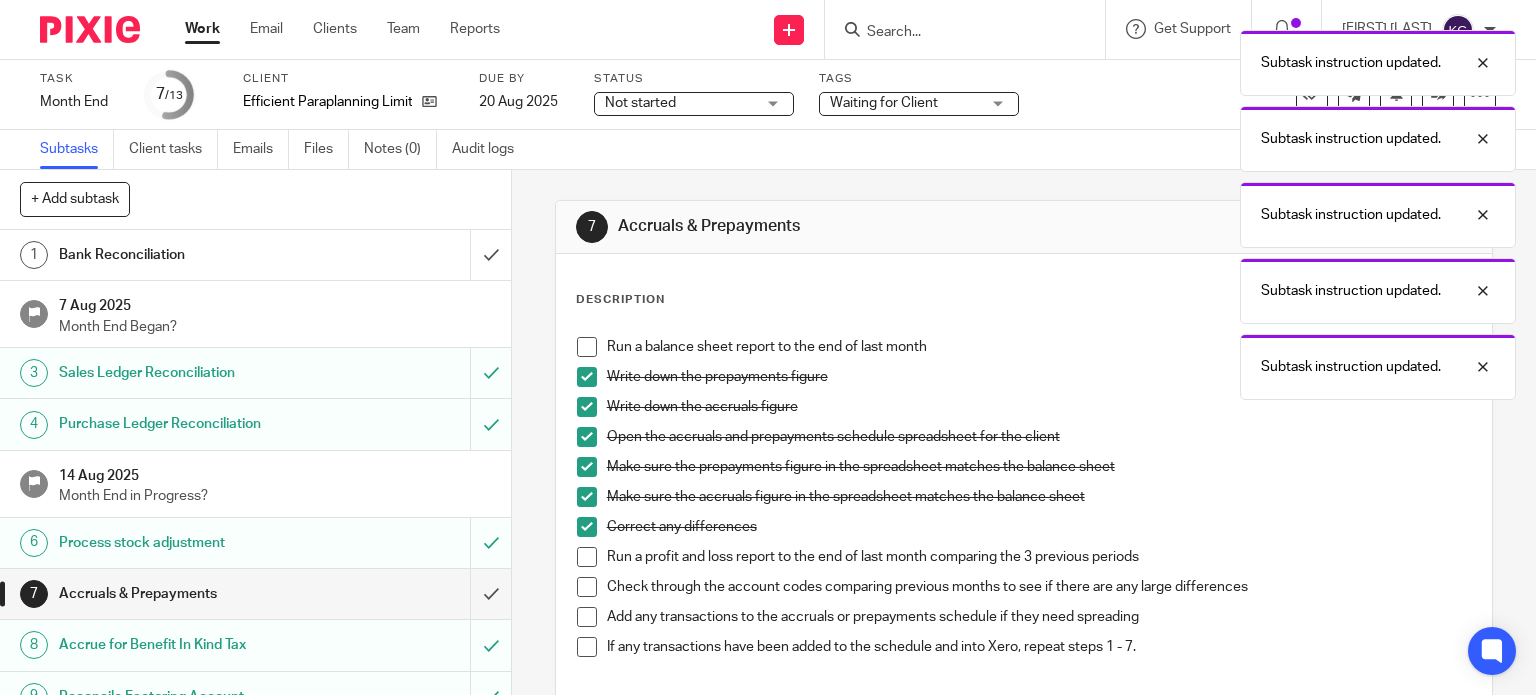 click at bounding box center [587, 347] 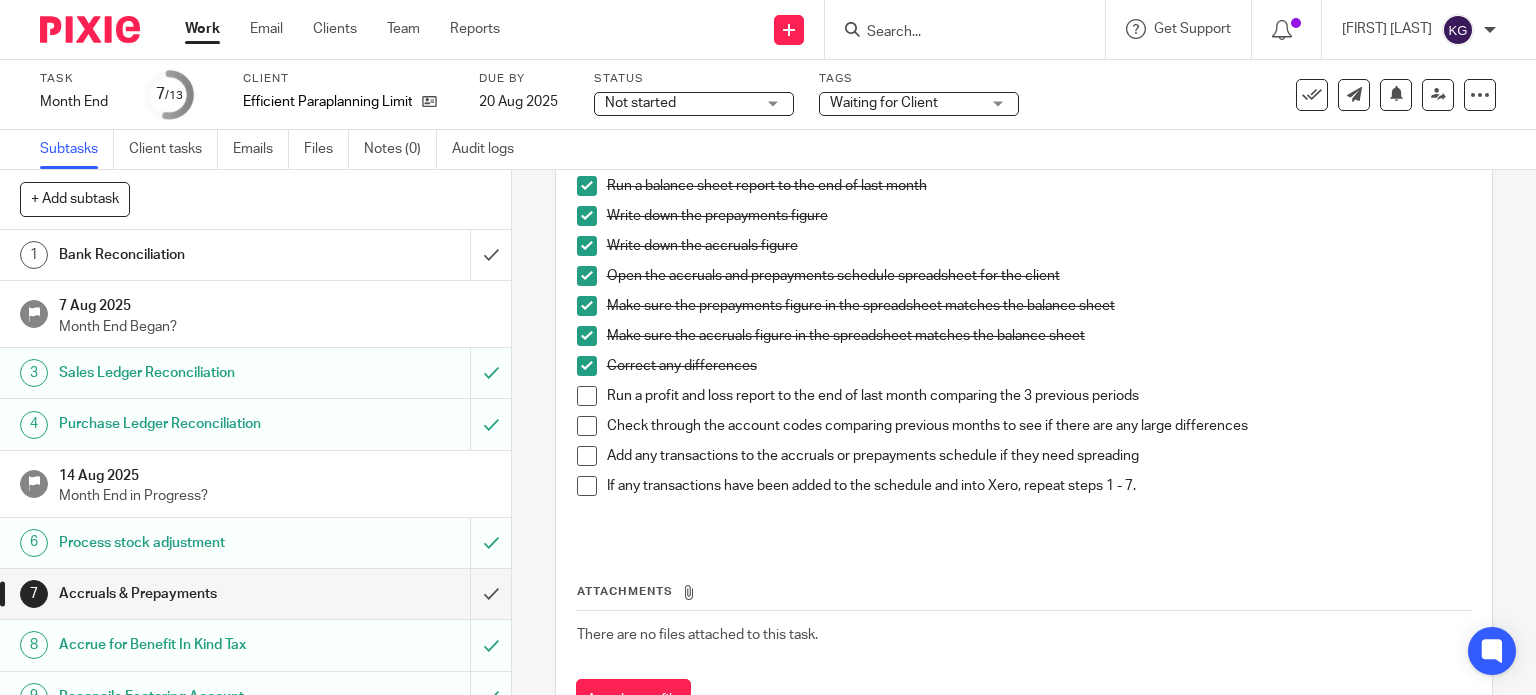 scroll, scrollTop: 248, scrollLeft: 0, axis: vertical 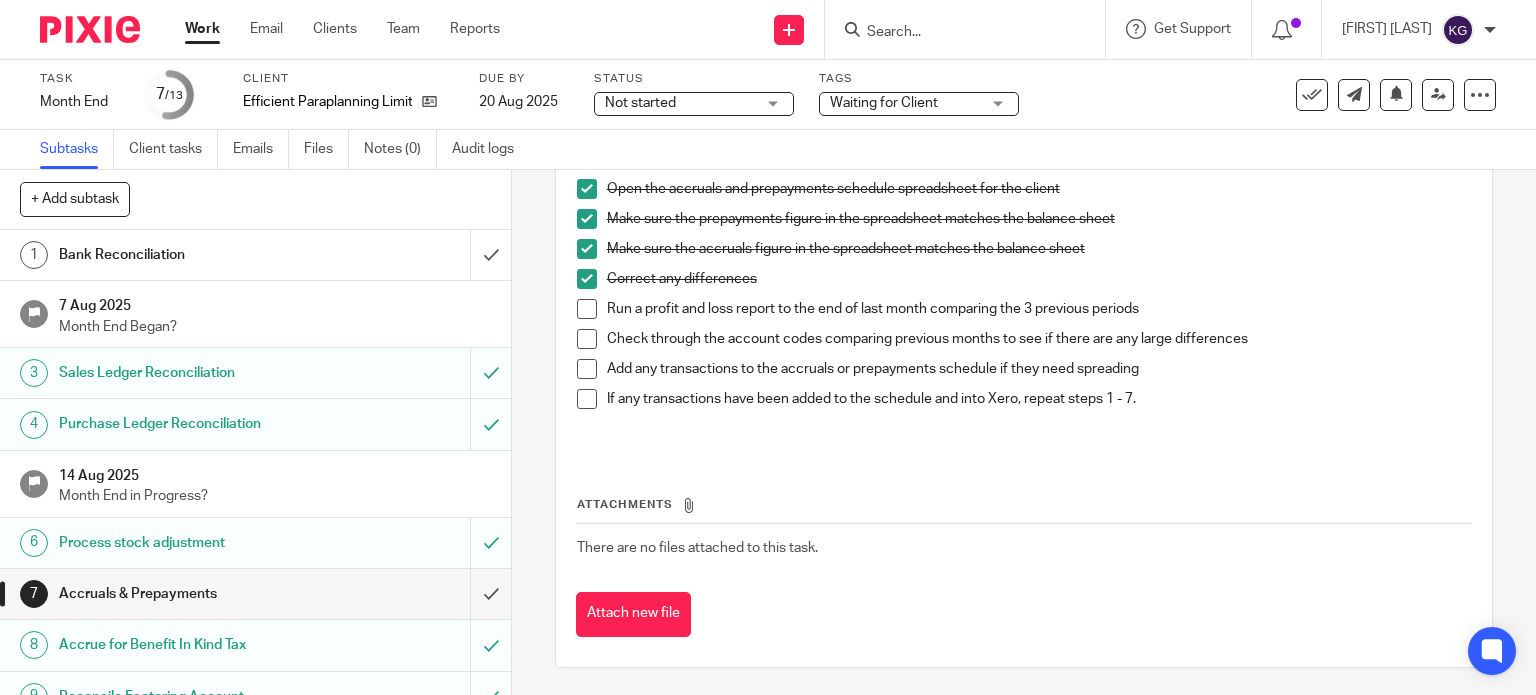 click at bounding box center (587, 309) 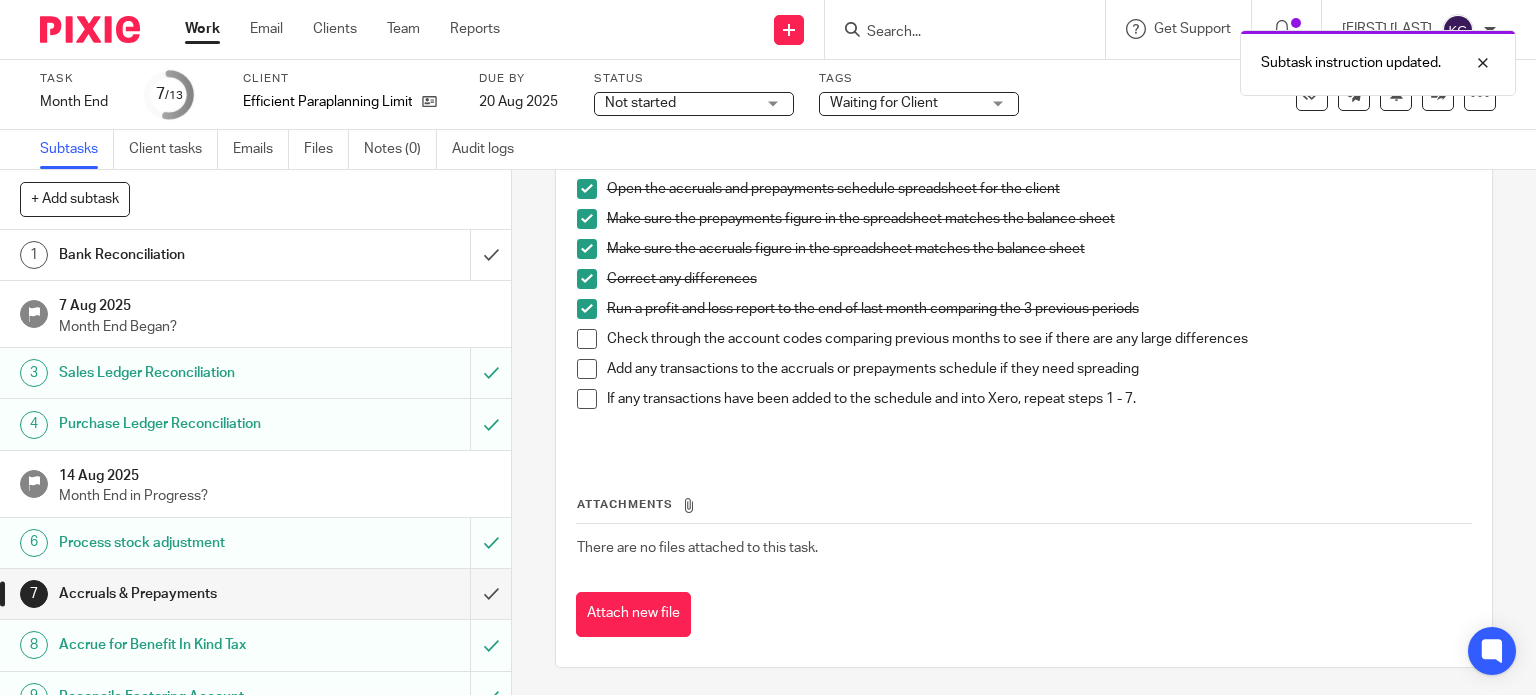 click at bounding box center (587, 339) 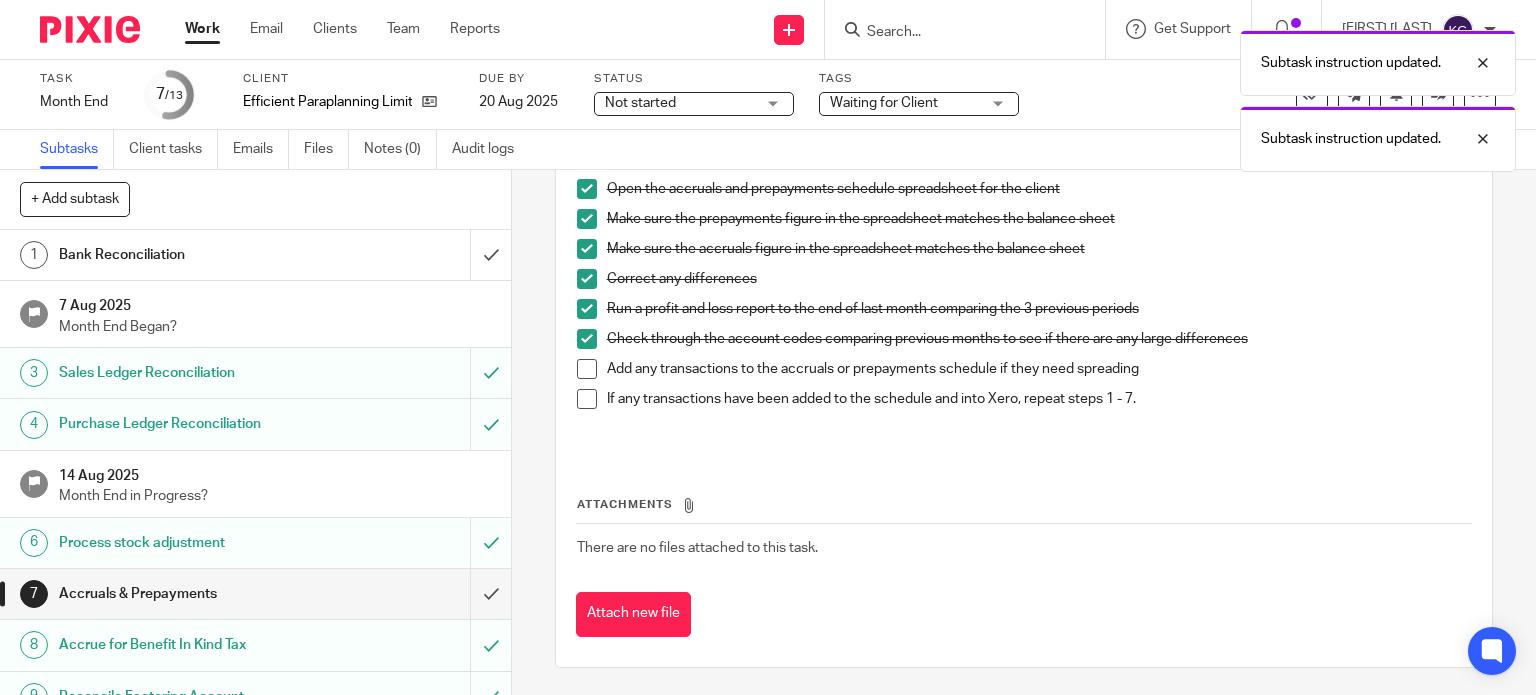click at bounding box center (587, 369) 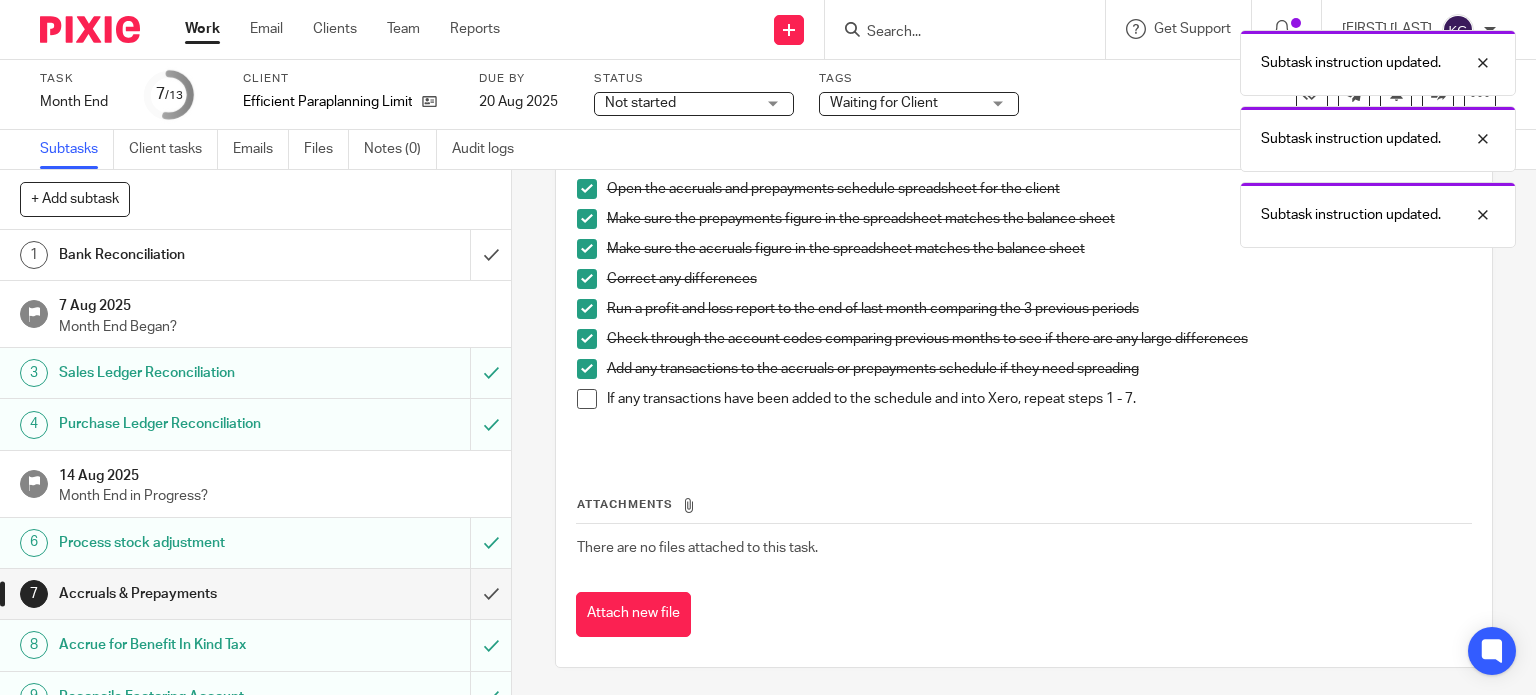 click at bounding box center (587, 399) 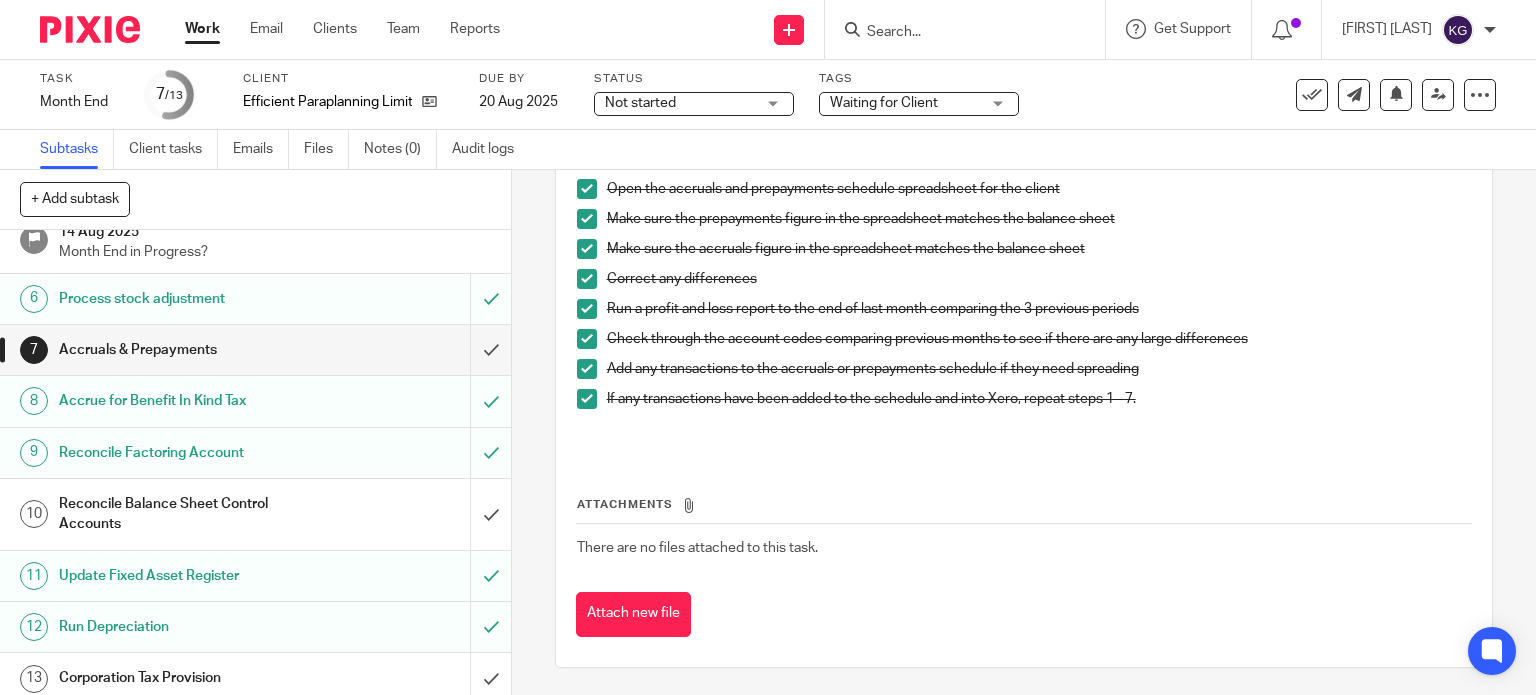 scroll, scrollTop: 251, scrollLeft: 0, axis: vertical 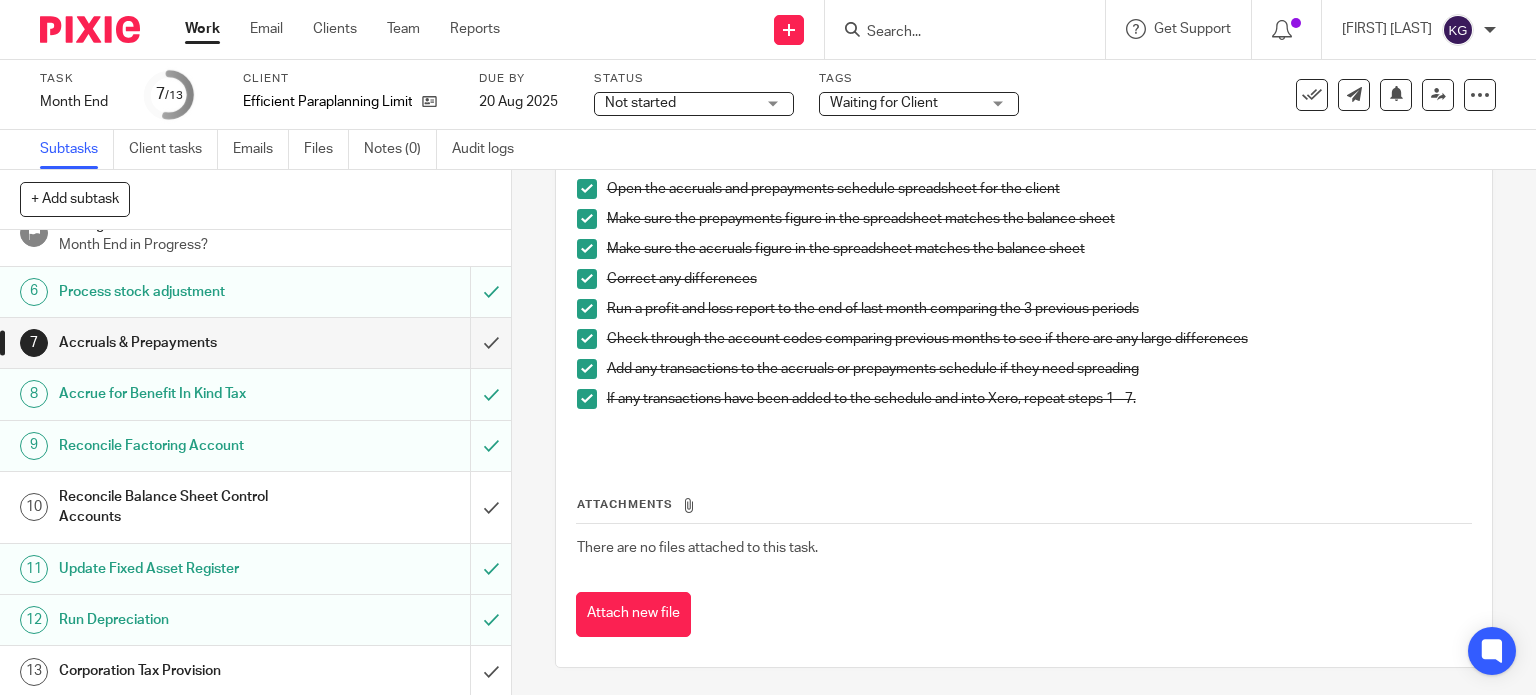 click on "Reconcile Balance Sheet Control Accounts" at bounding box center (254, 507) 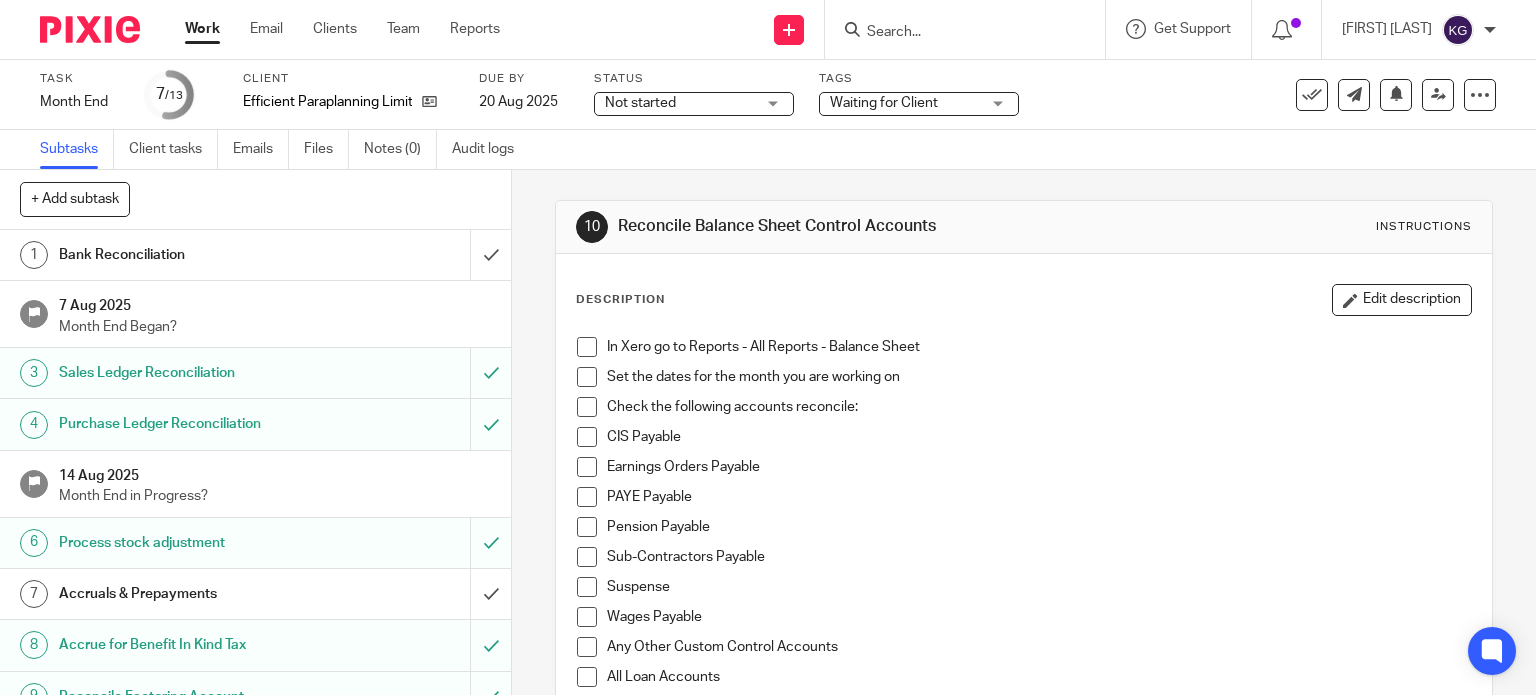 scroll, scrollTop: 0, scrollLeft: 0, axis: both 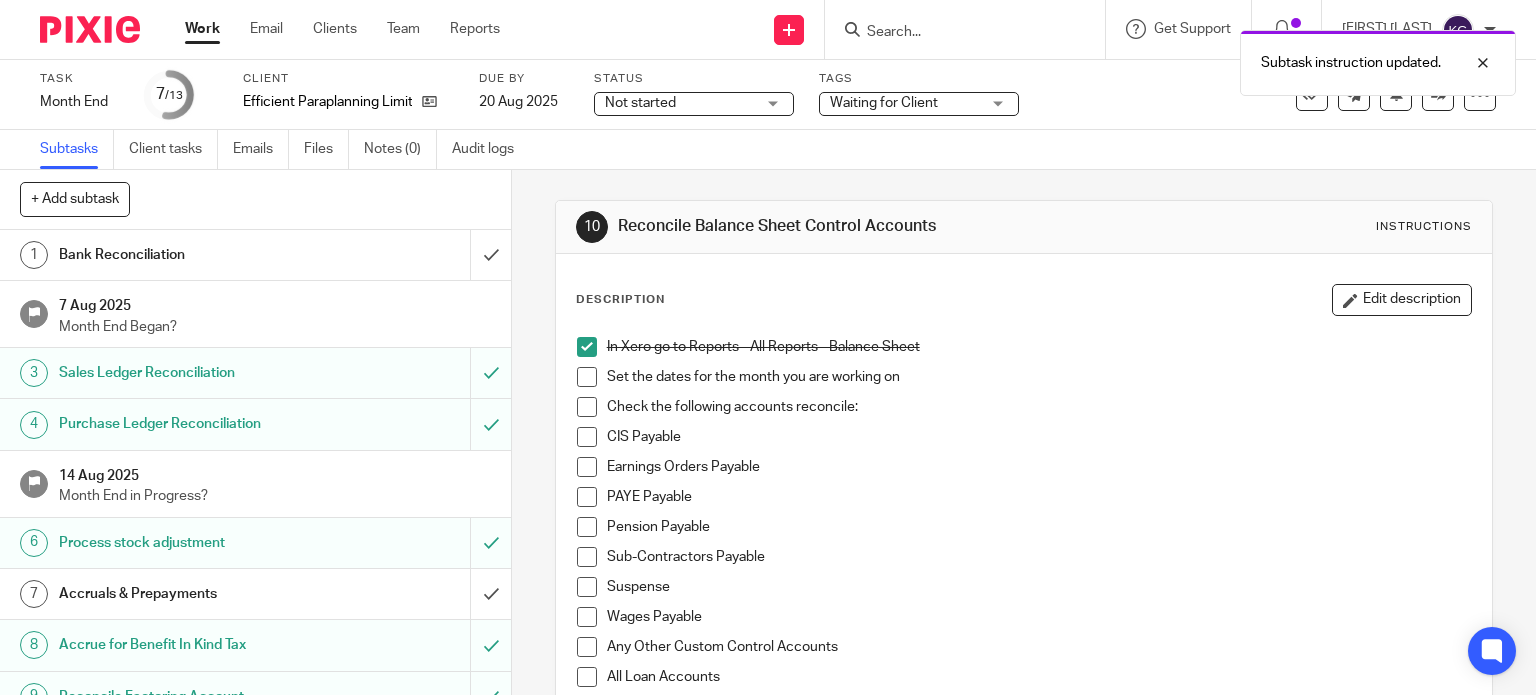 click at bounding box center (587, 377) 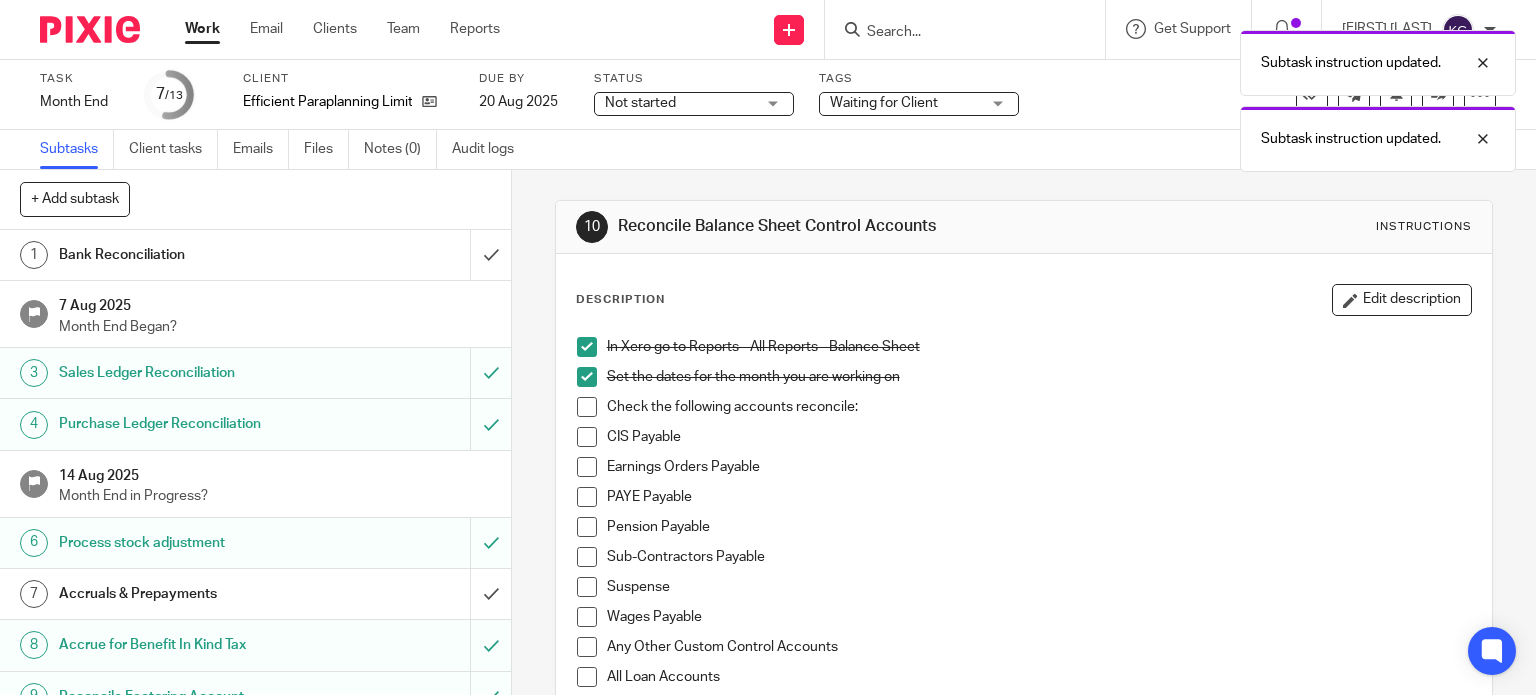 click at bounding box center (587, 407) 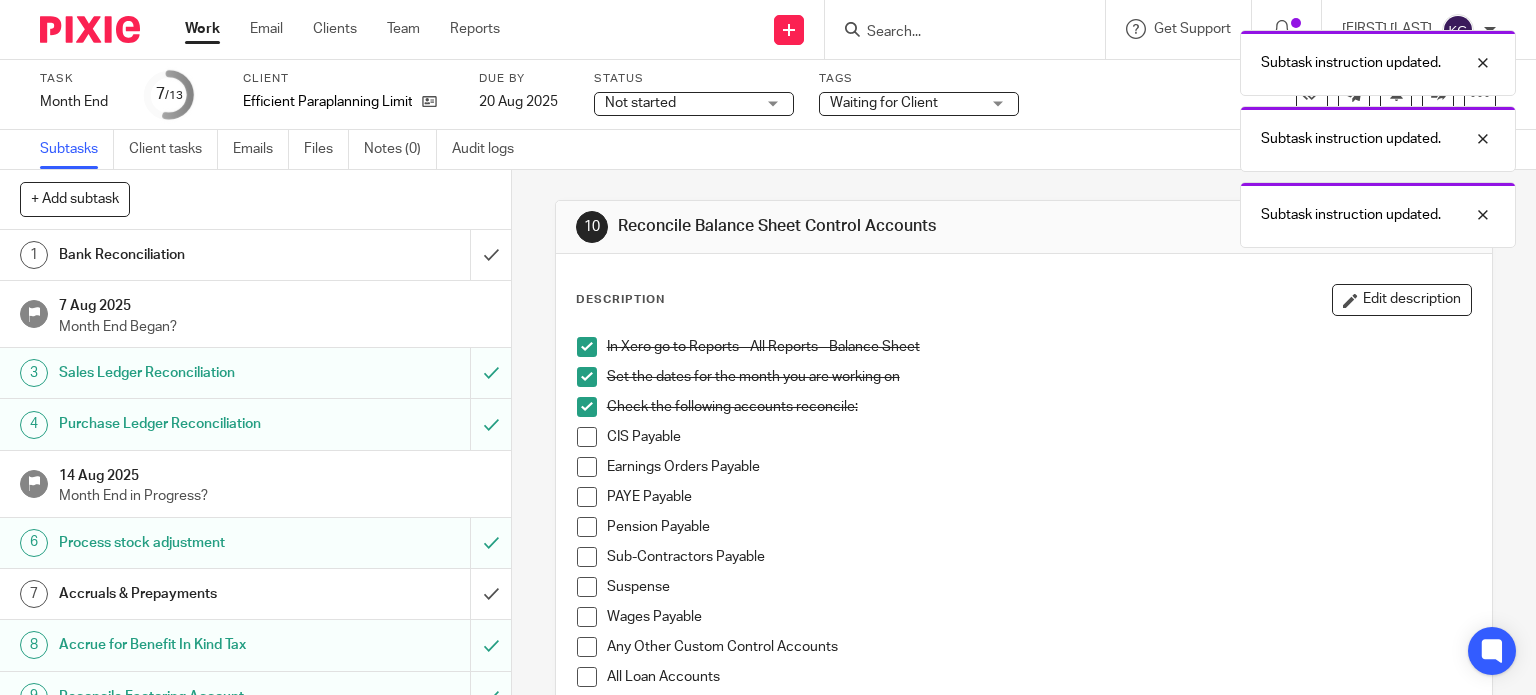 click at bounding box center [587, 437] 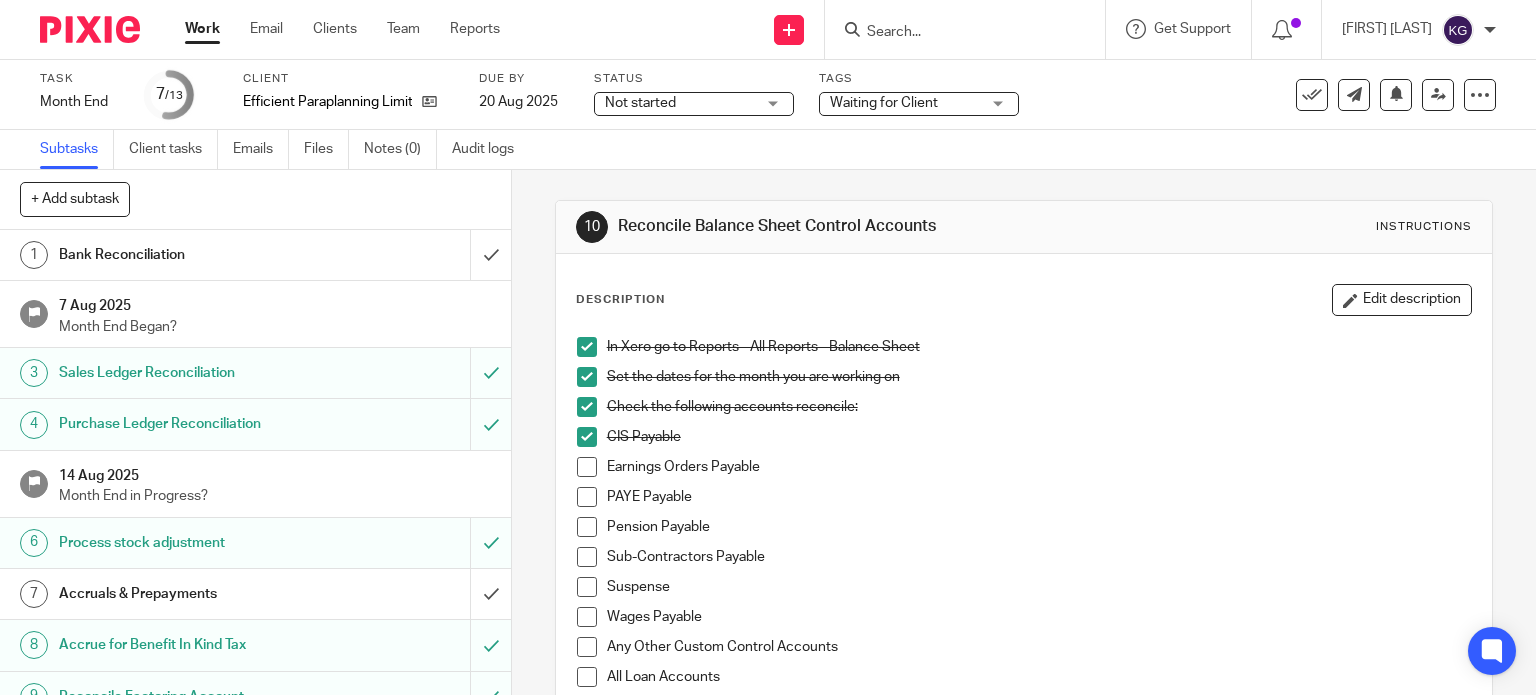 click at bounding box center (587, 527) 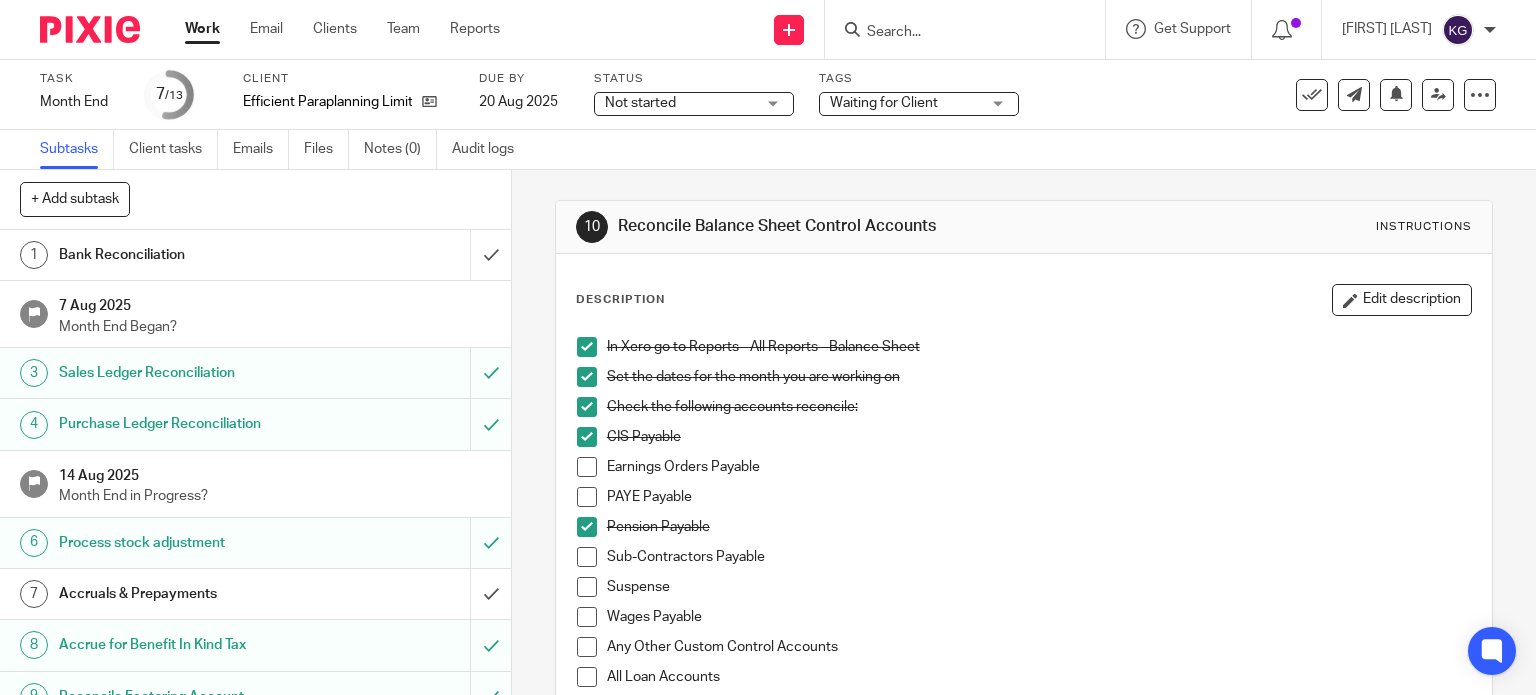 click at bounding box center [587, 467] 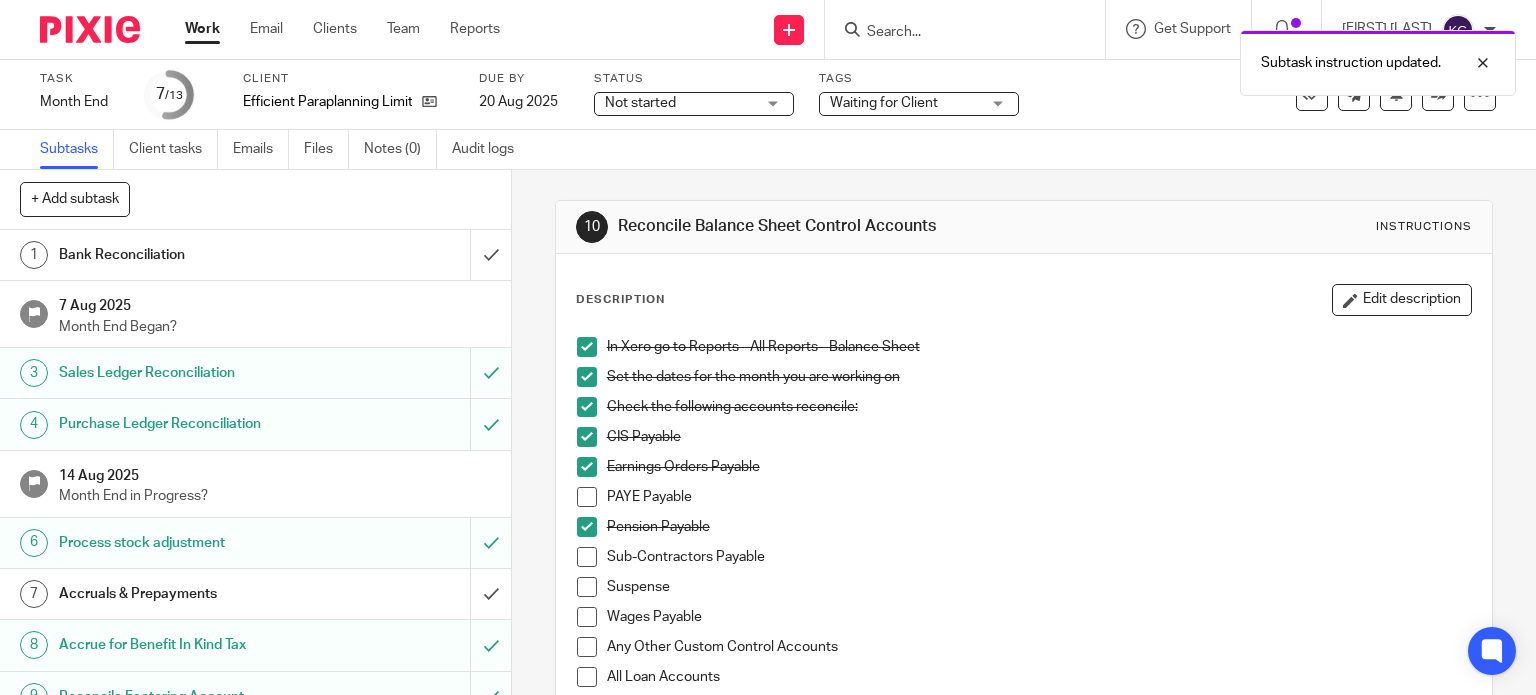 click at bounding box center (587, 557) 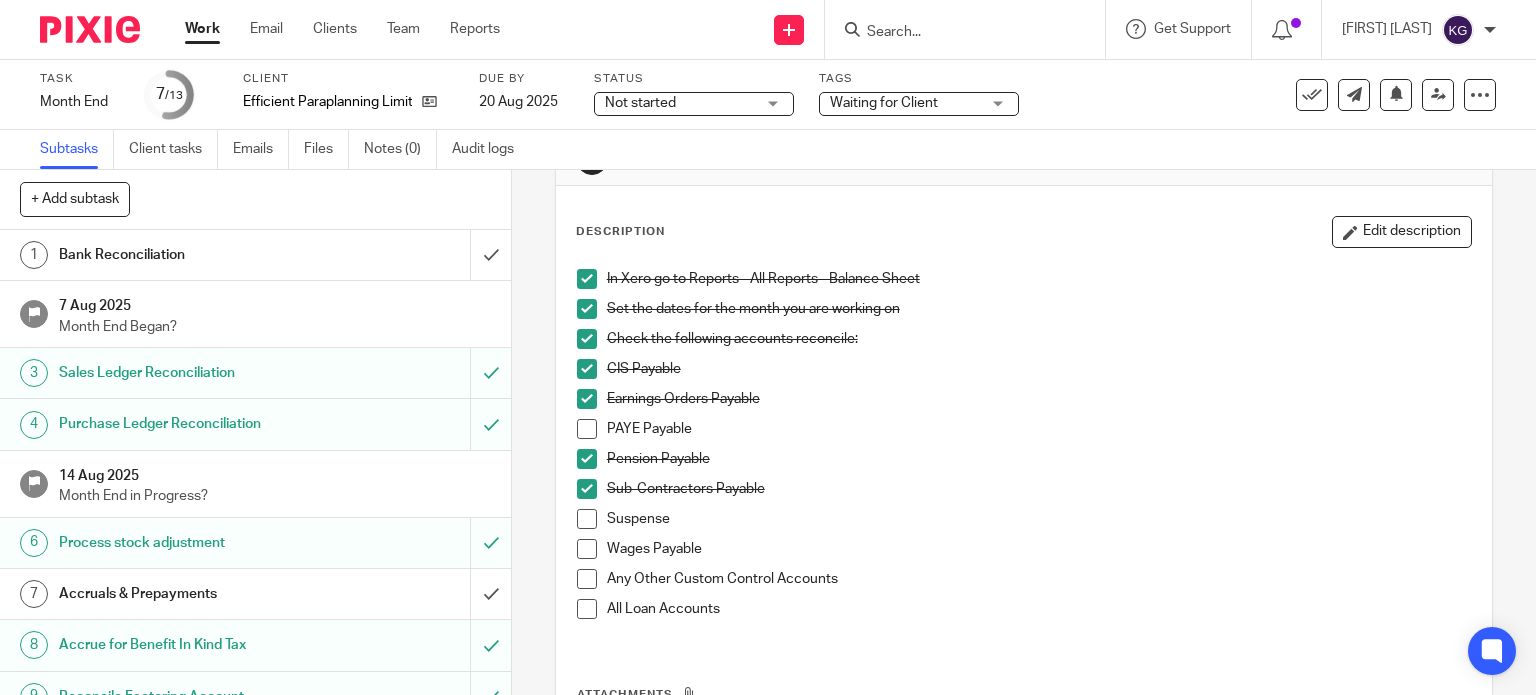 scroll, scrollTop: 100, scrollLeft: 0, axis: vertical 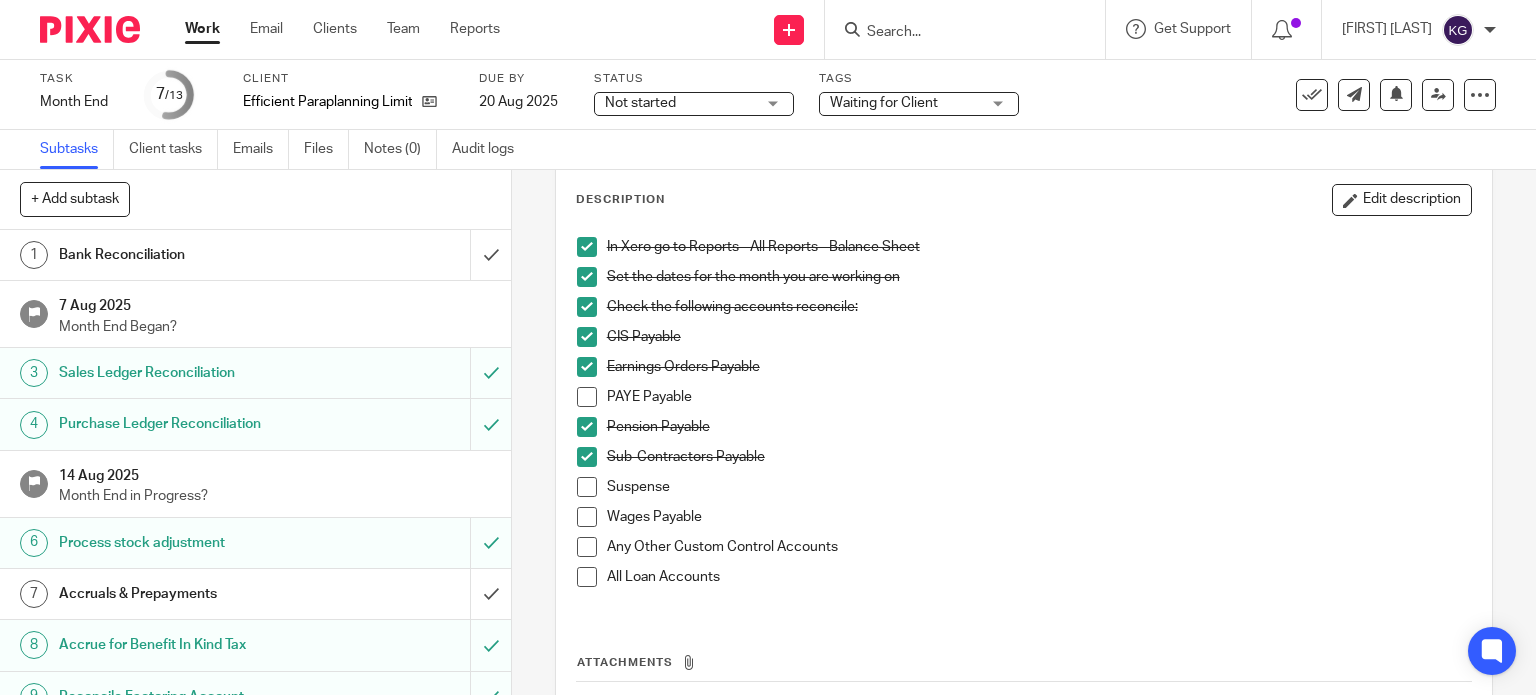 click at bounding box center [587, 547] 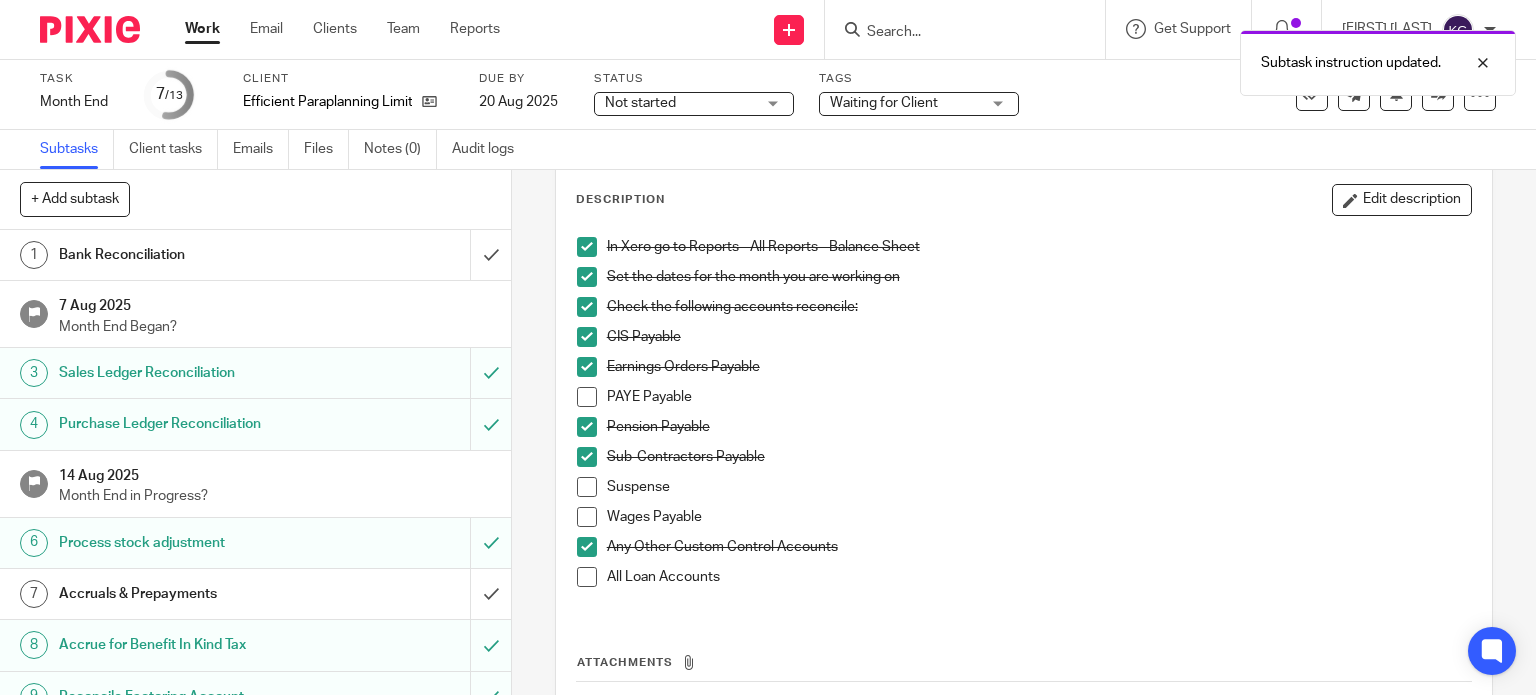 click at bounding box center (587, 487) 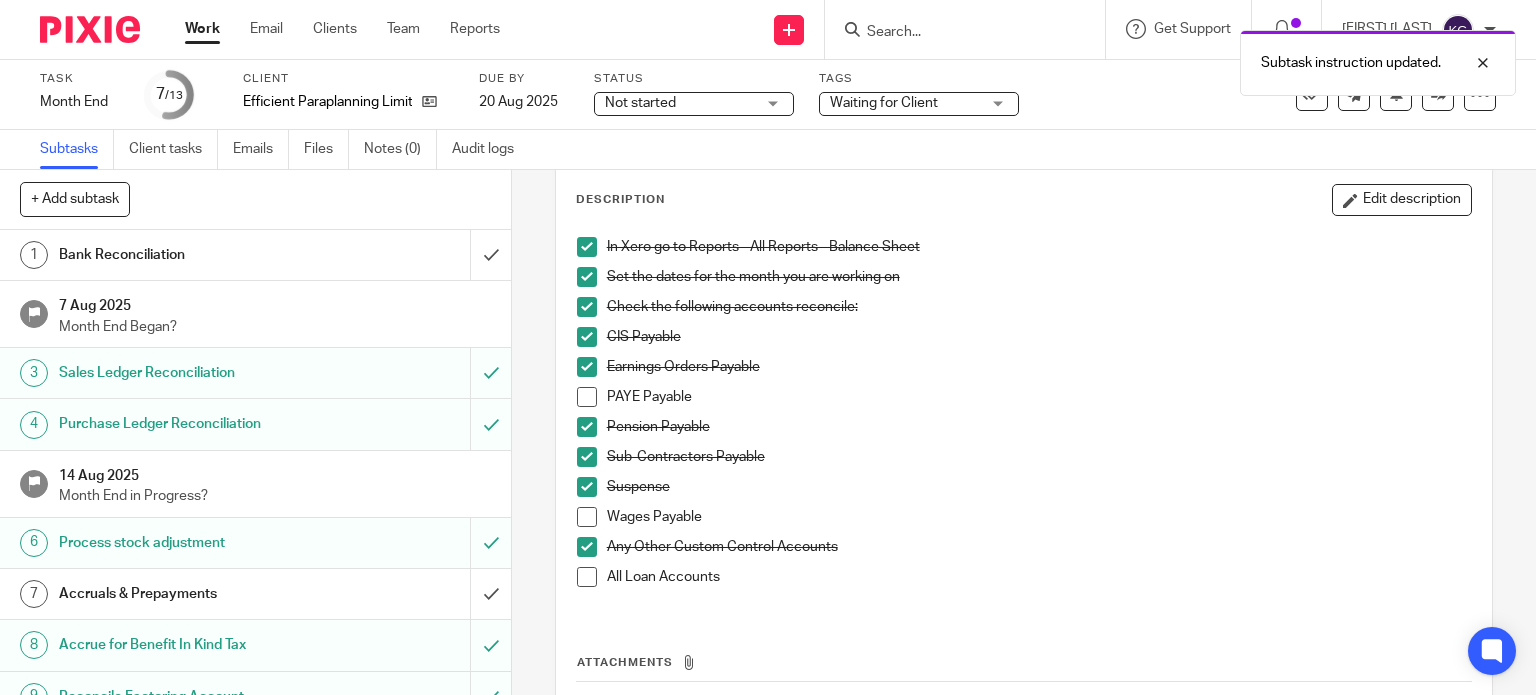 click at bounding box center (587, 577) 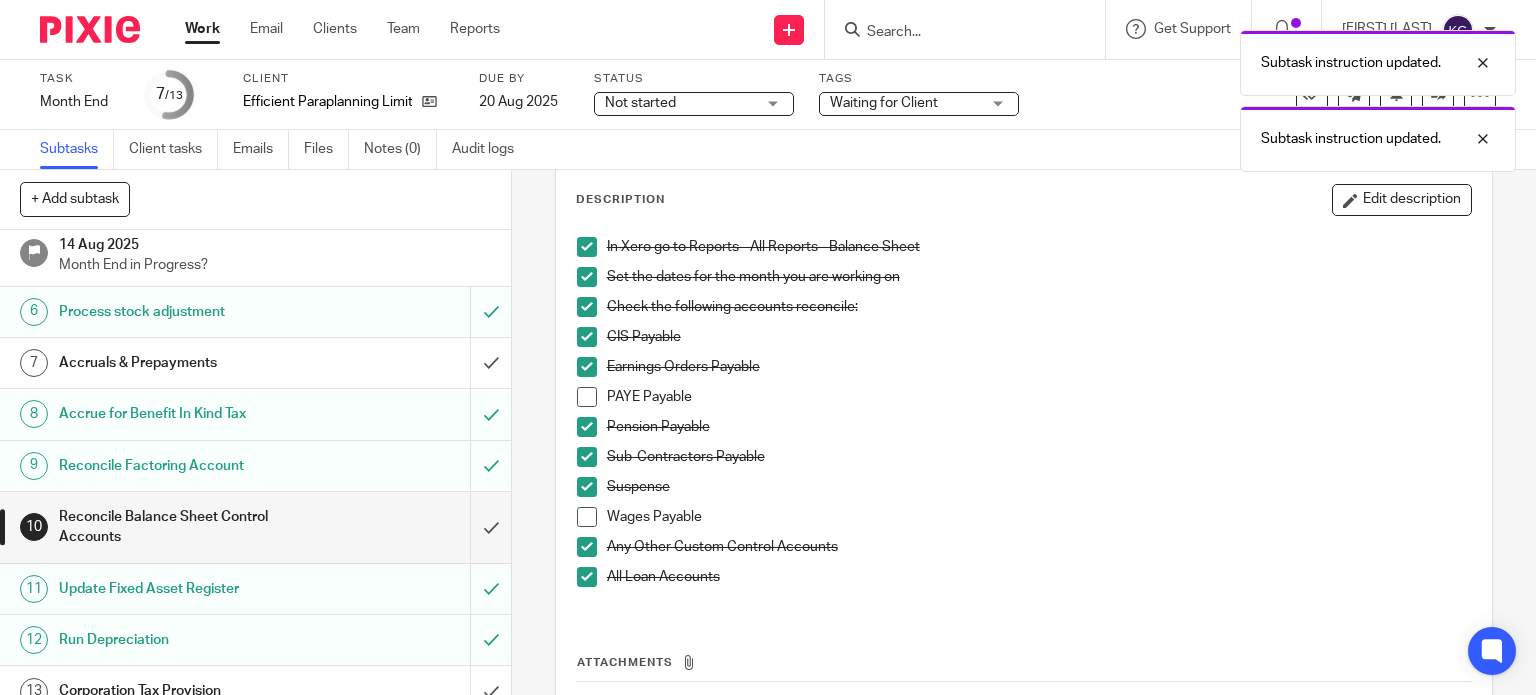 scroll, scrollTop: 251, scrollLeft: 0, axis: vertical 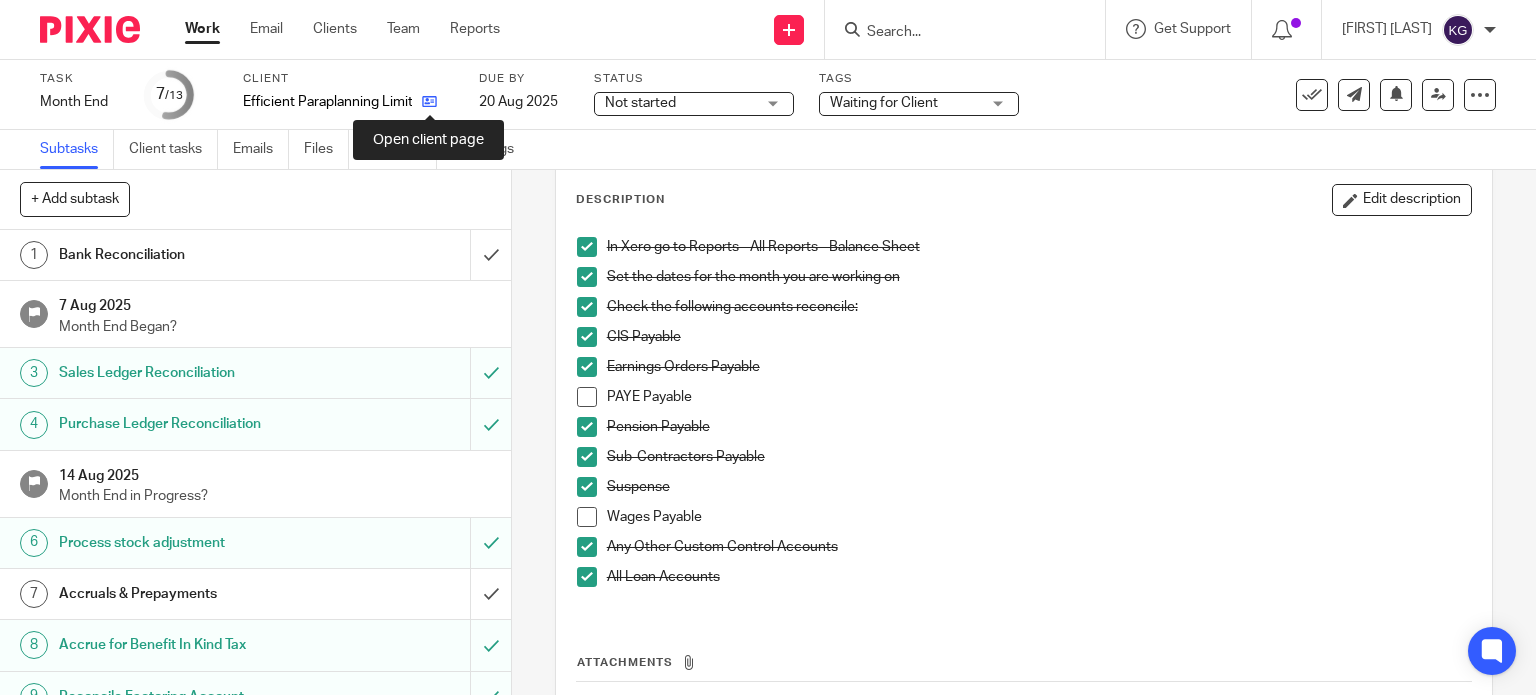 click at bounding box center (429, 101) 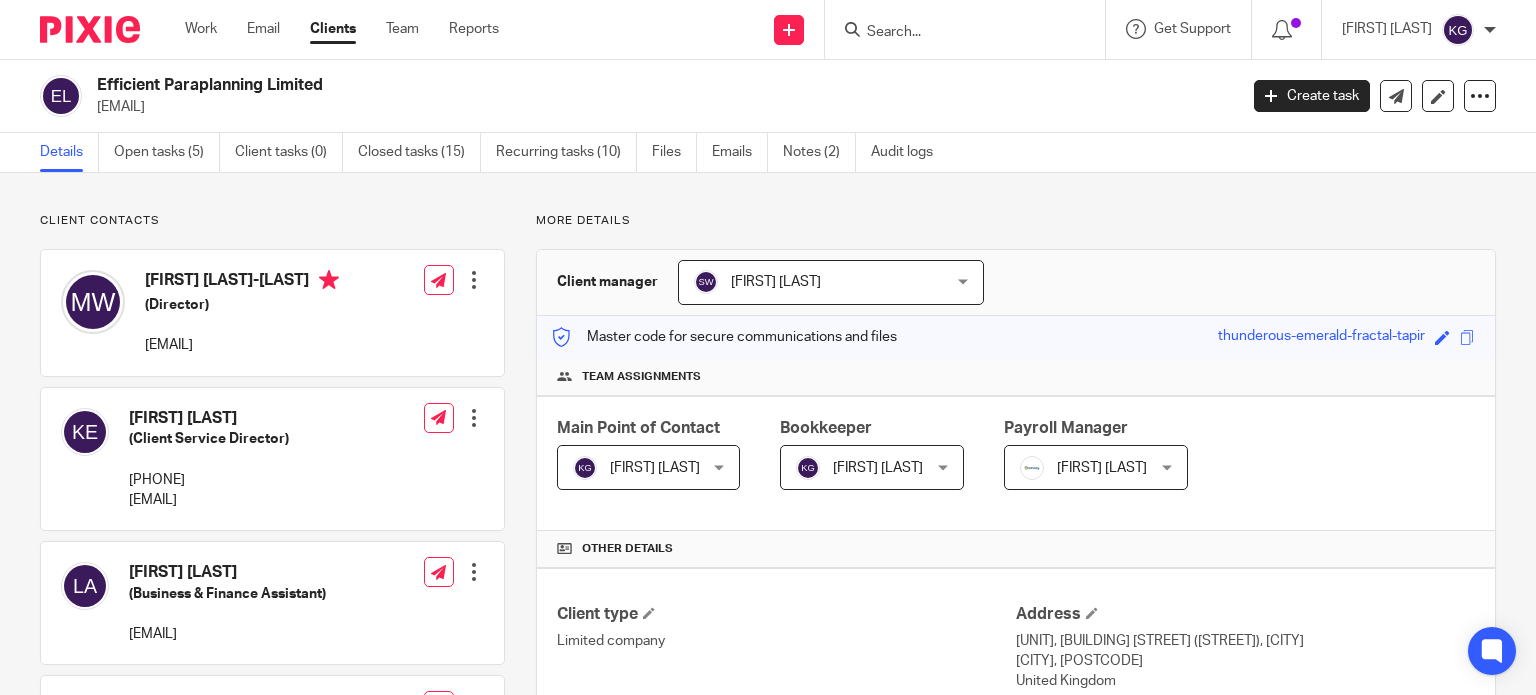 scroll, scrollTop: 0, scrollLeft: 0, axis: both 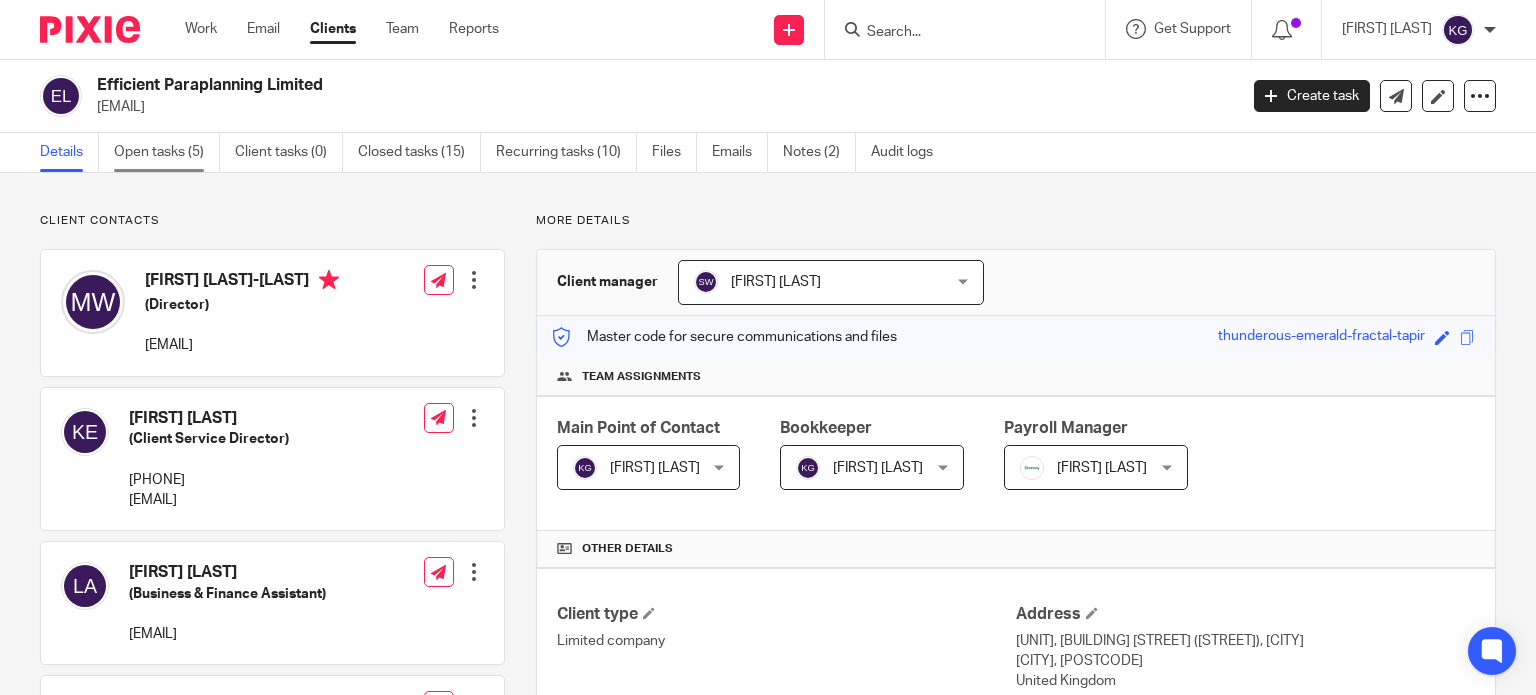 click on "Open tasks (5)" at bounding box center [167, 152] 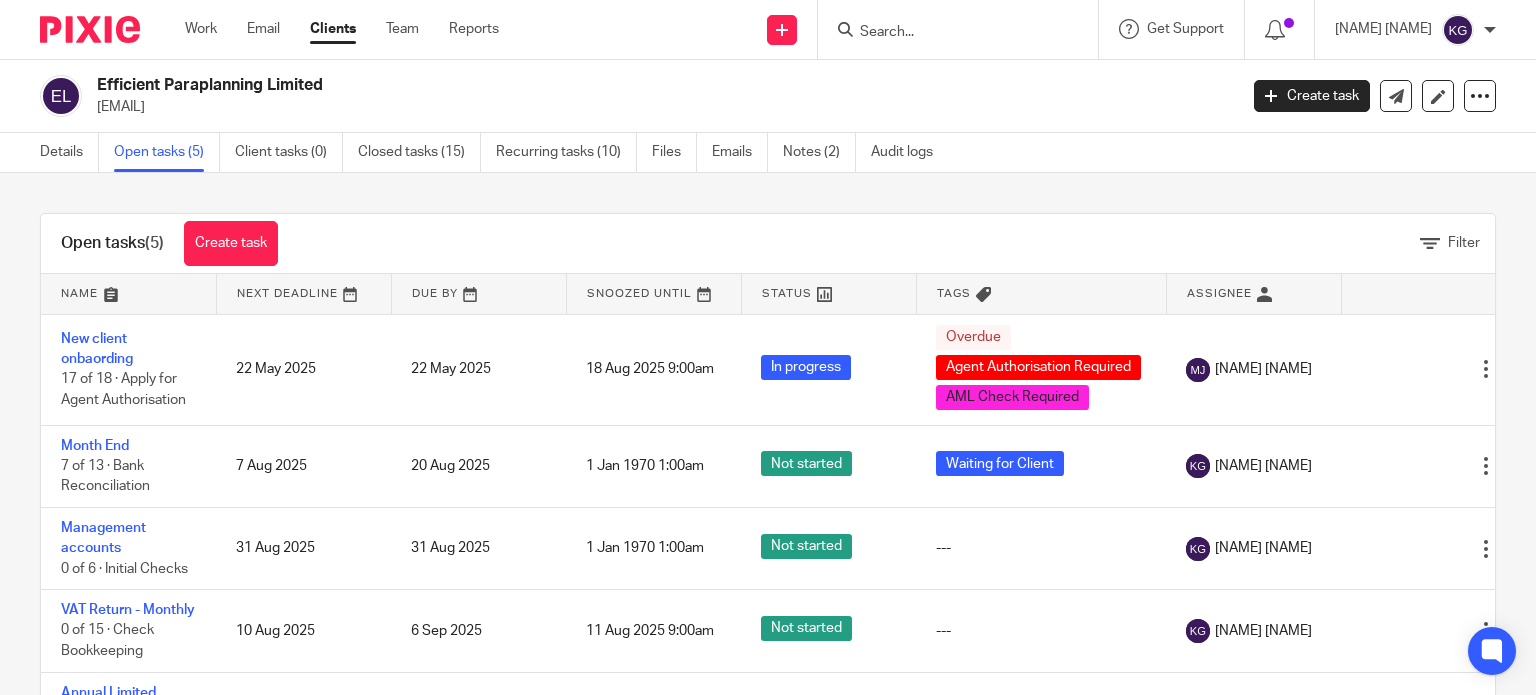 scroll, scrollTop: 0, scrollLeft: 0, axis: both 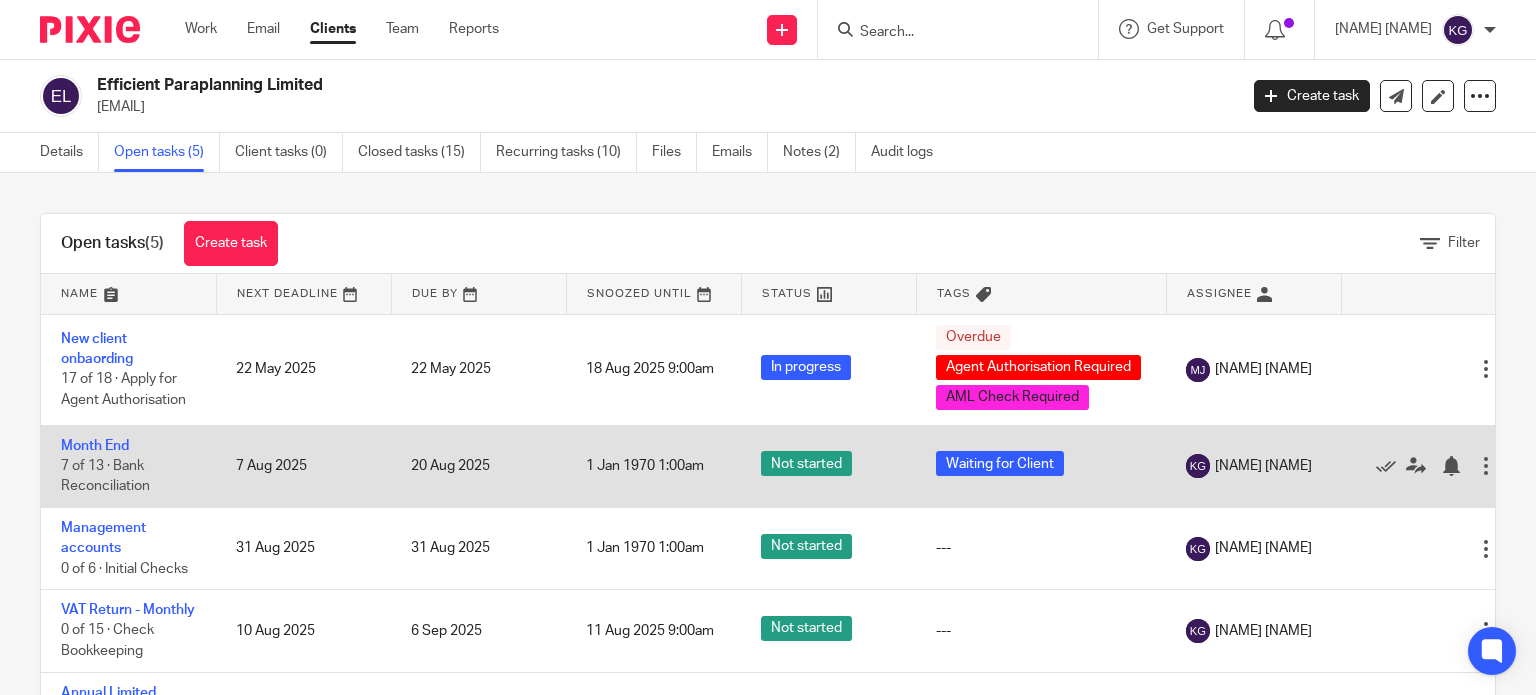 click on "Not started" at bounding box center (806, 463) 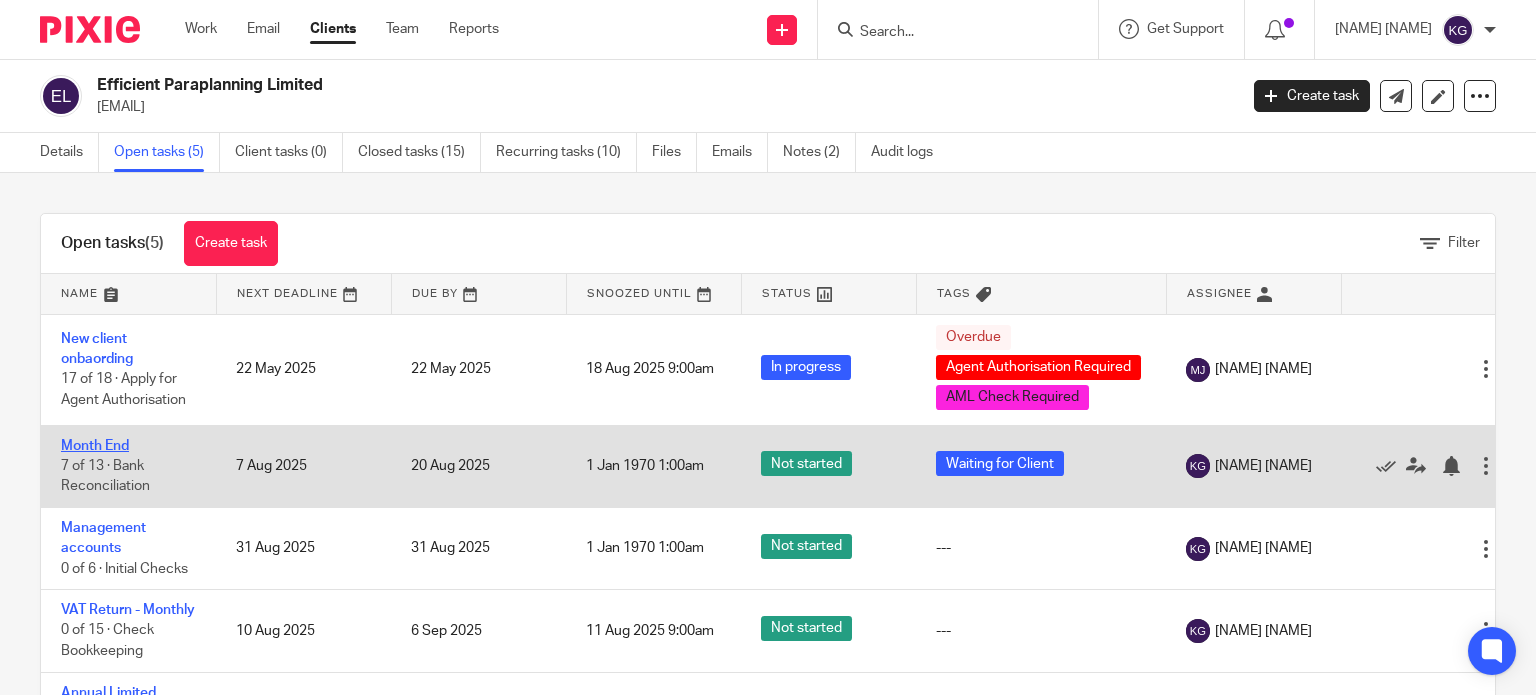 click on "Month End" at bounding box center [95, 446] 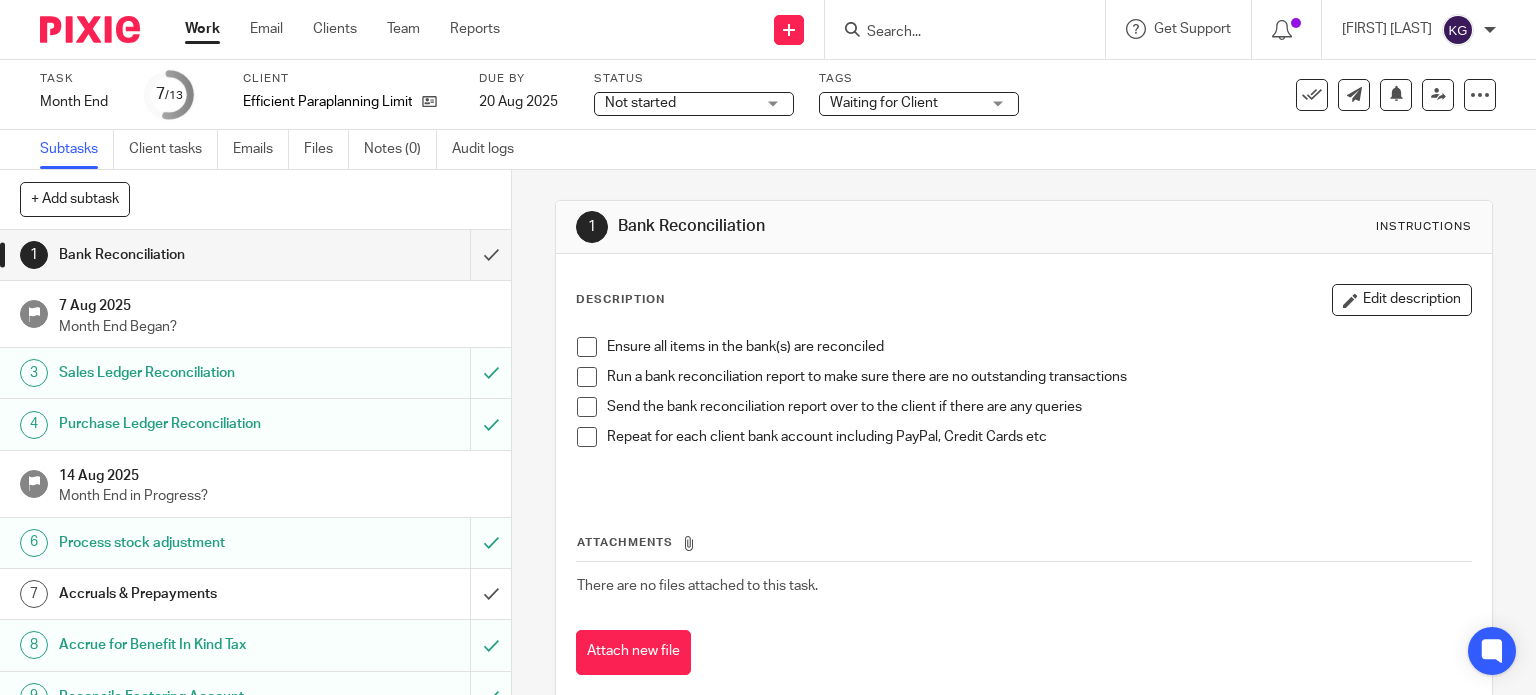 scroll, scrollTop: 0, scrollLeft: 0, axis: both 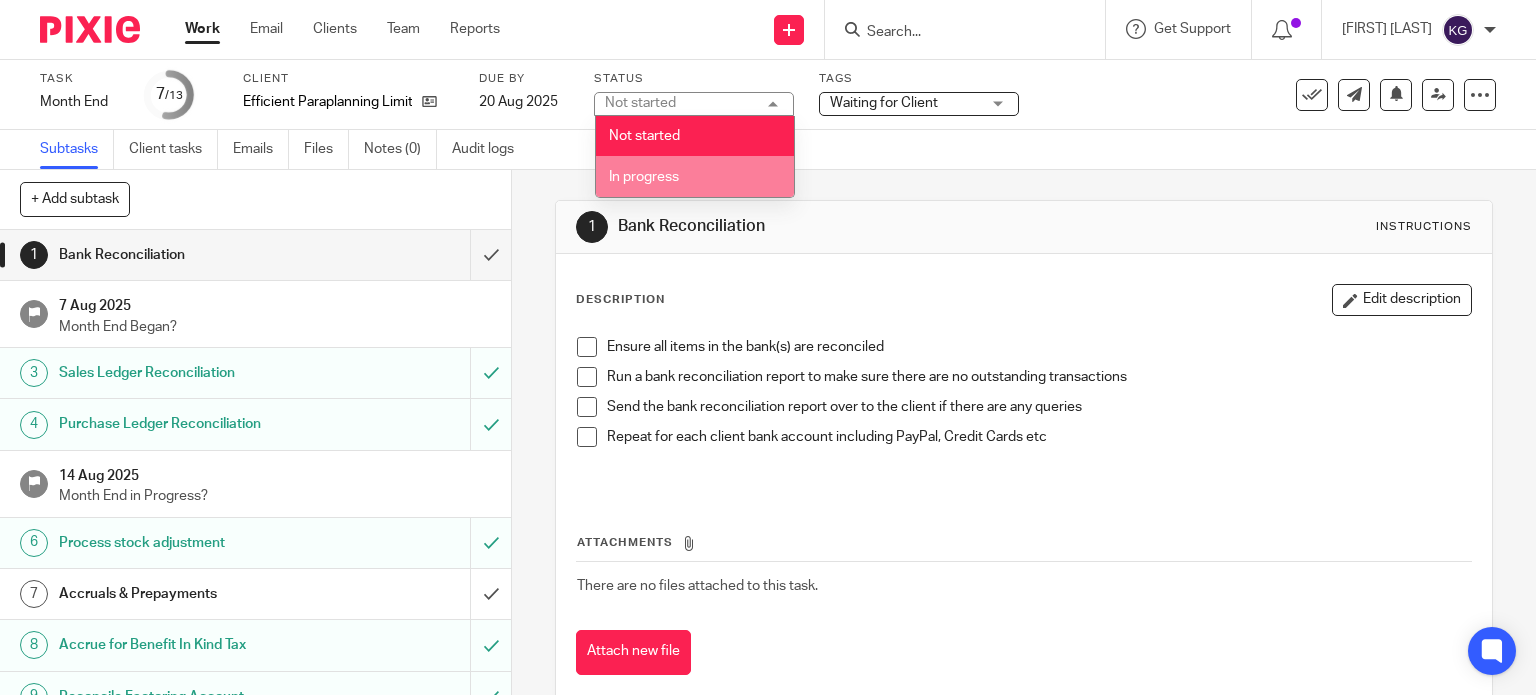 click on "In progress" at bounding box center (695, 176) 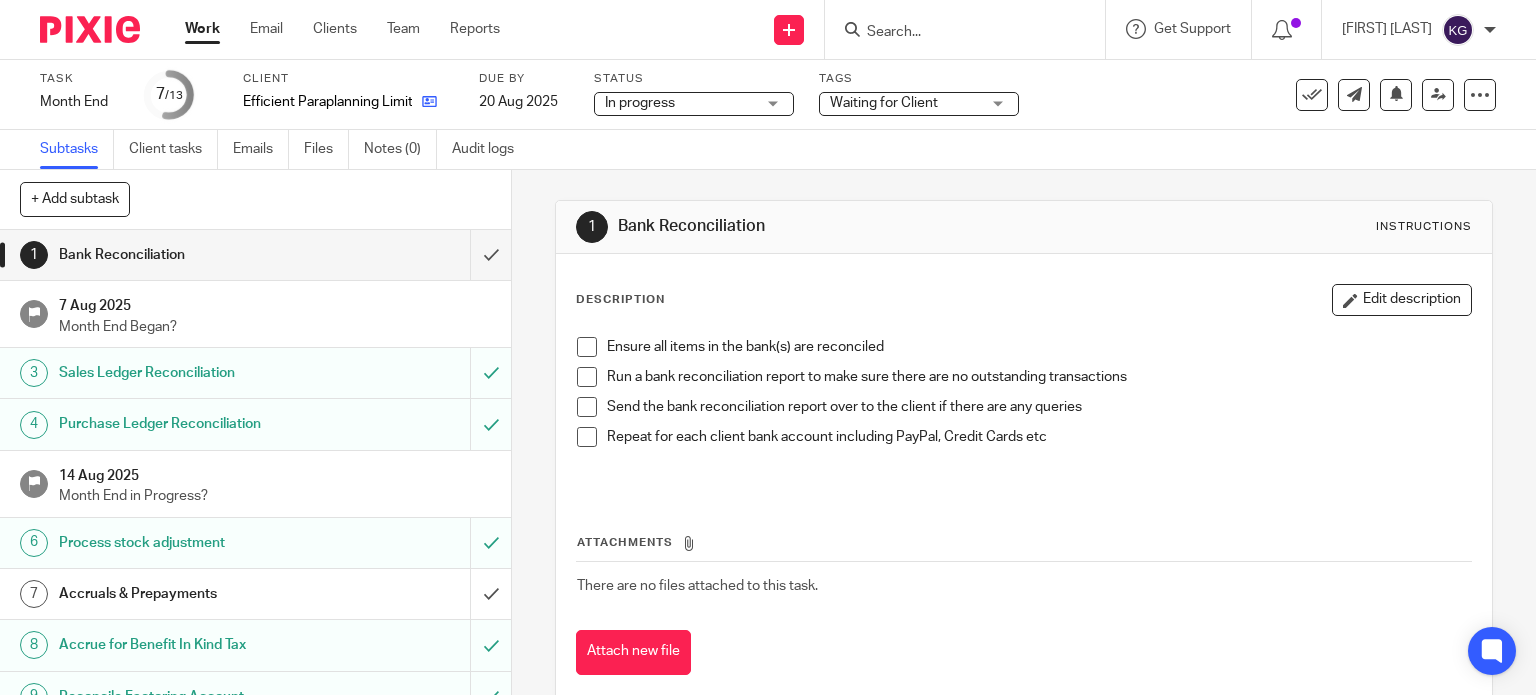click at bounding box center [424, 102] 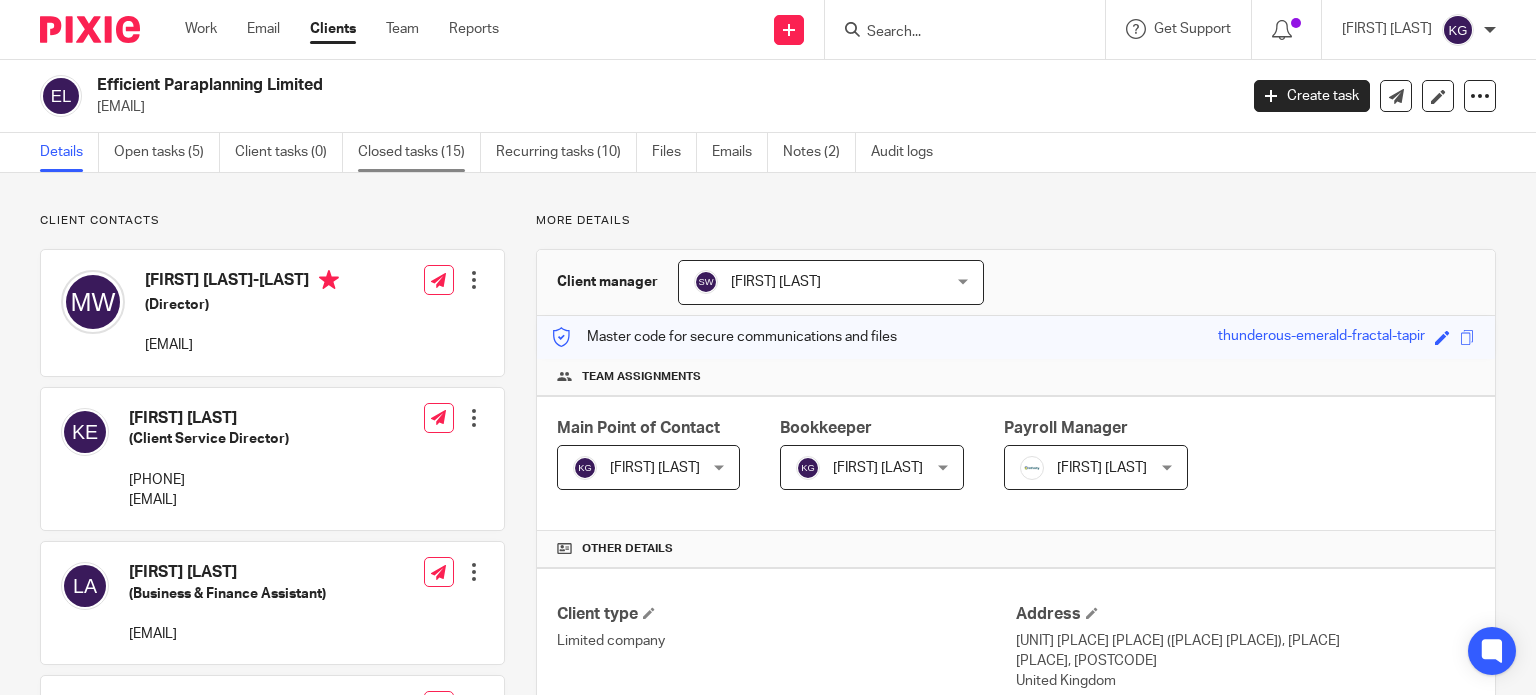 scroll, scrollTop: 0, scrollLeft: 0, axis: both 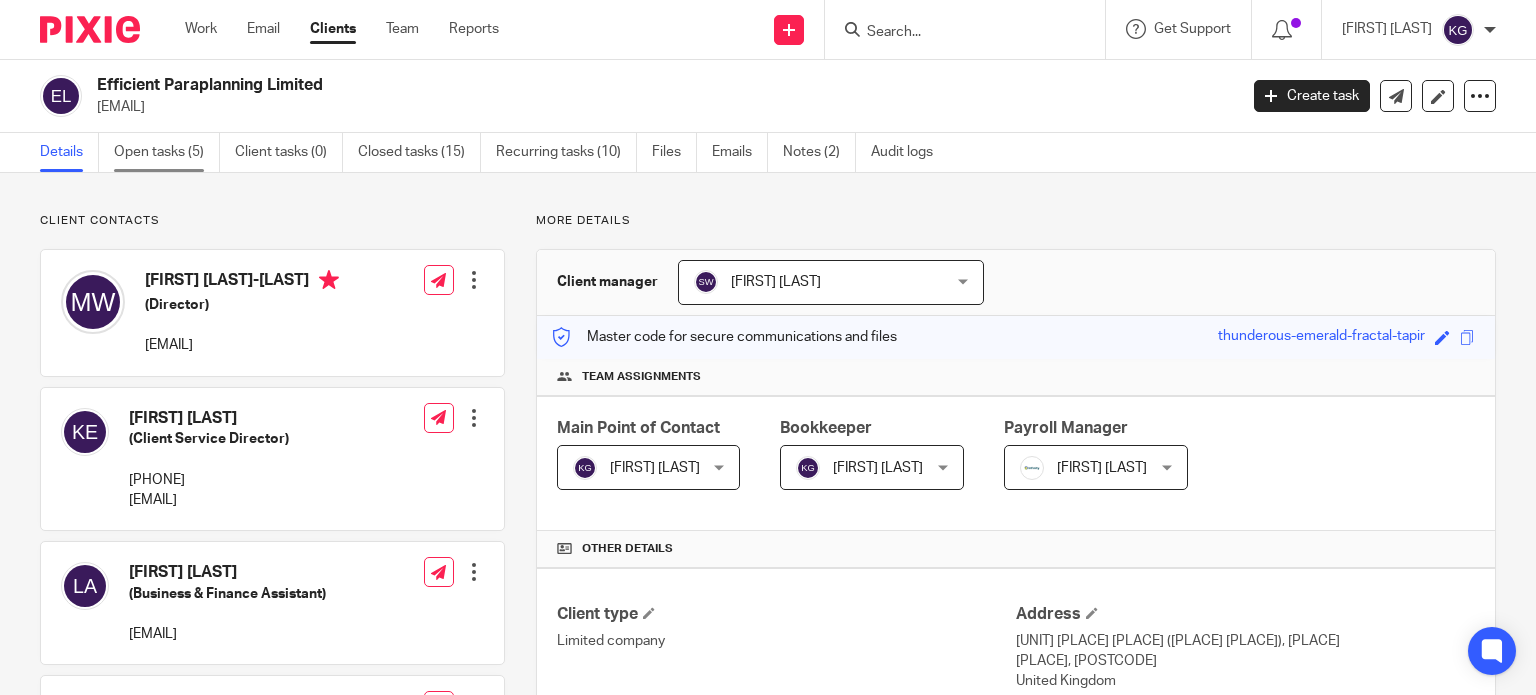 click on "Open tasks (5)" at bounding box center [167, 152] 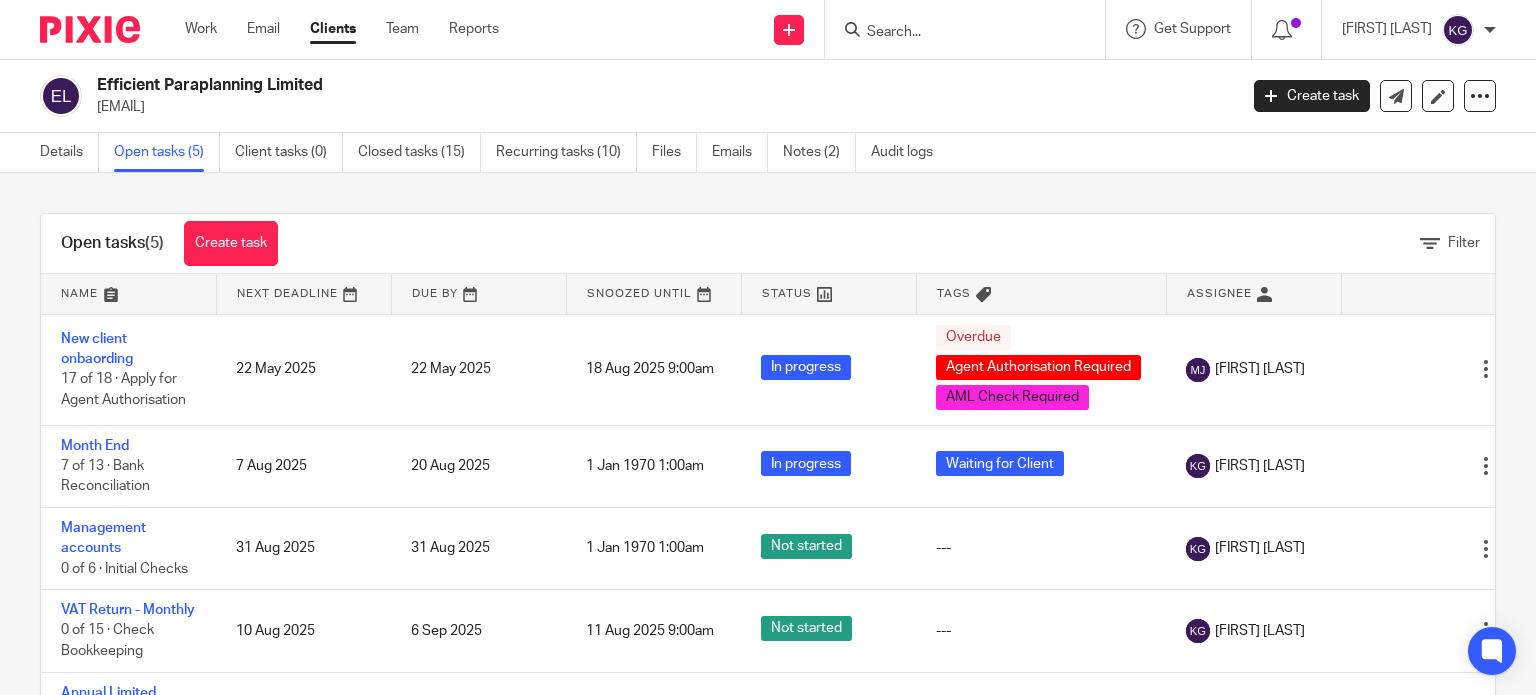 scroll, scrollTop: 0, scrollLeft: 0, axis: both 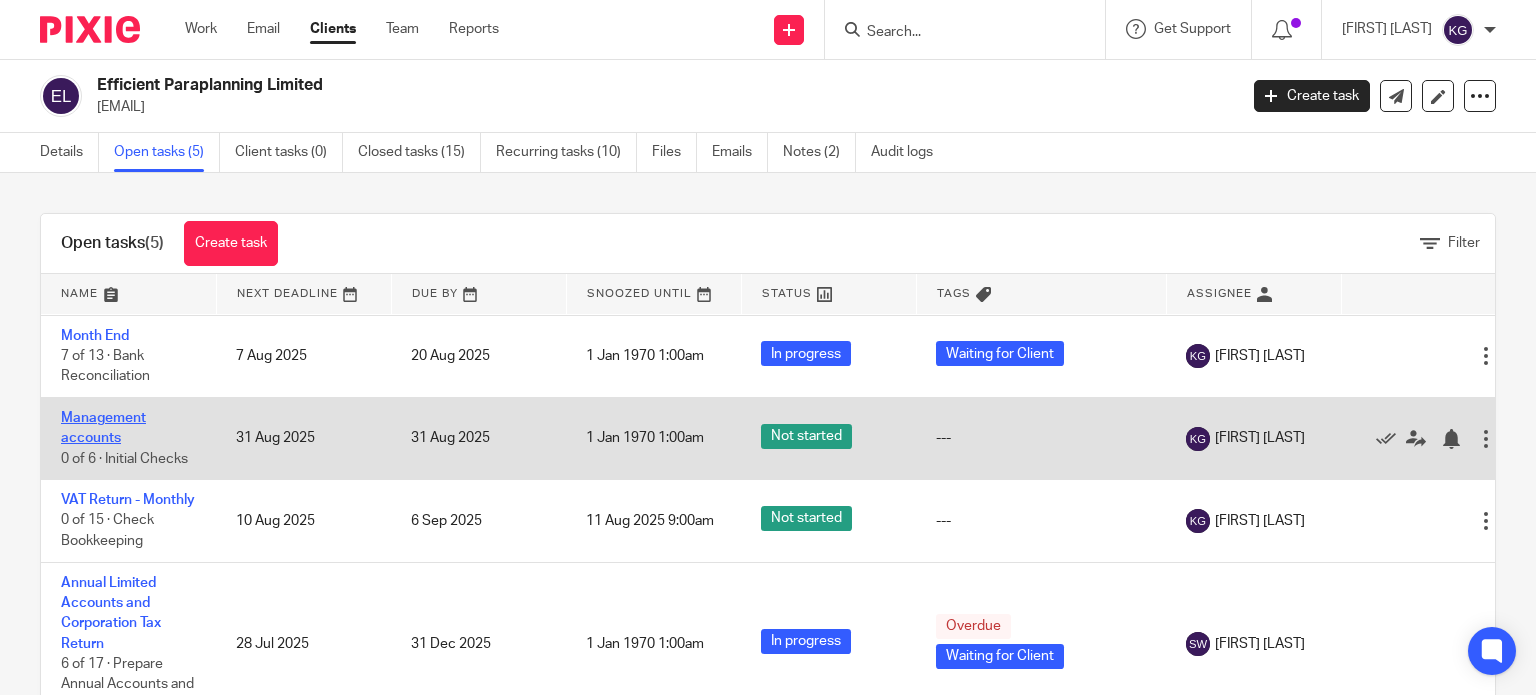click on "Management accounts" at bounding box center [103, 428] 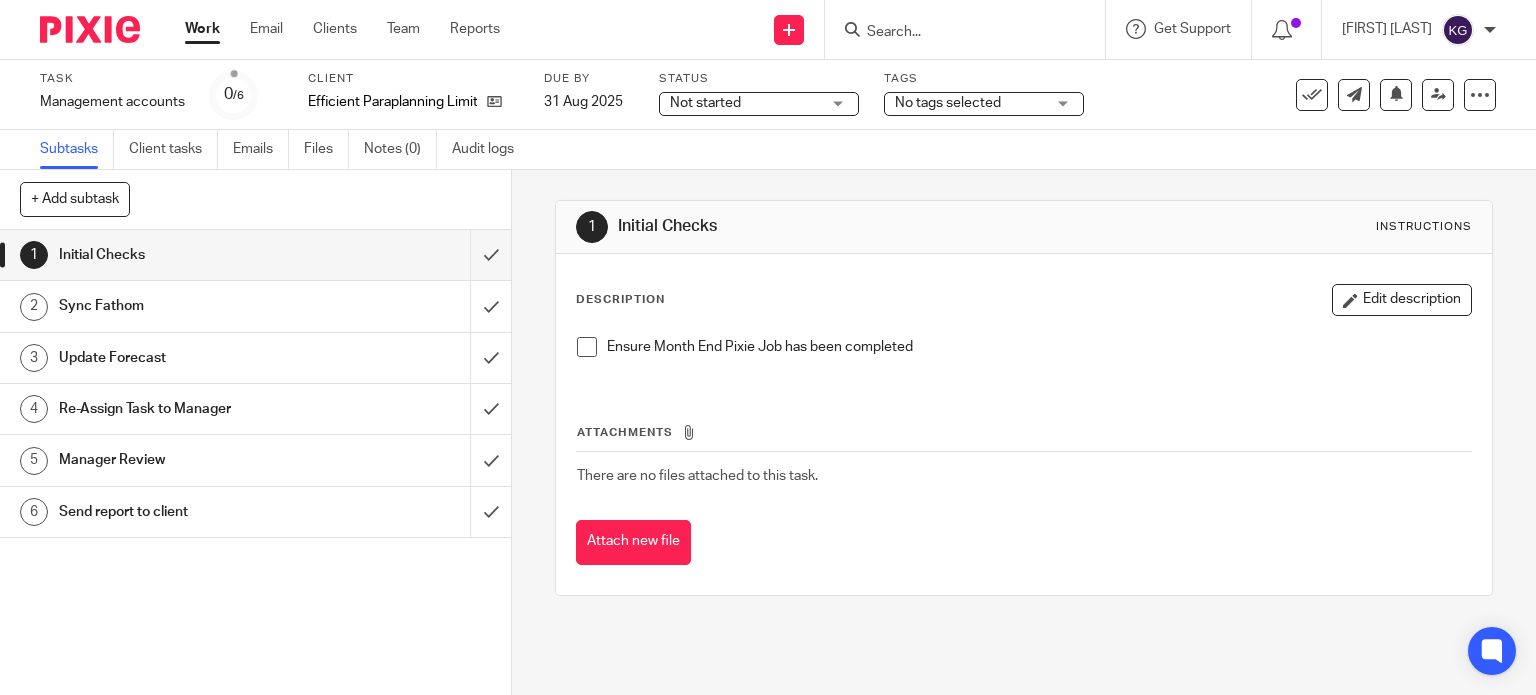 scroll, scrollTop: 0, scrollLeft: 0, axis: both 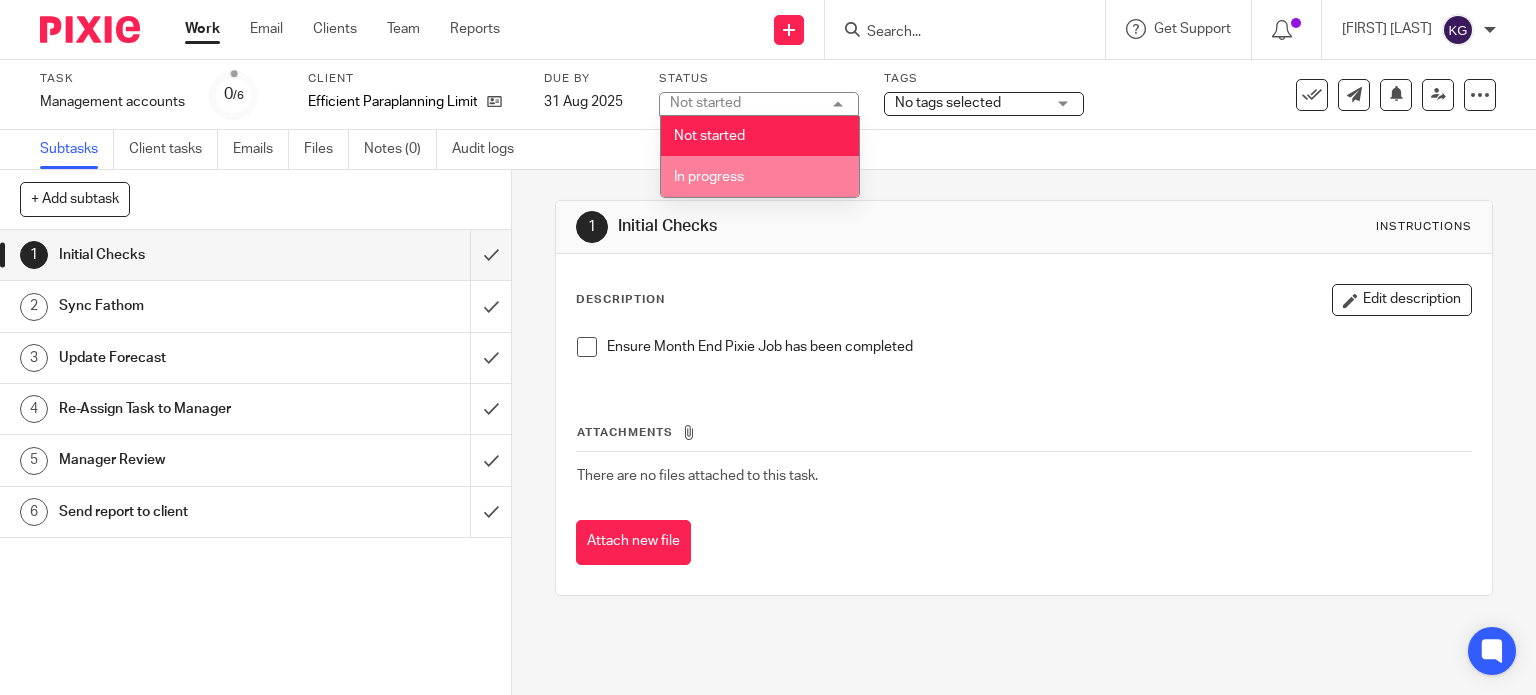 click on "In progress" at bounding box center [760, 176] 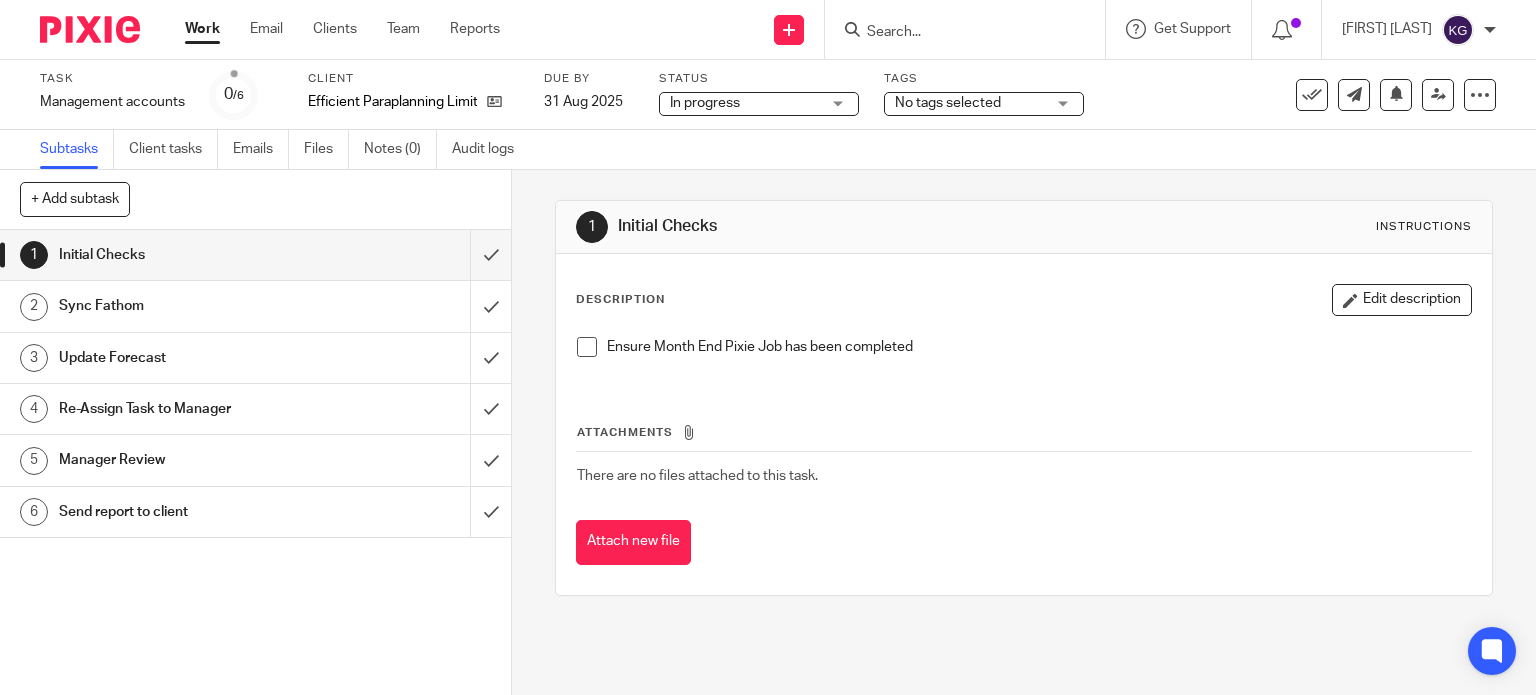 click on "Subtasks
Client tasks
Emails
Files
Notes (0)
Audit logs" at bounding box center [768, 150] 